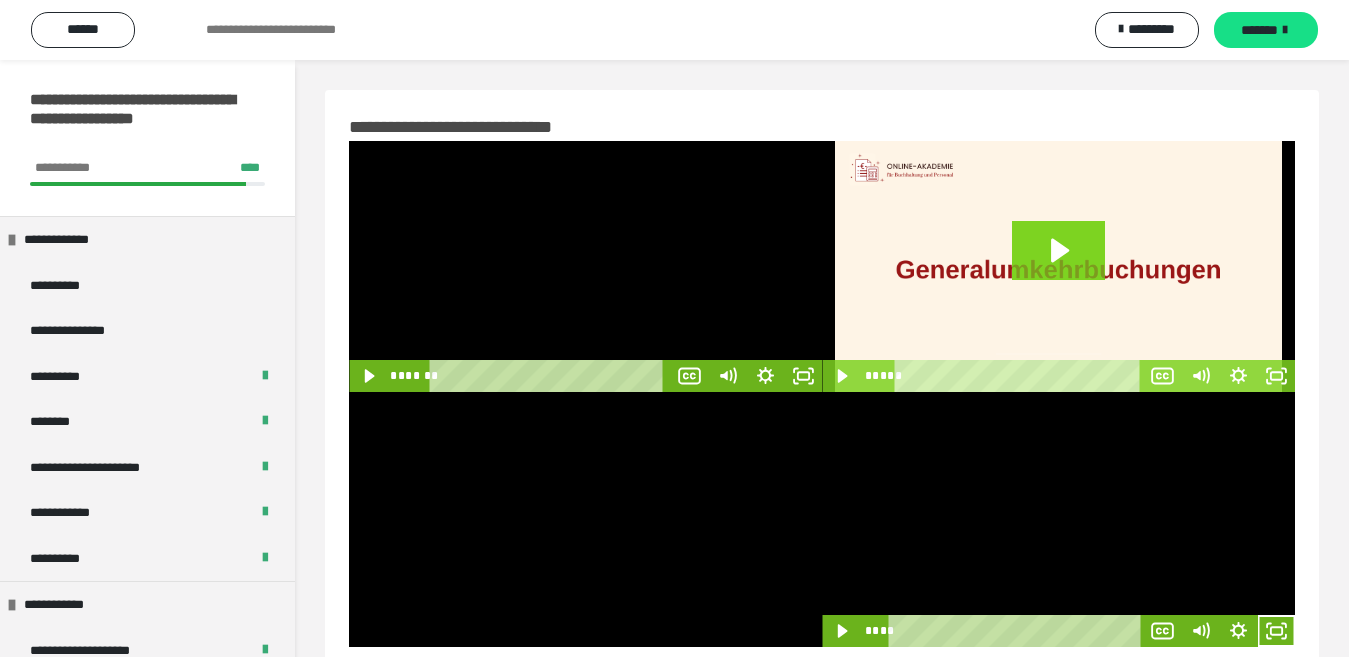 scroll, scrollTop: 0, scrollLeft: 0, axis: both 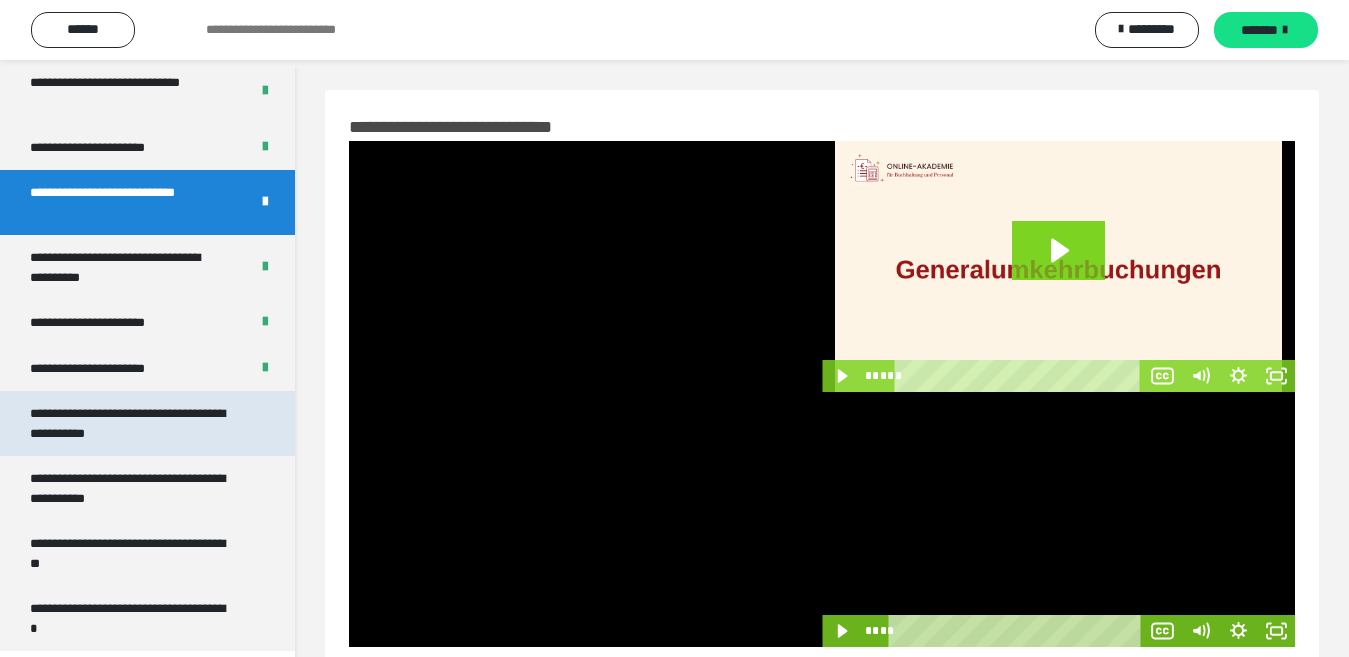 click on "**********" at bounding box center (131, 423) 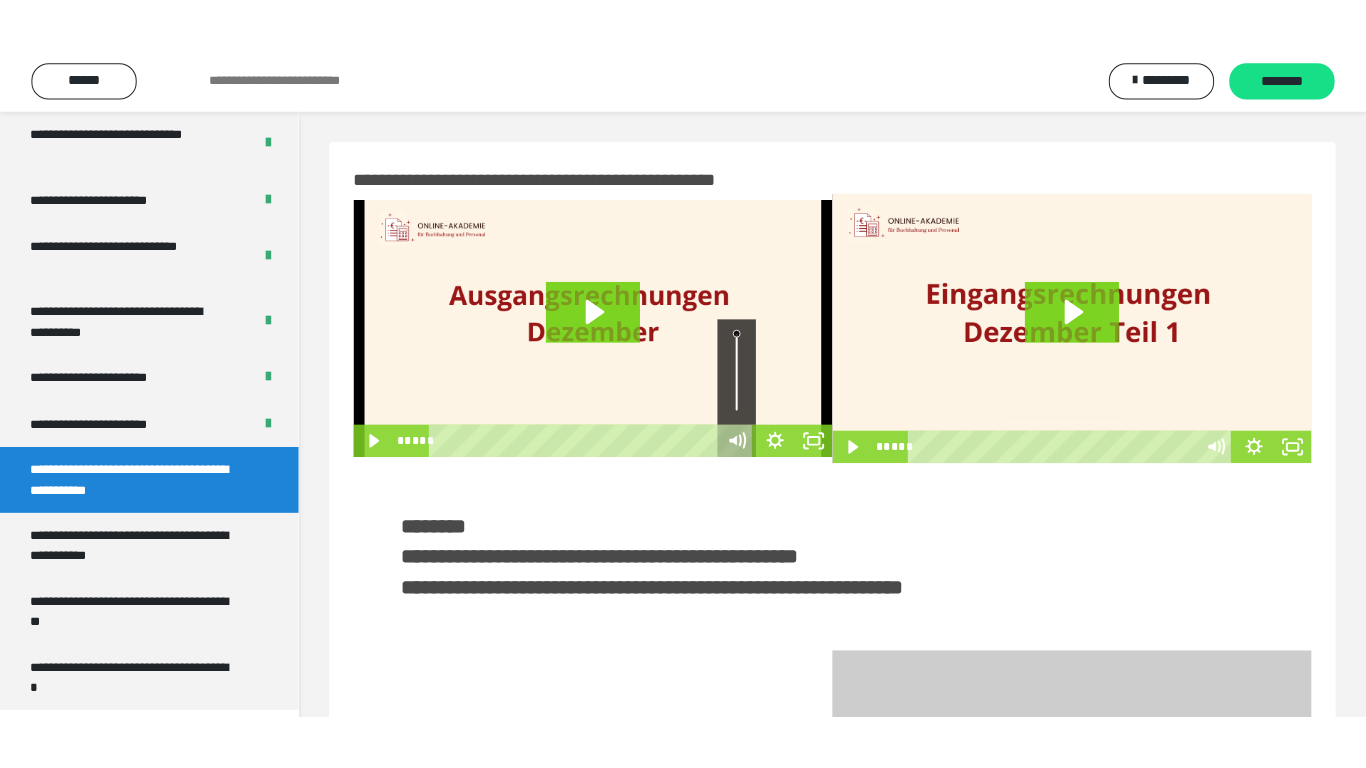scroll, scrollTop: 100, scrollLeft: 0, axis: vertical 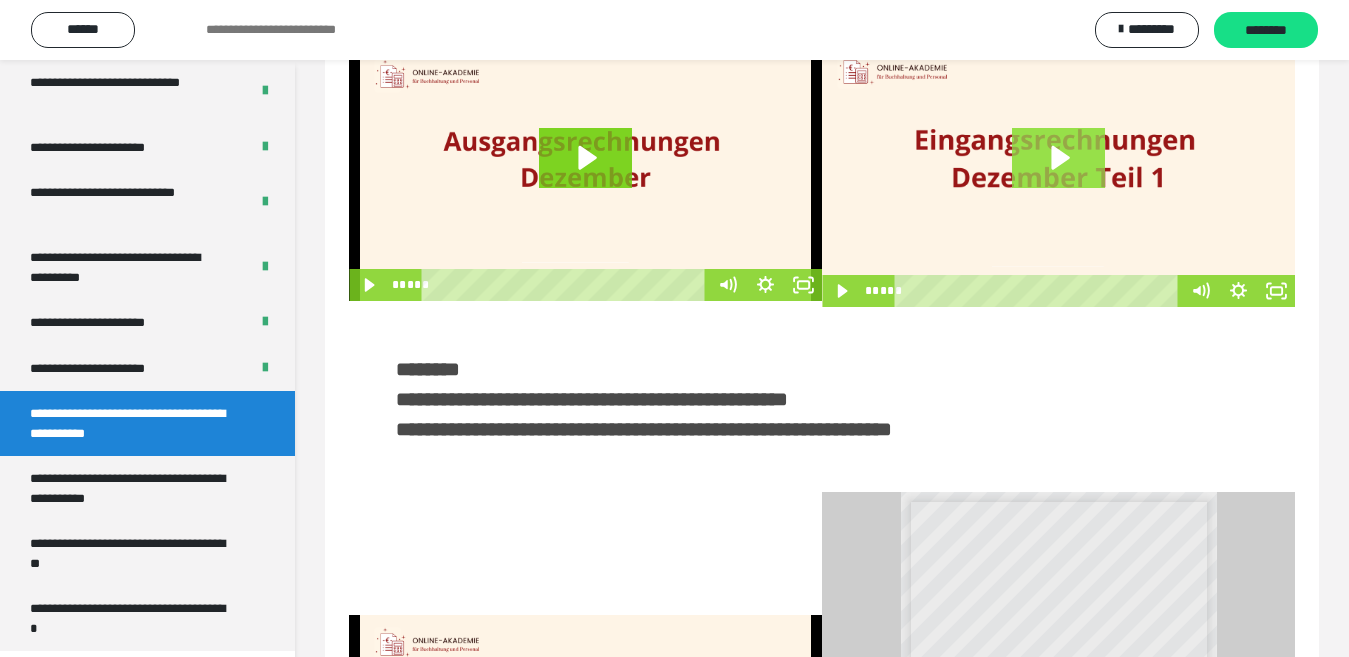 click 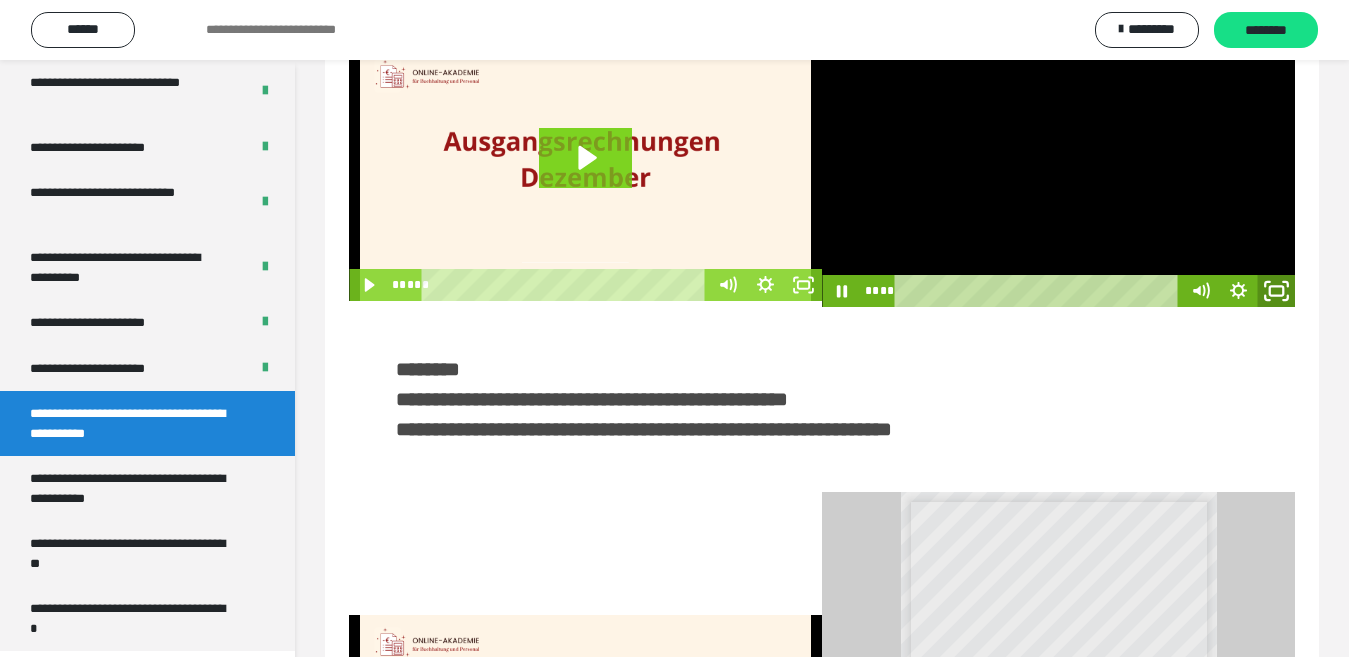 click 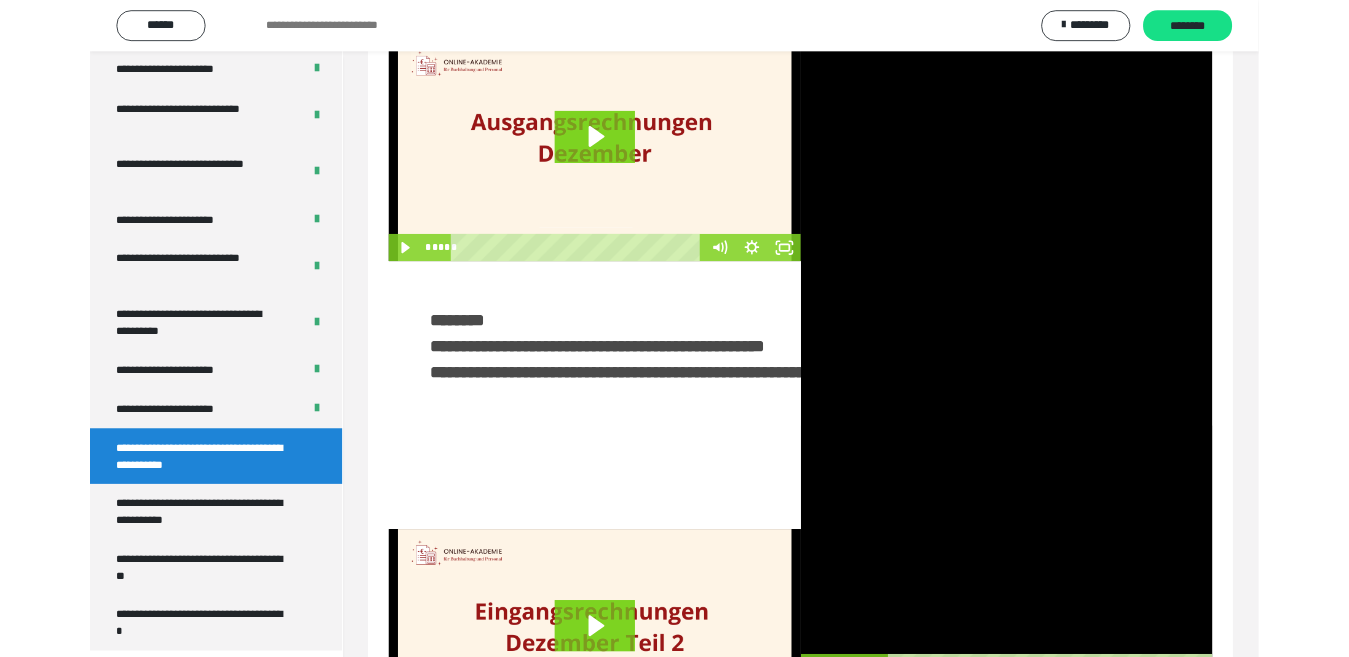 scroll, scrollTop: 3922, scrollLeft: 0, axis: vertical 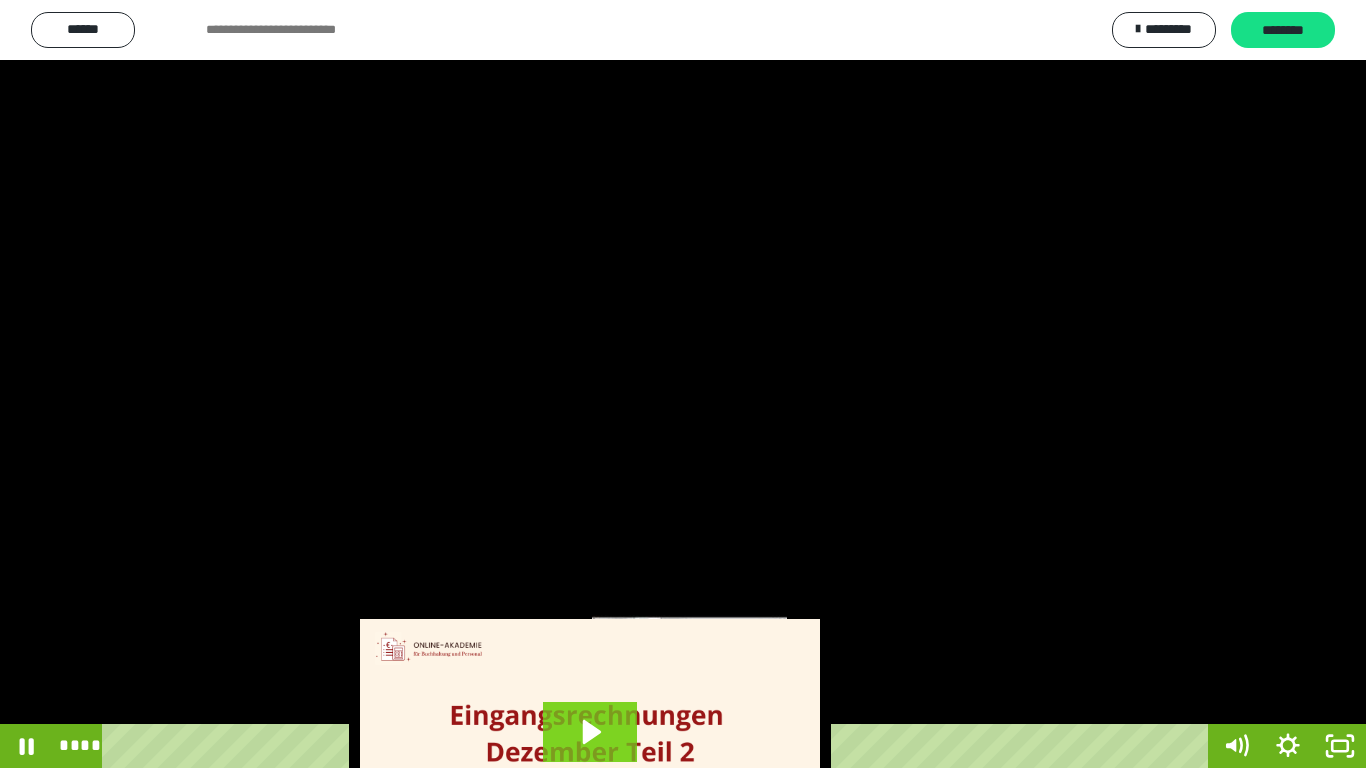 click on "****" at bounding box center (659, 746) 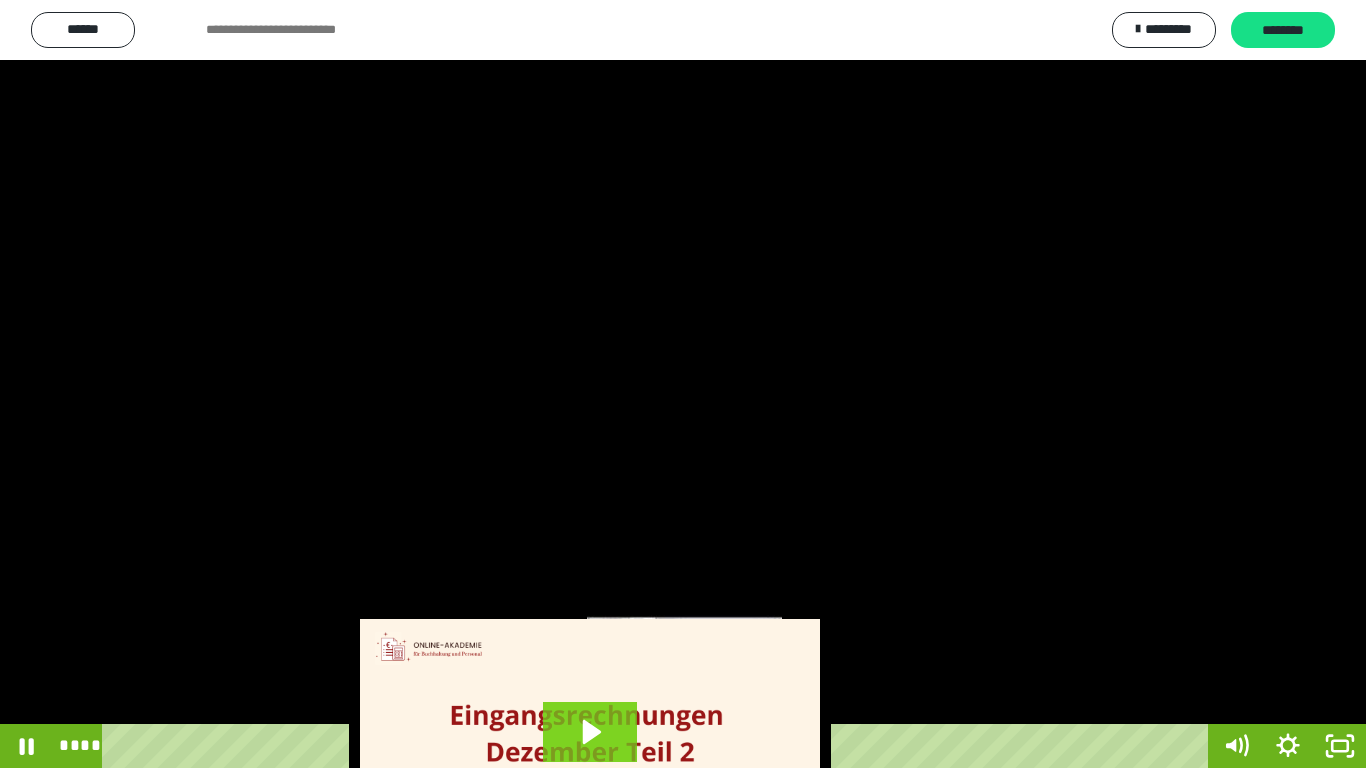 click at bounding box center (684, 746) 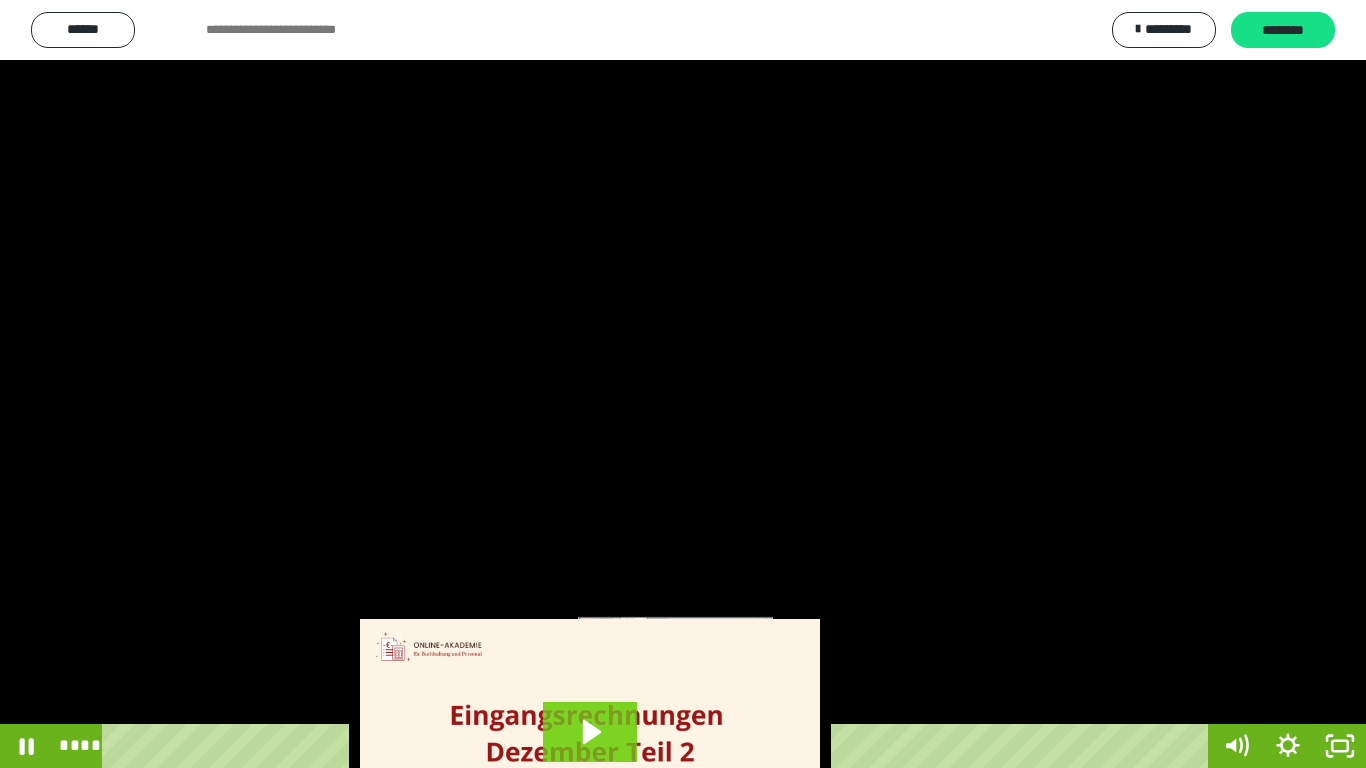 click on "****" at bounding box center (659, 746) 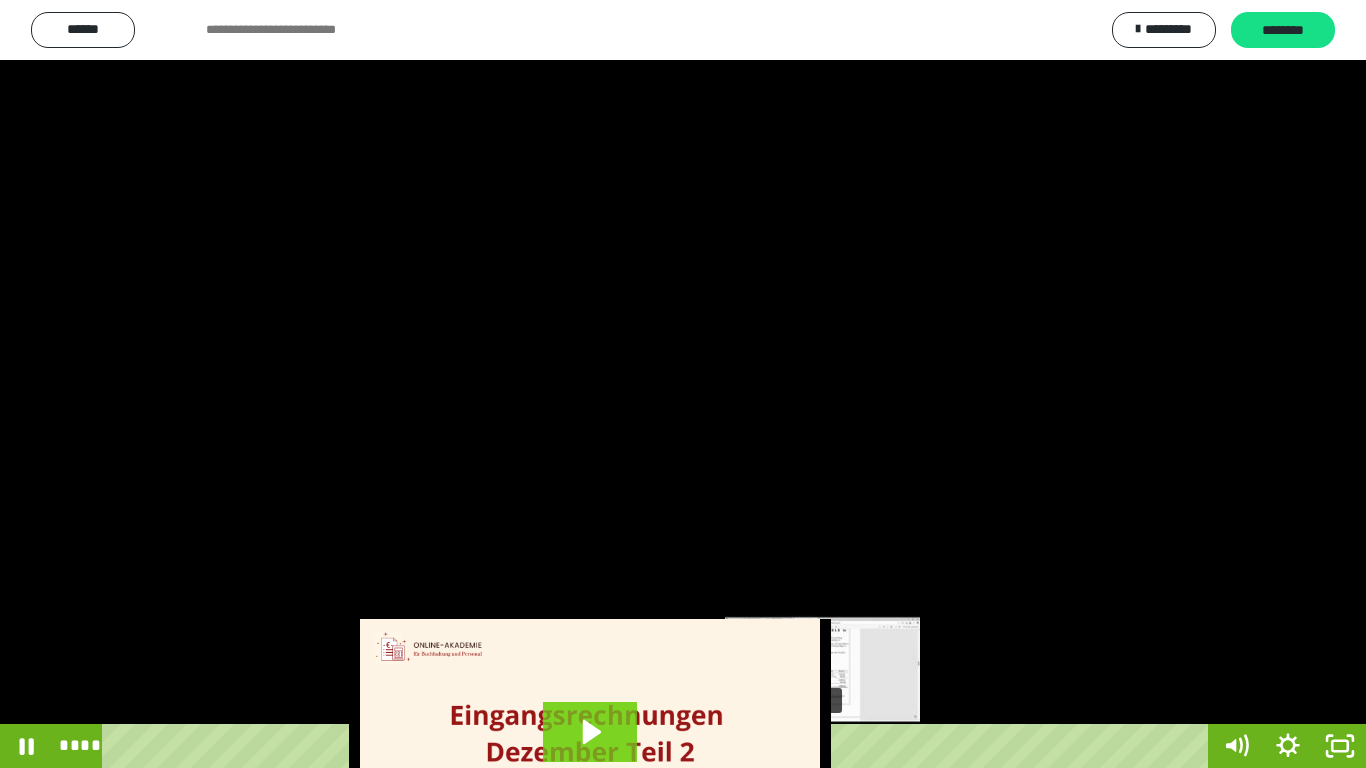 click on "****" at bounding box center (659, 746) 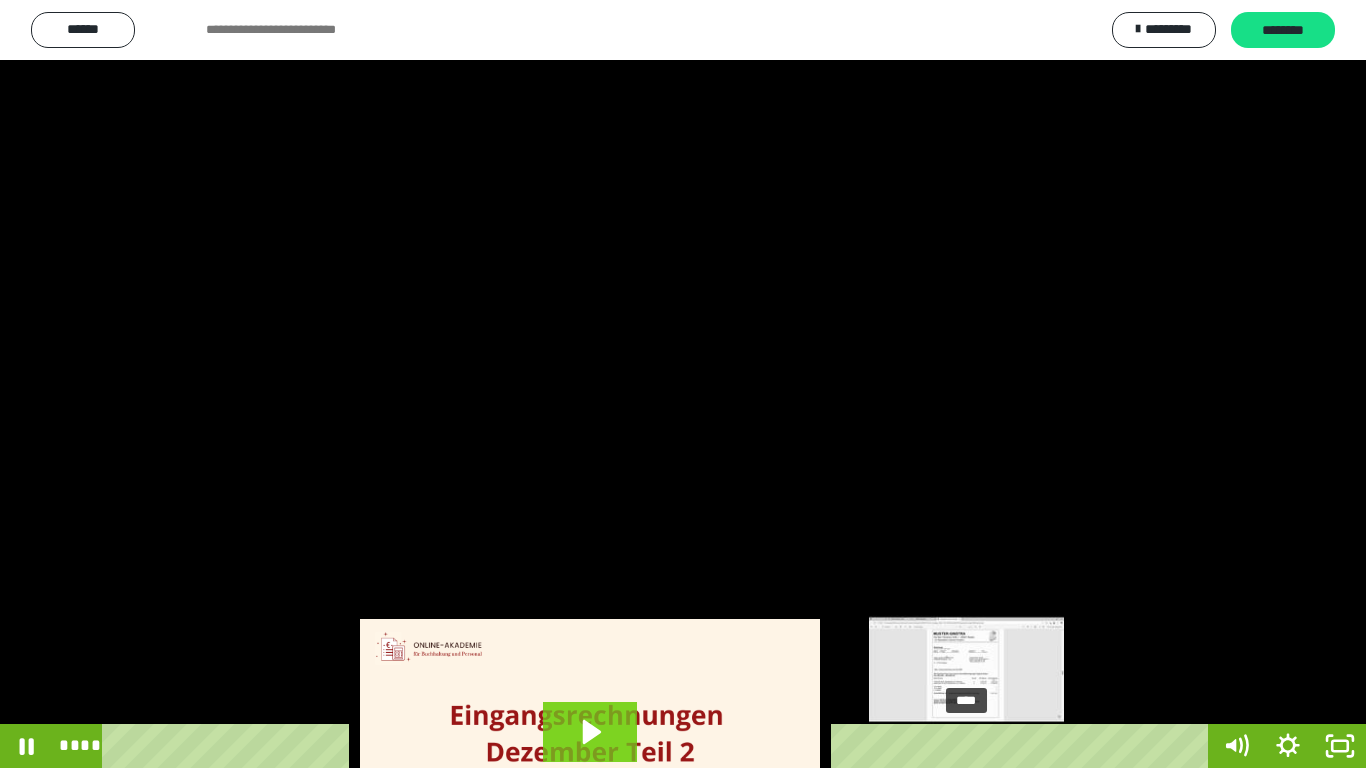 click on "****" at bounding box center (659, 746) 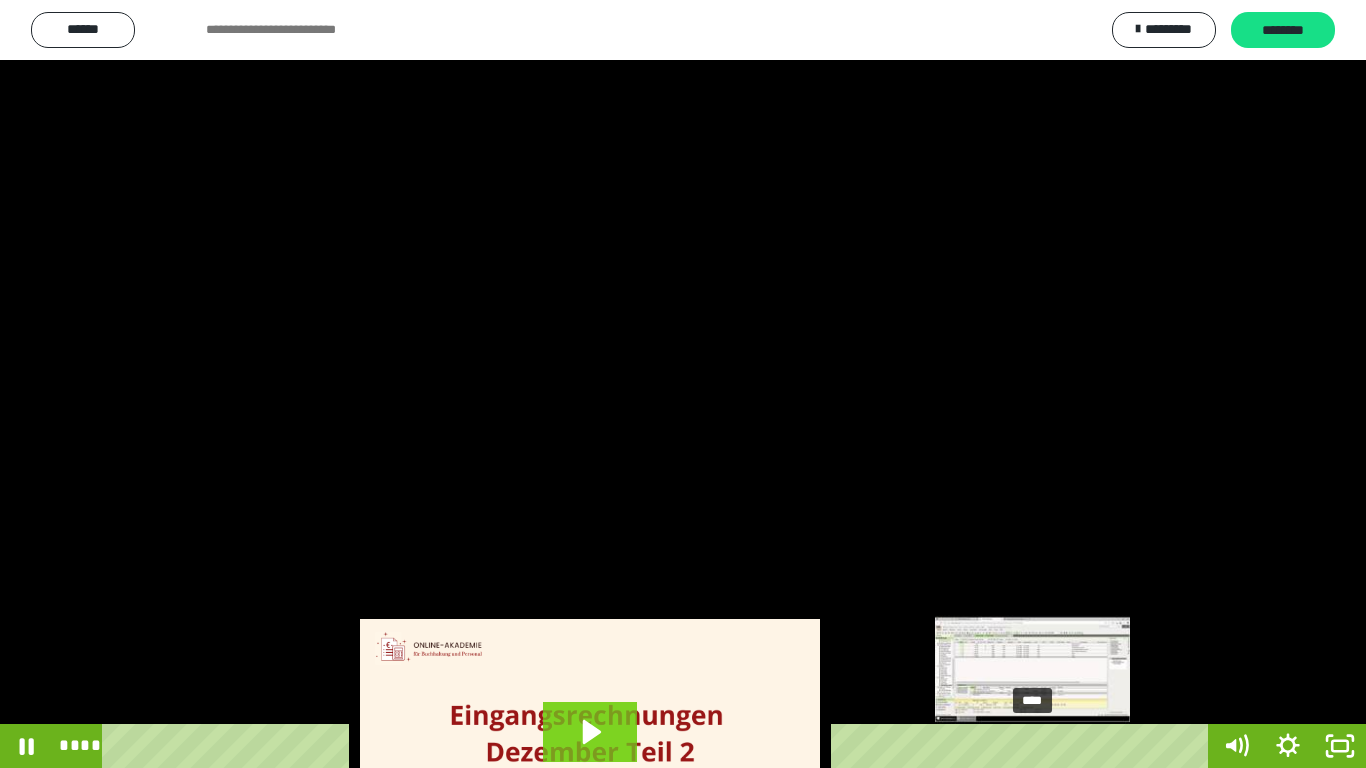 click on "****" at bounding box center (659, 746) 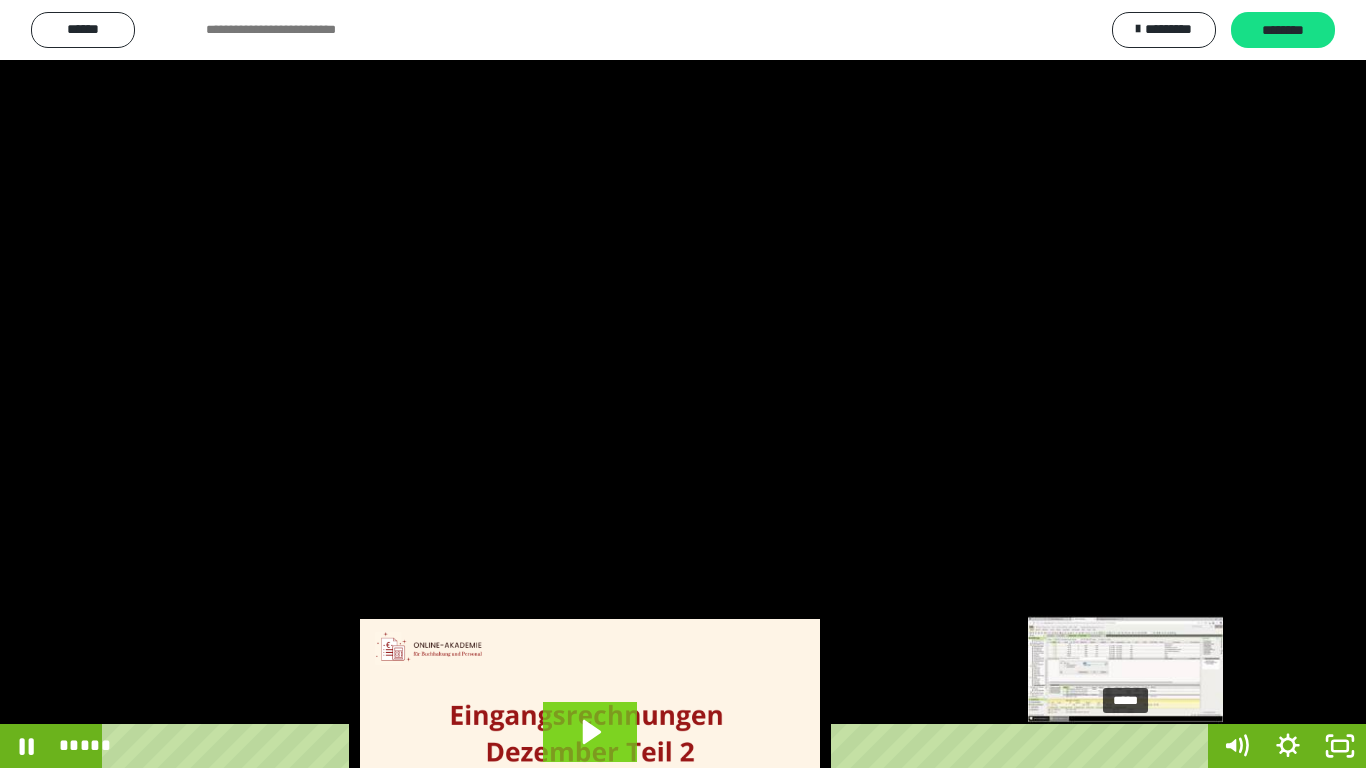 click on "*****" at bounding box center (659, 746) 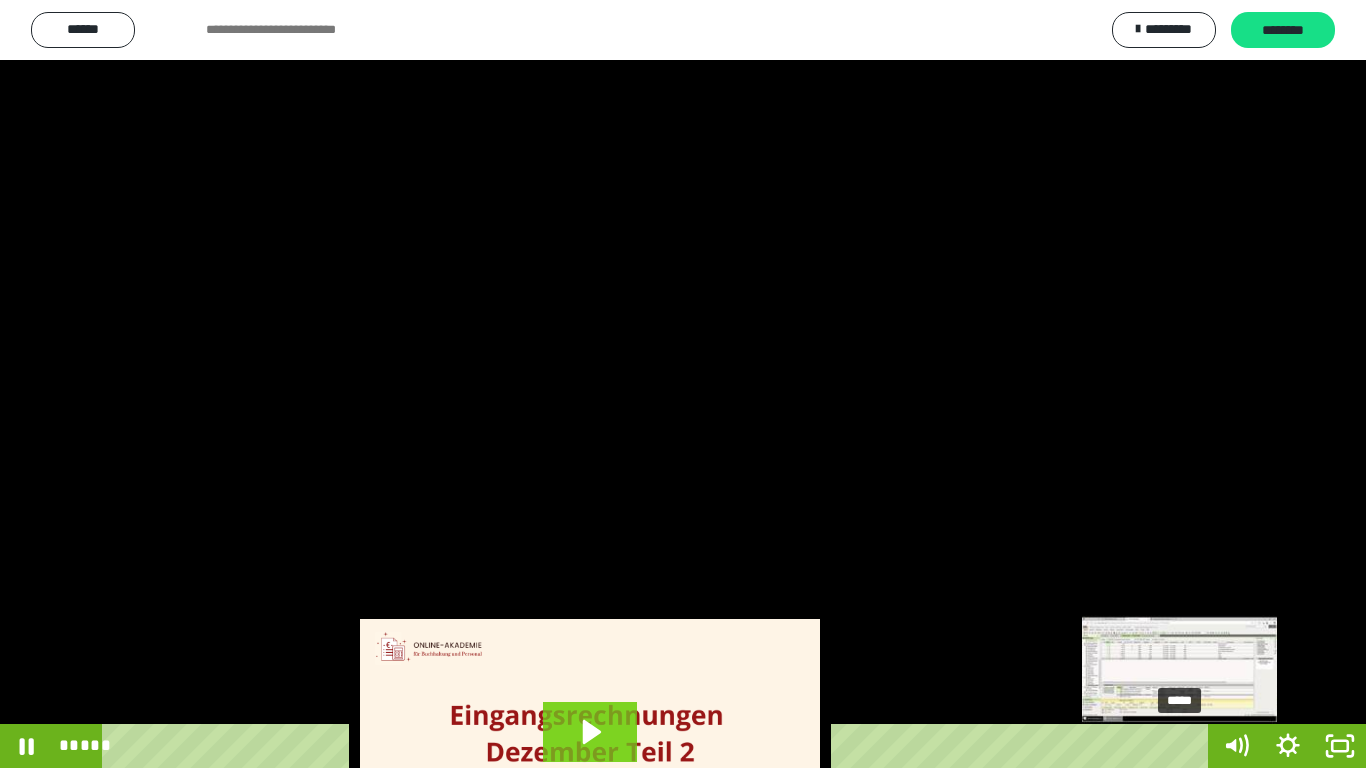 click on "*****" at bounding box center (659, 746) 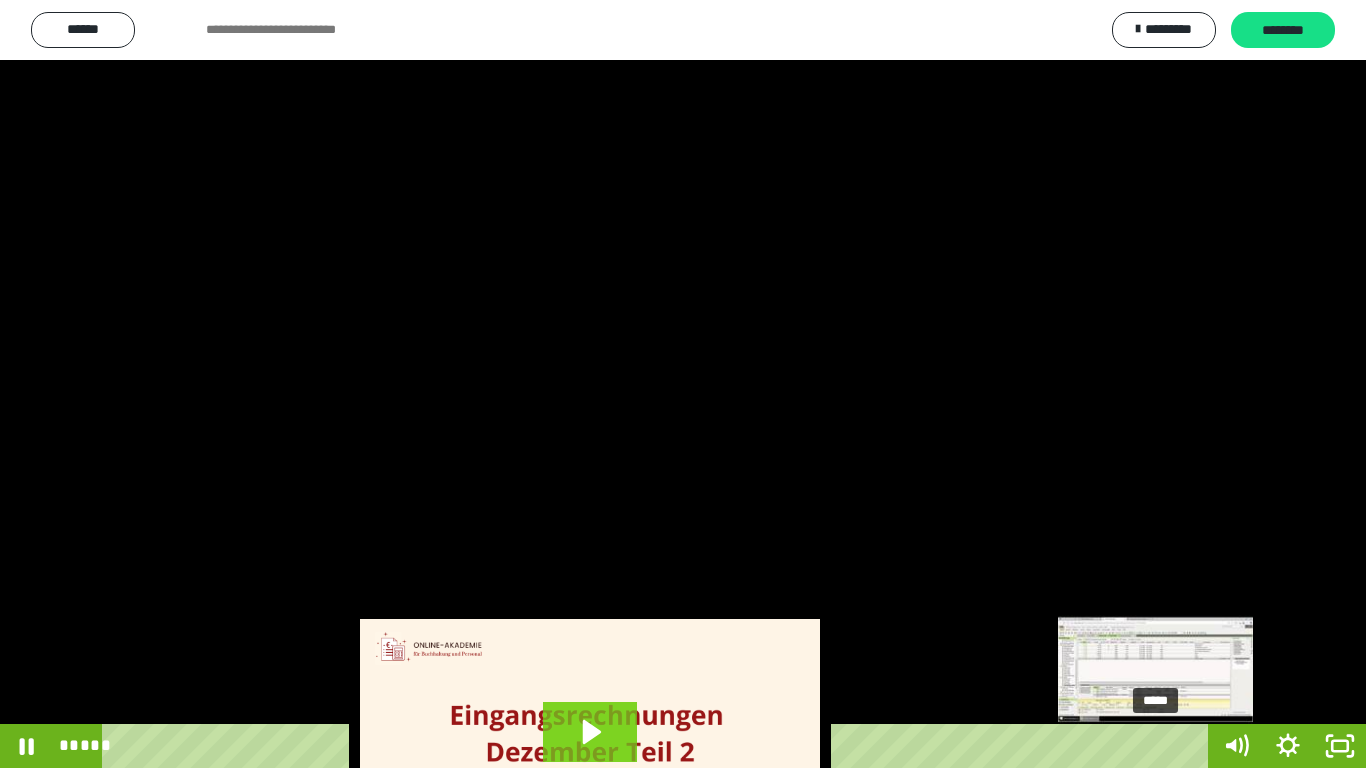 click on "*****" at bounding box center (659, 746) 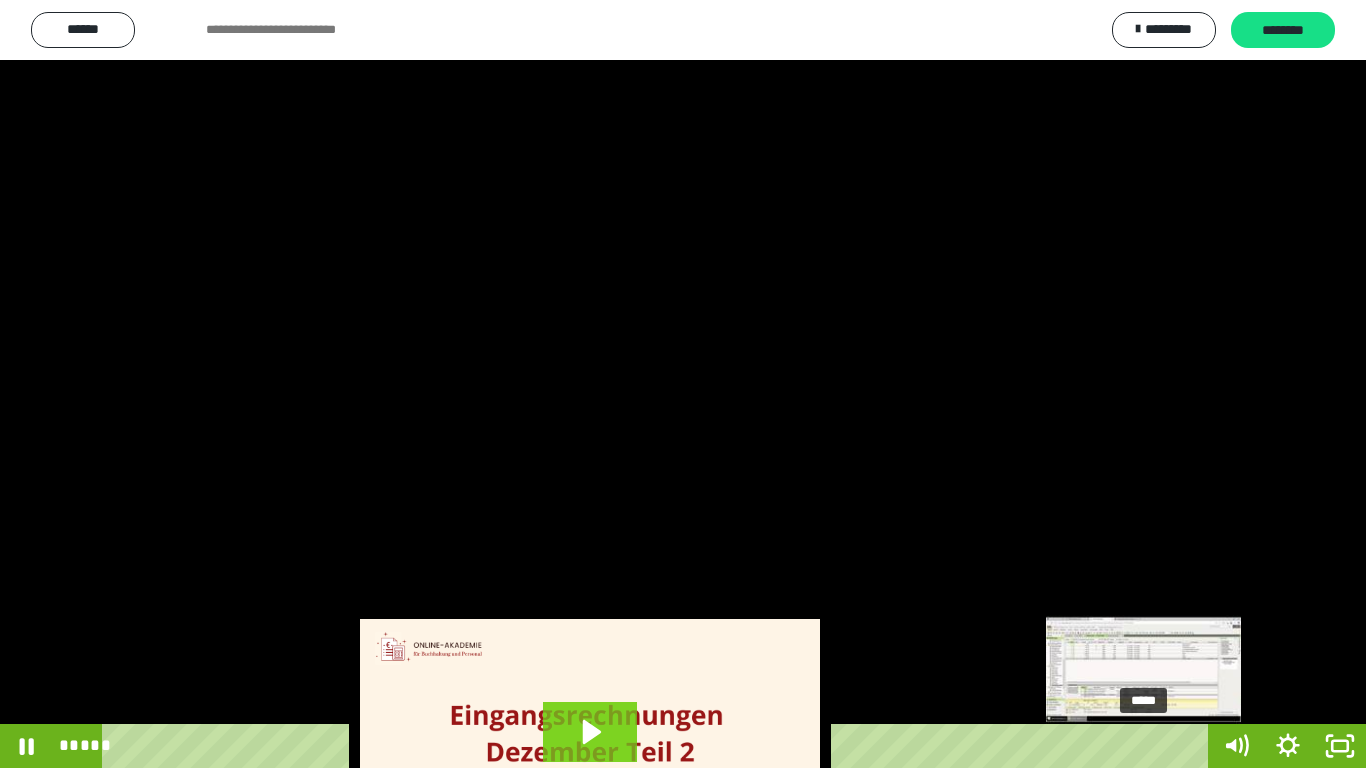 click on "*****" at bounding box center [659, 746] 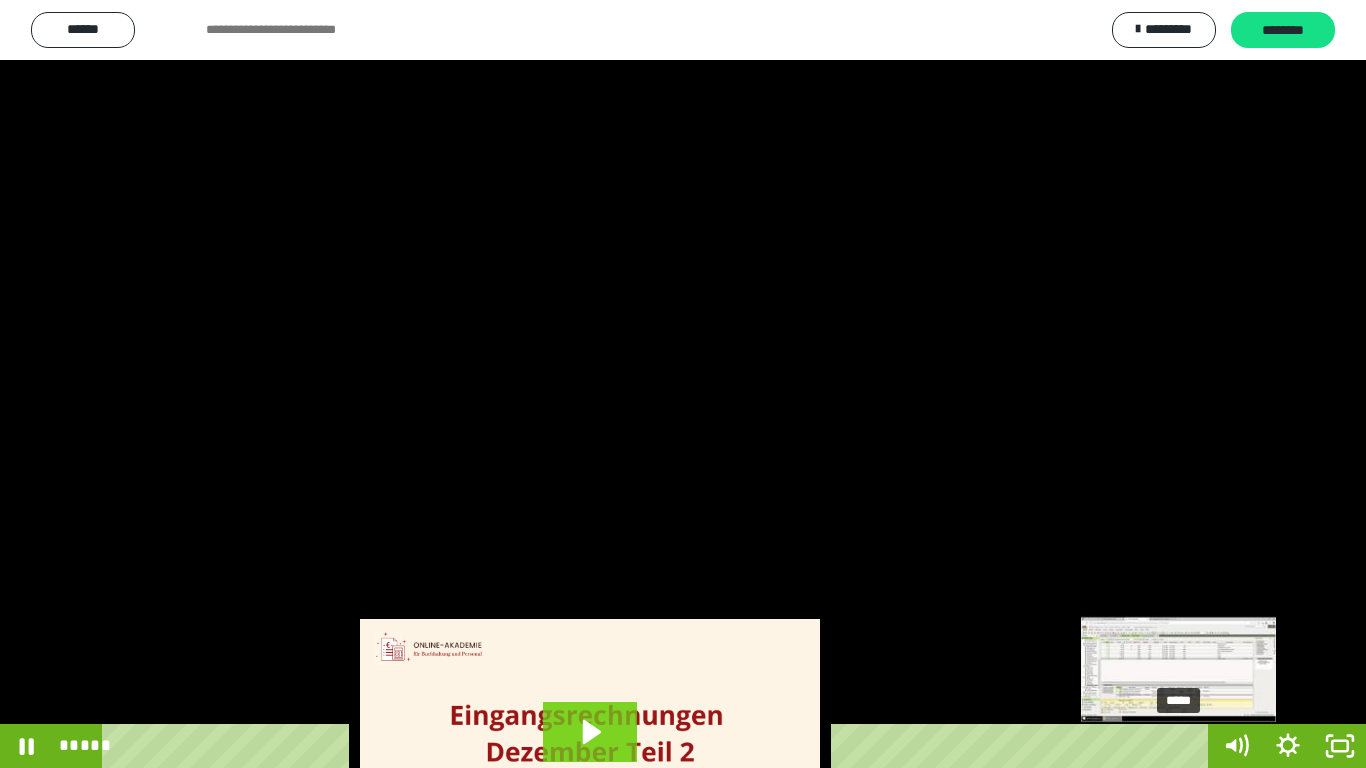 click on "*****" at bounding box center (659, 746) 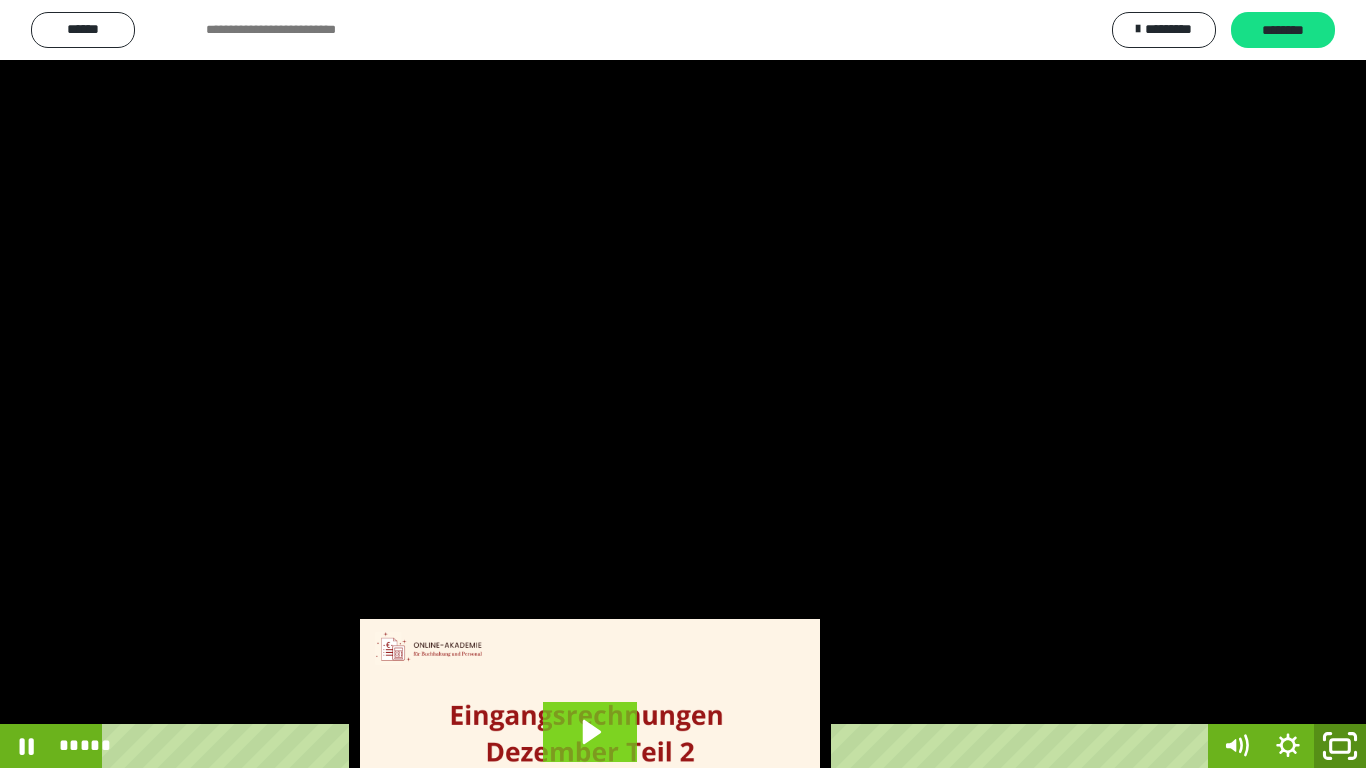 click 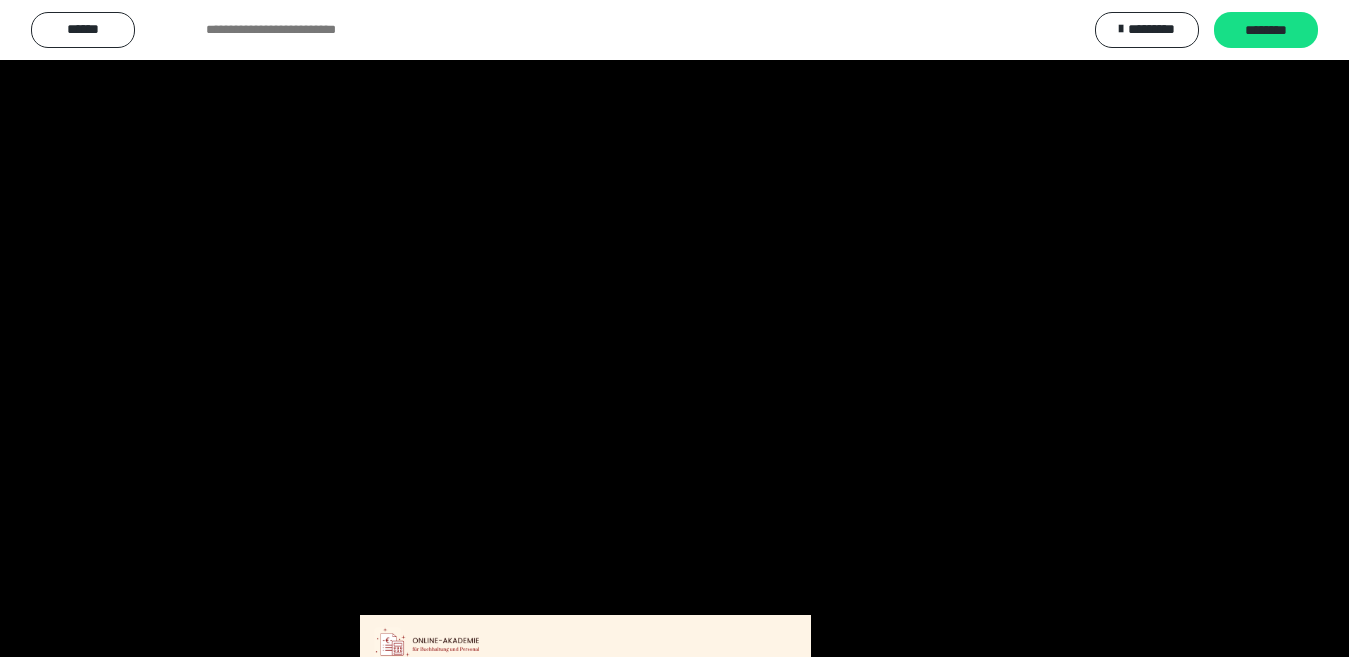 scroll, scrollTop: 4033, scrollLeft: 0, axis: vertical 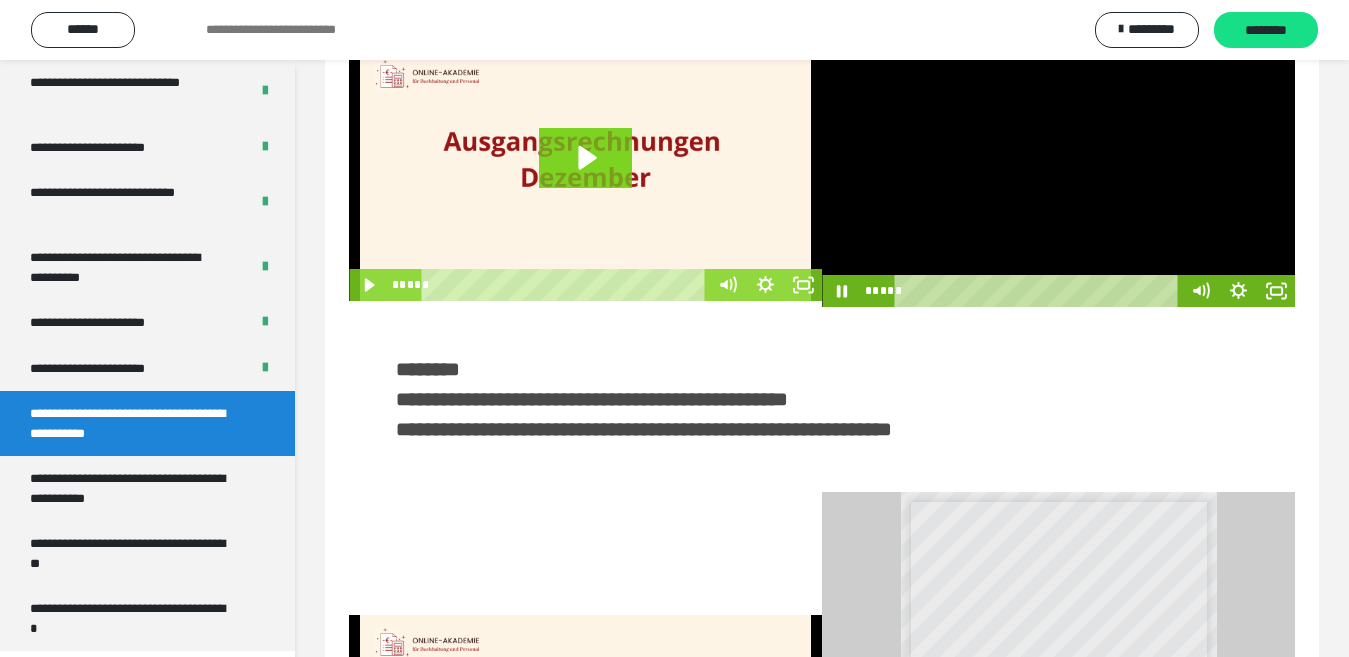 click at bounding box center (1058, 174) 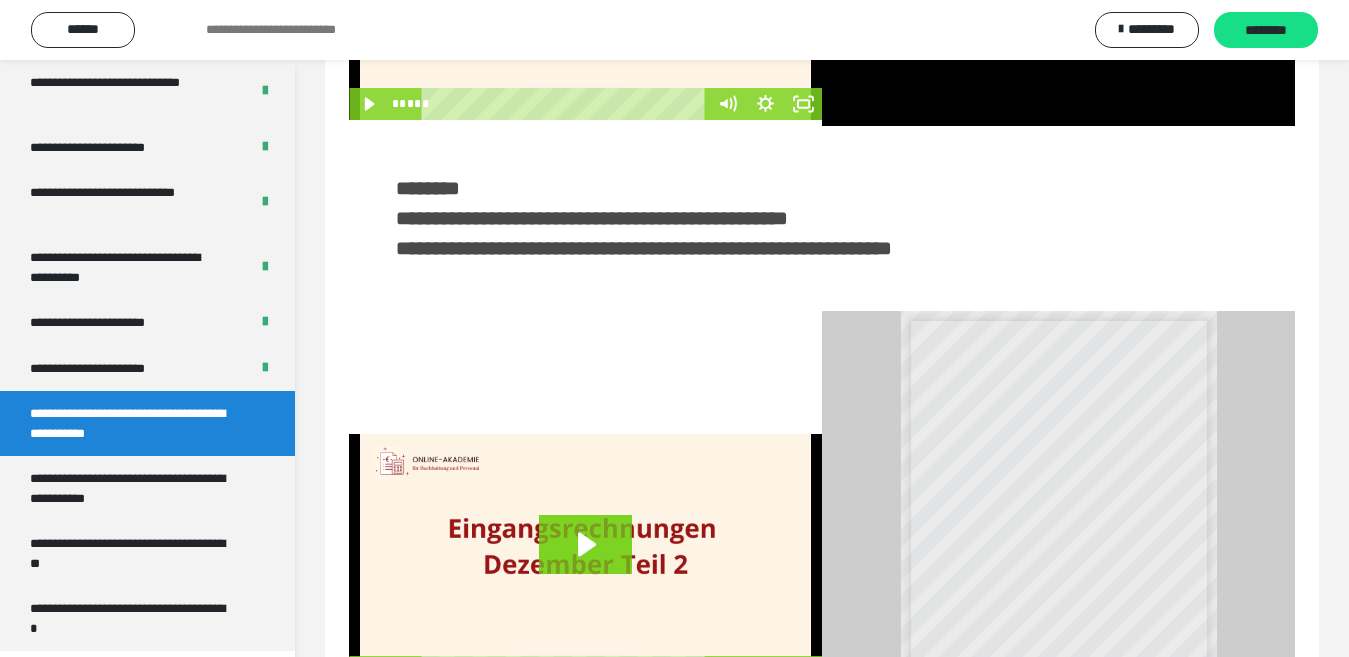 scroll, scrollTop: 489, scrollLeft: 0, axis: vertical 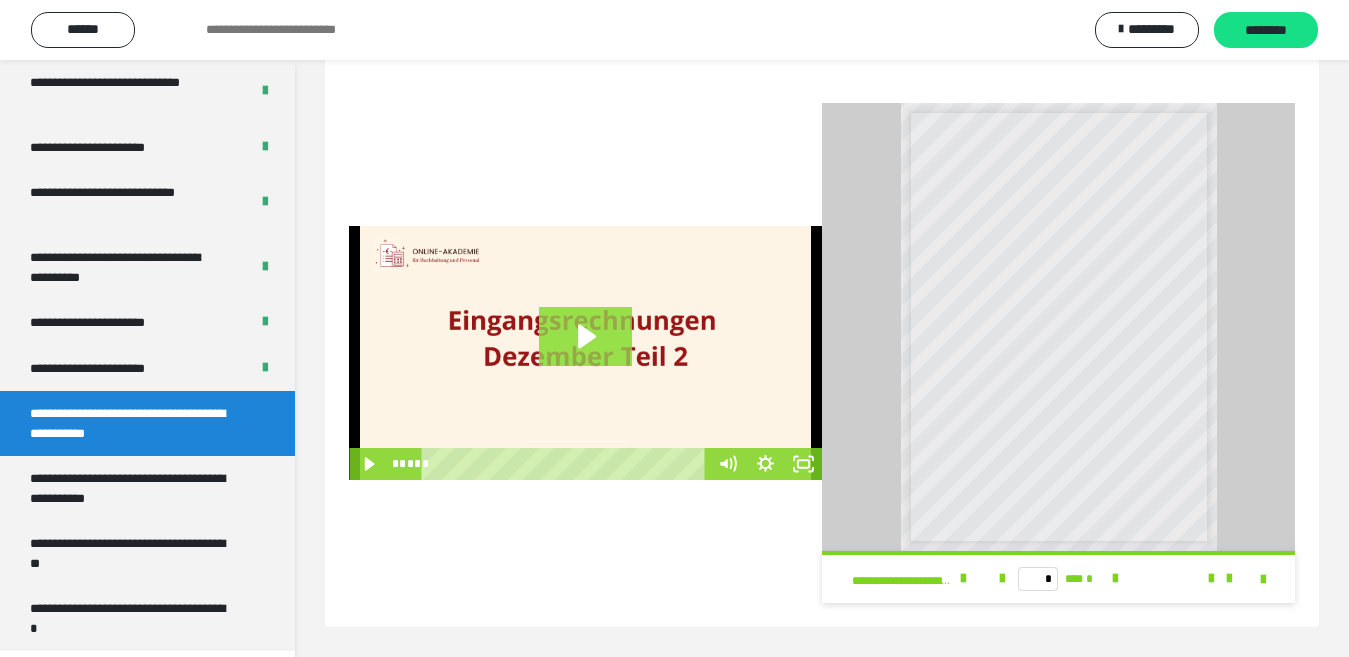 click 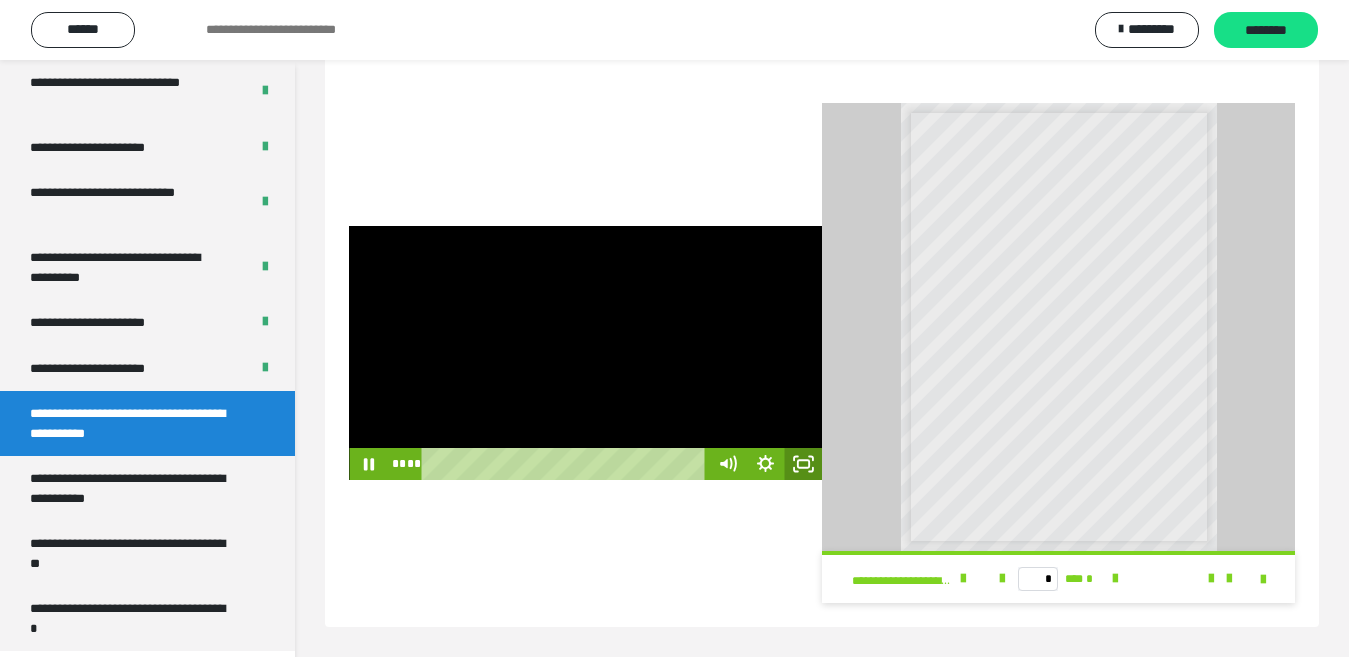 click 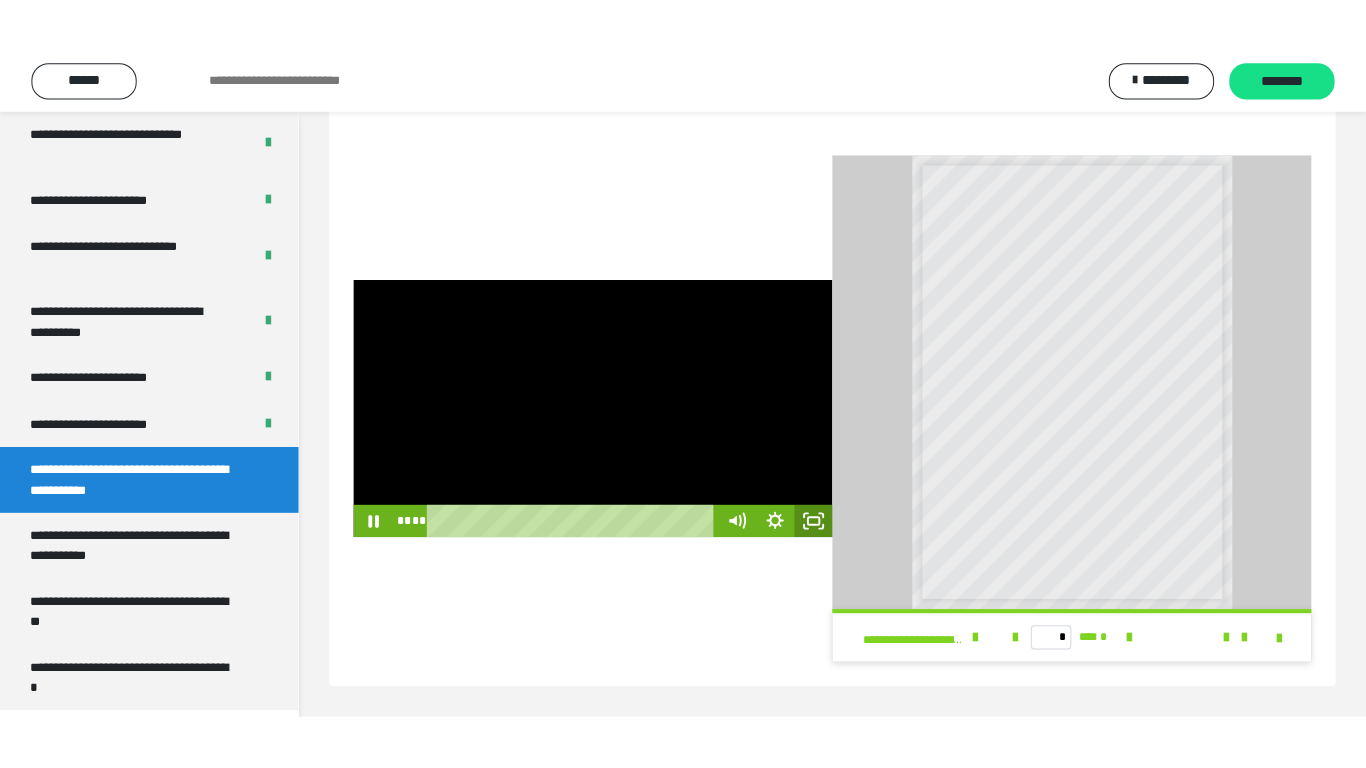 scroll, scrollTop: 384, scrollLeft: 0, axis: vertical 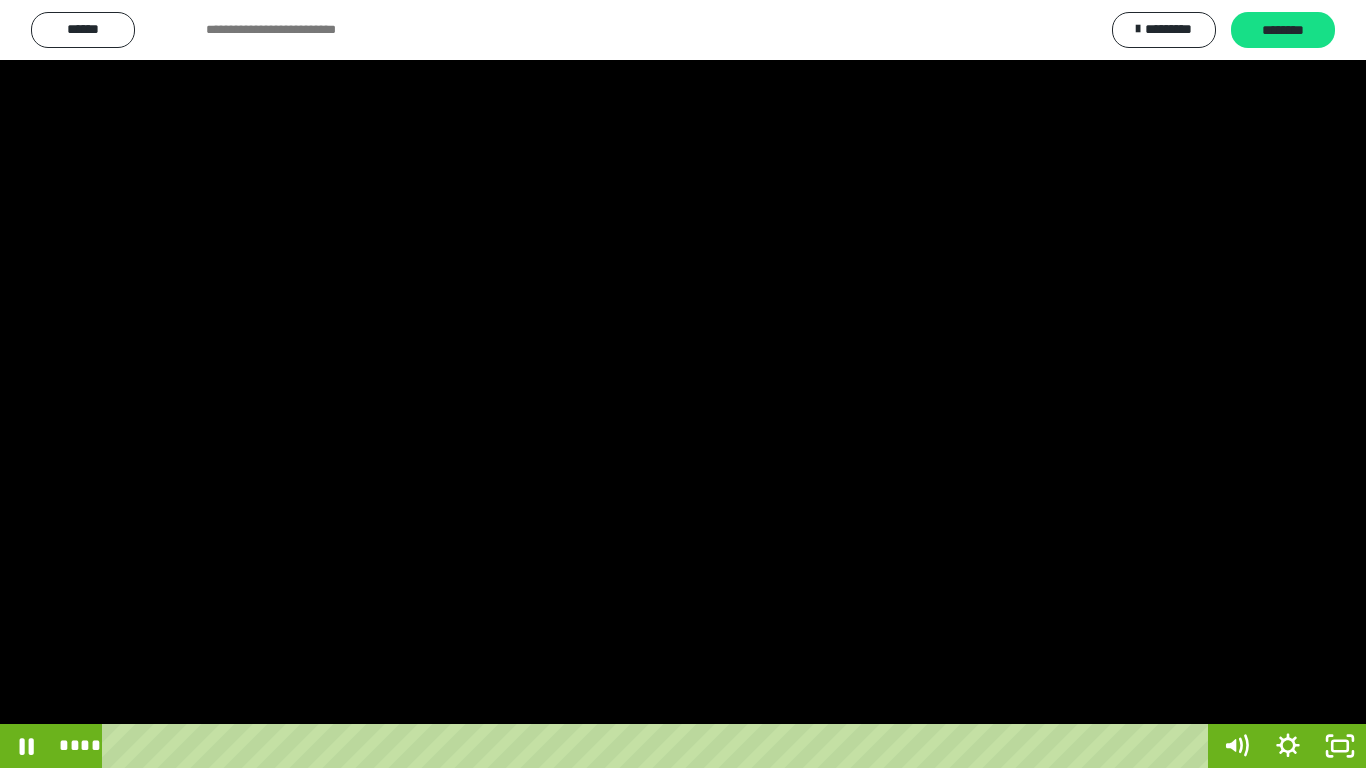 click at bounding box center [683, 384] 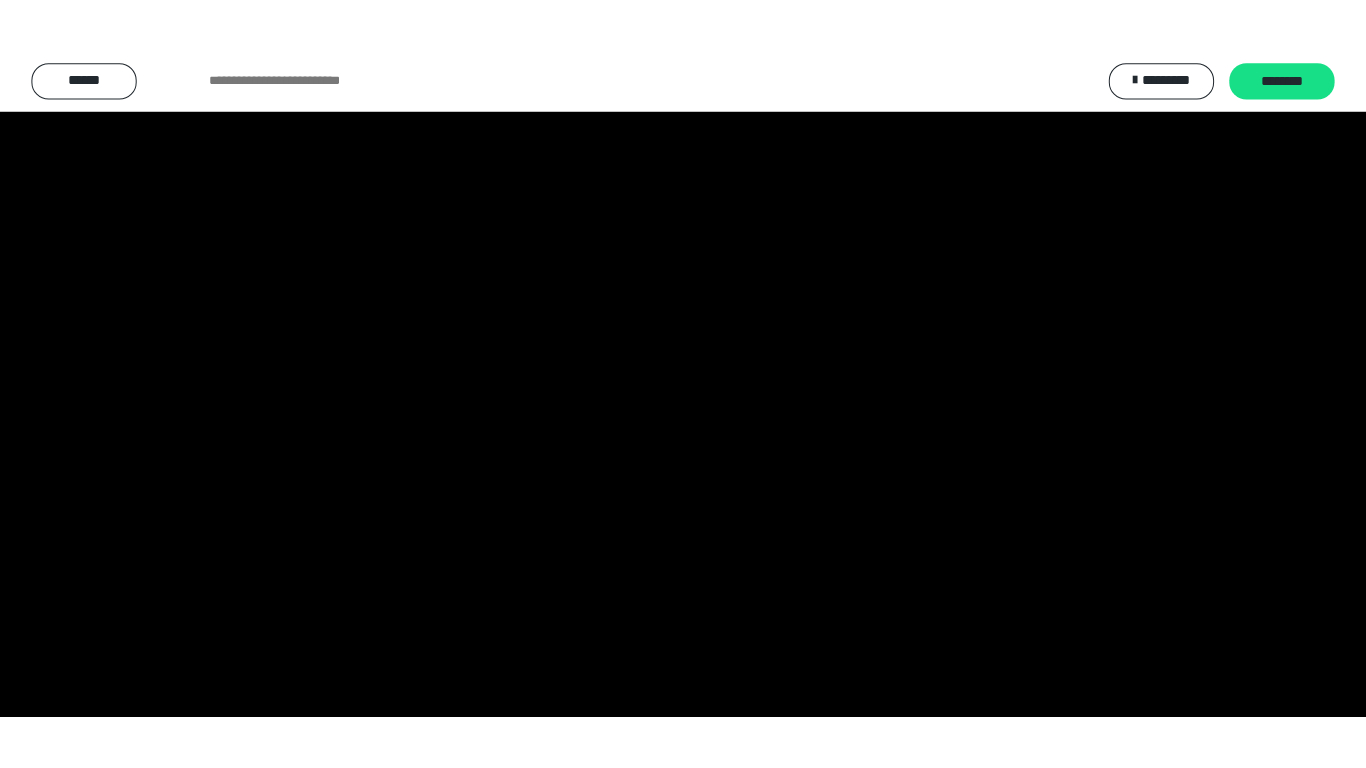 scroll, scrollTop: 4033, scrollLeft: 0, axis: vertical 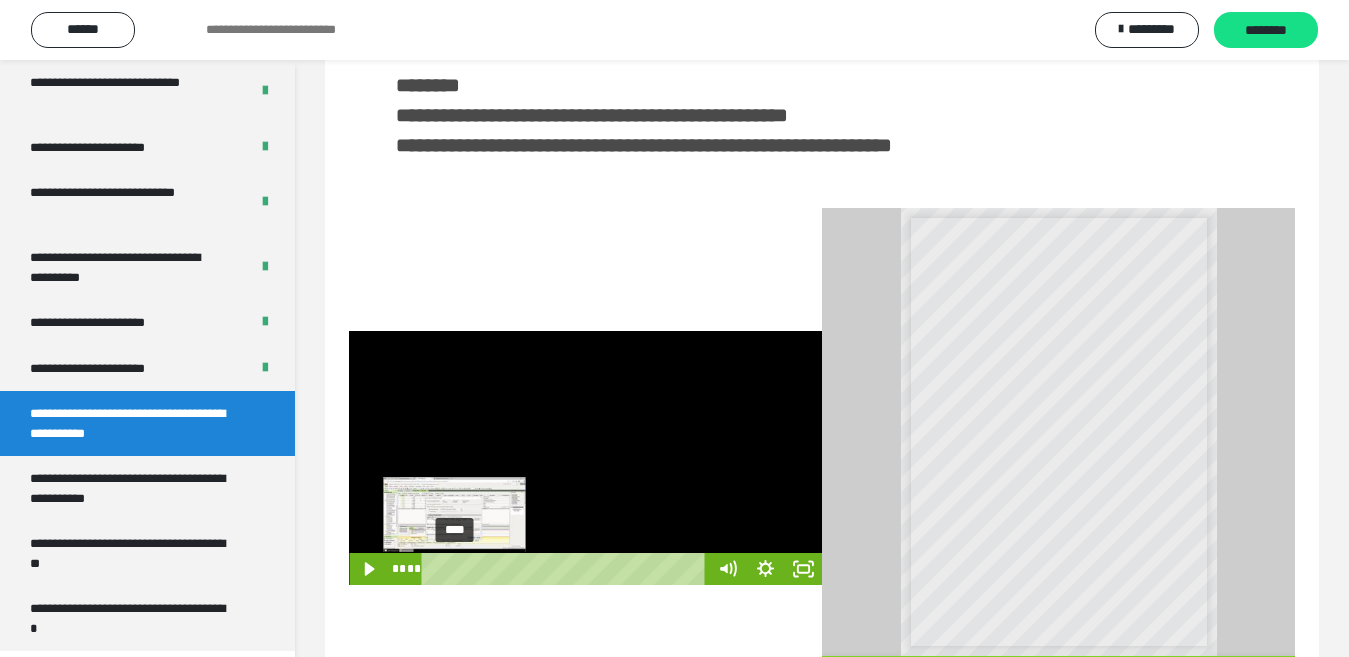 click on "****" at bounding box center (567, 569) 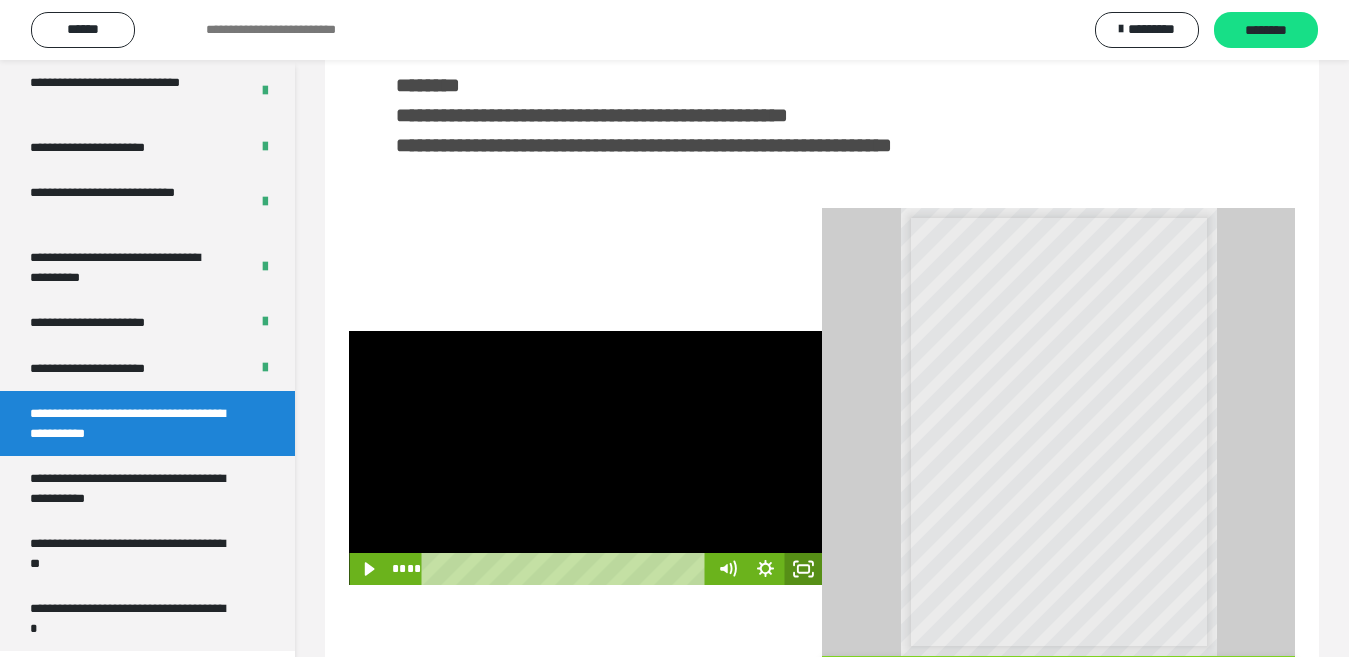 click 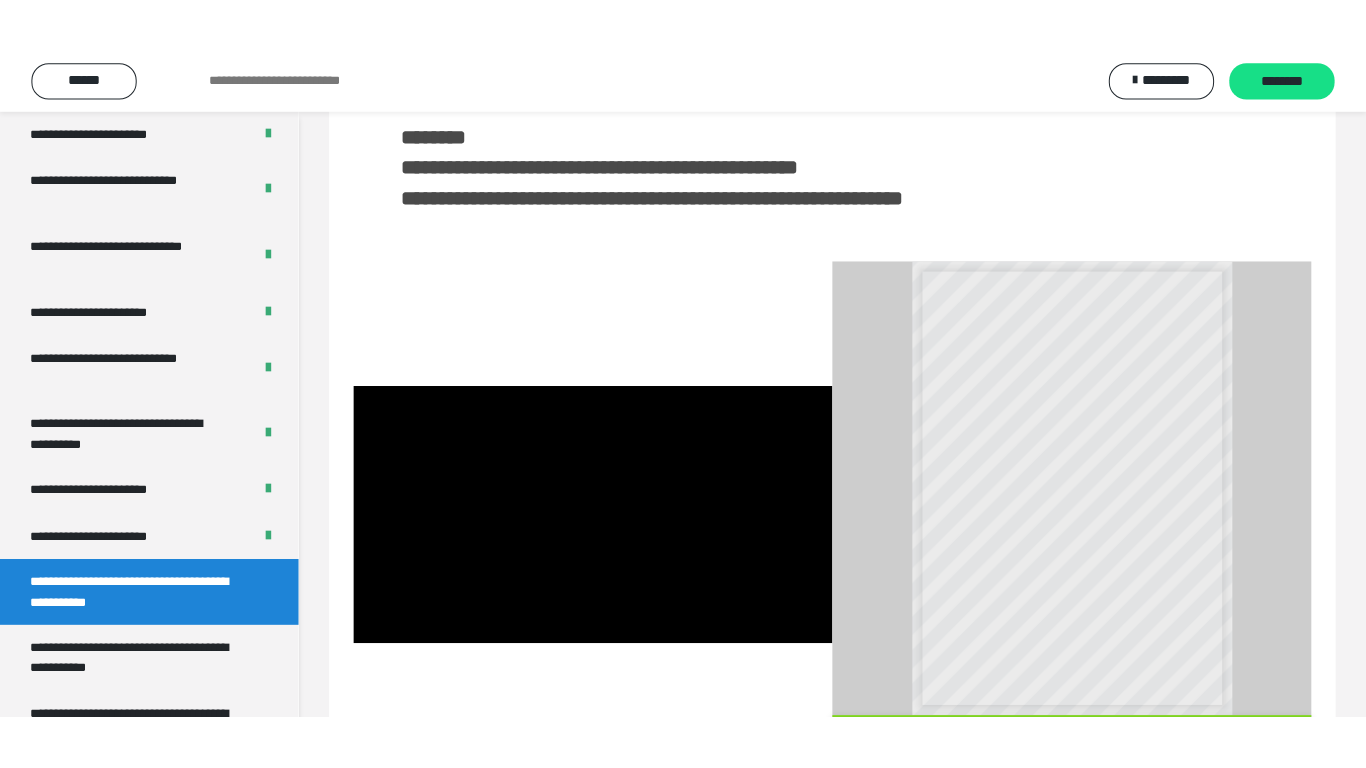 scroll, scrollTop: 4033, scrollLeft: 0, axis: vertical 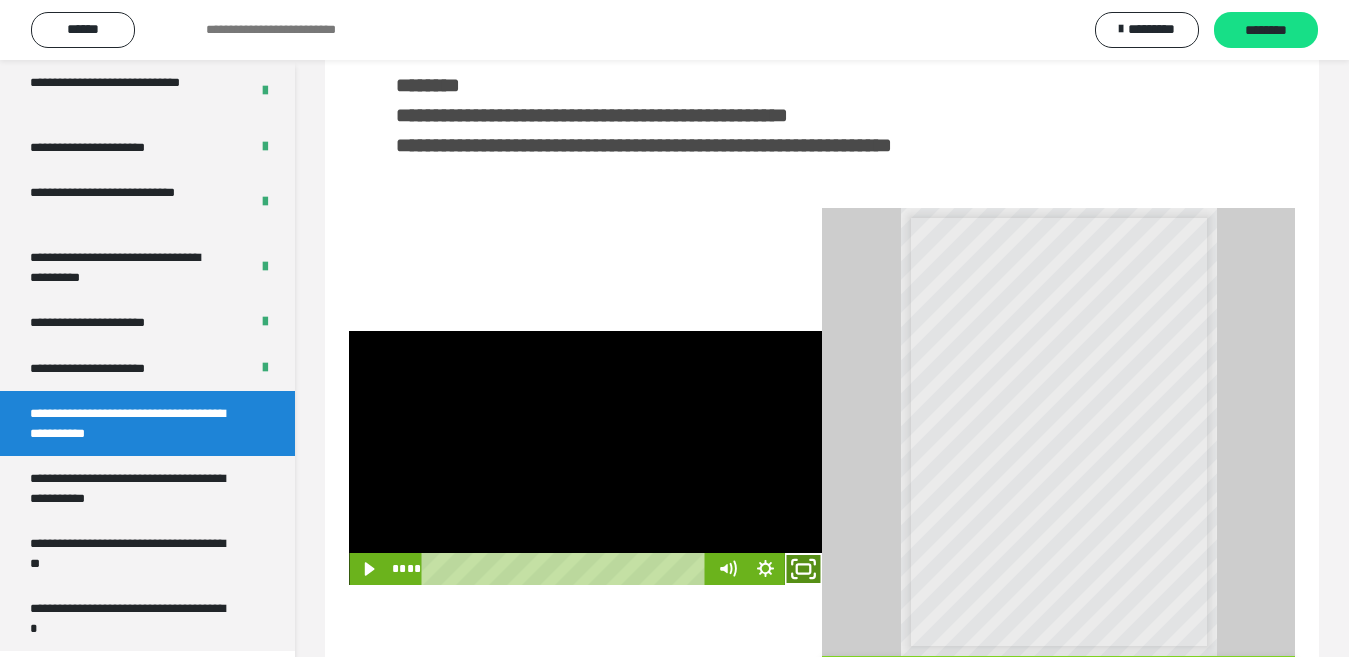 click 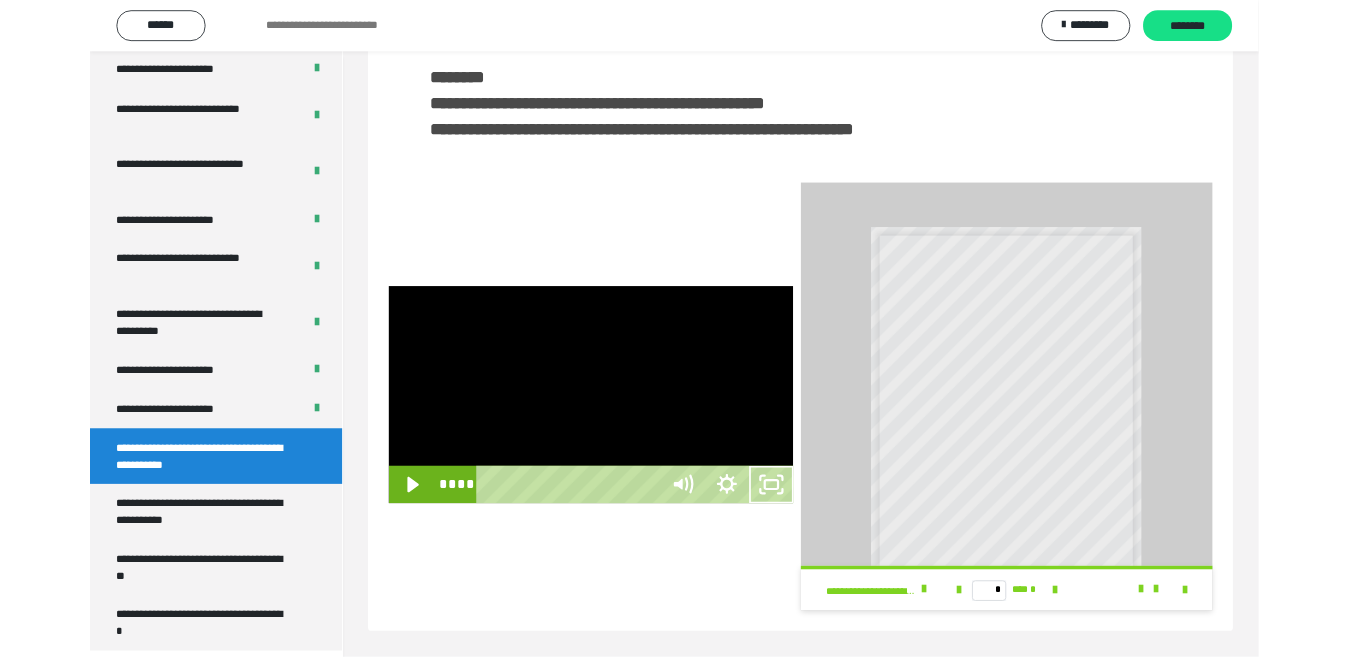 scroll, scrollTop: 3922, scrollLeft: 0, axis: vertical 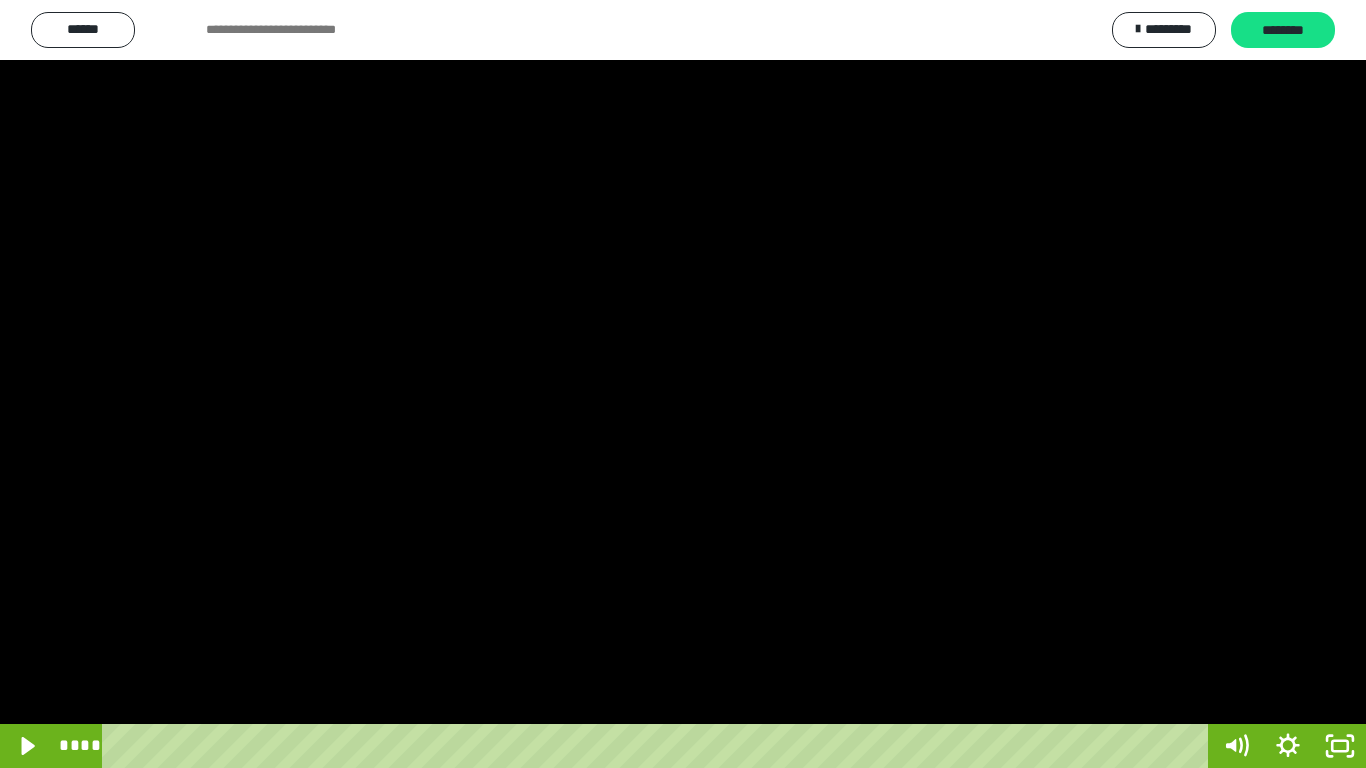 click at bounding box center (683, 384) 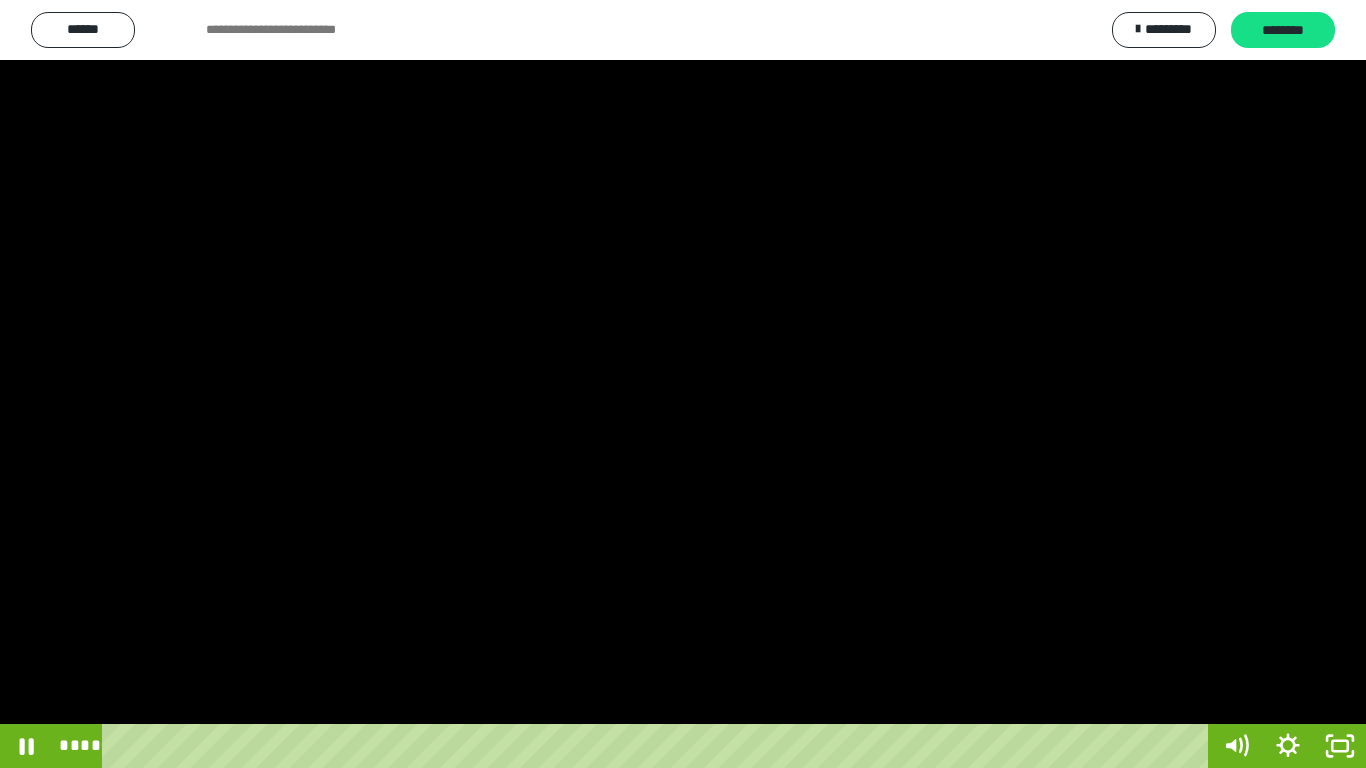 click at bounding box center [683, 384] 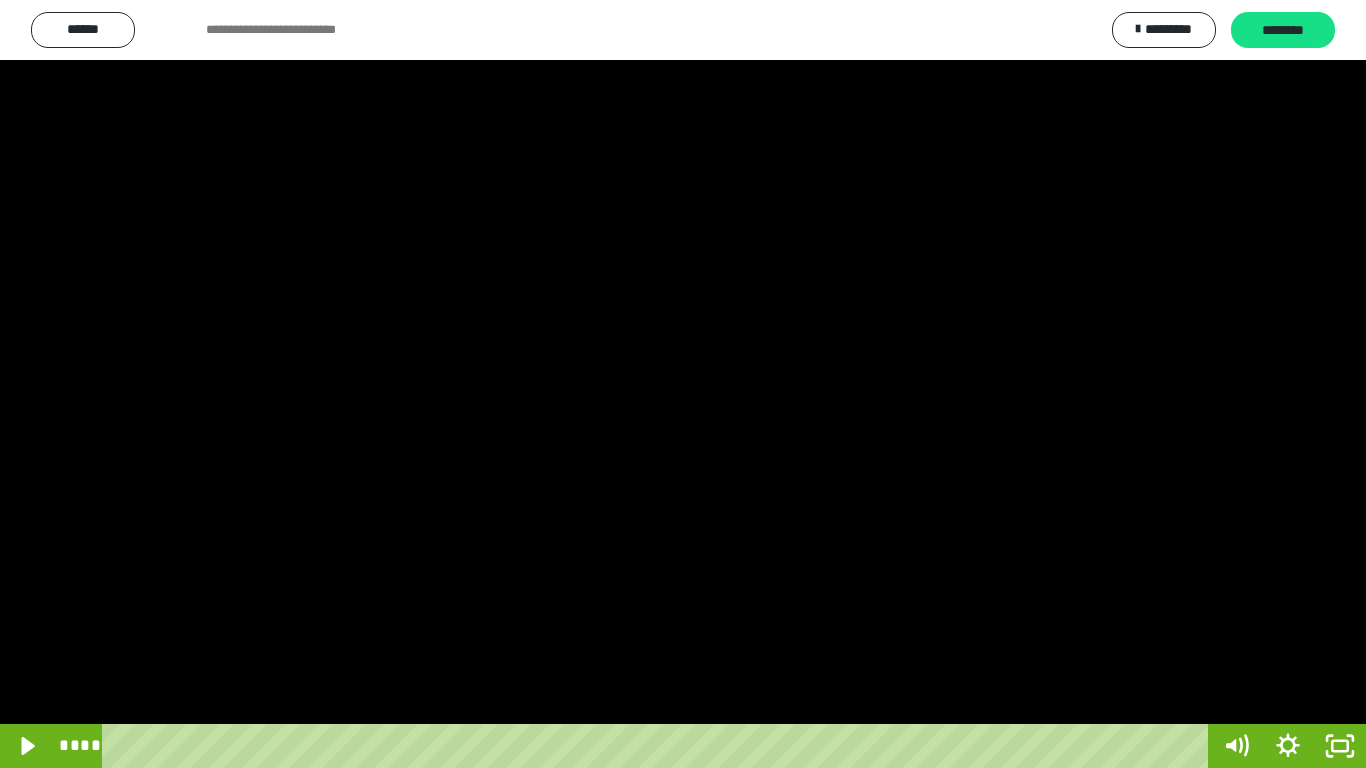 click at bounding box center [683, 384] 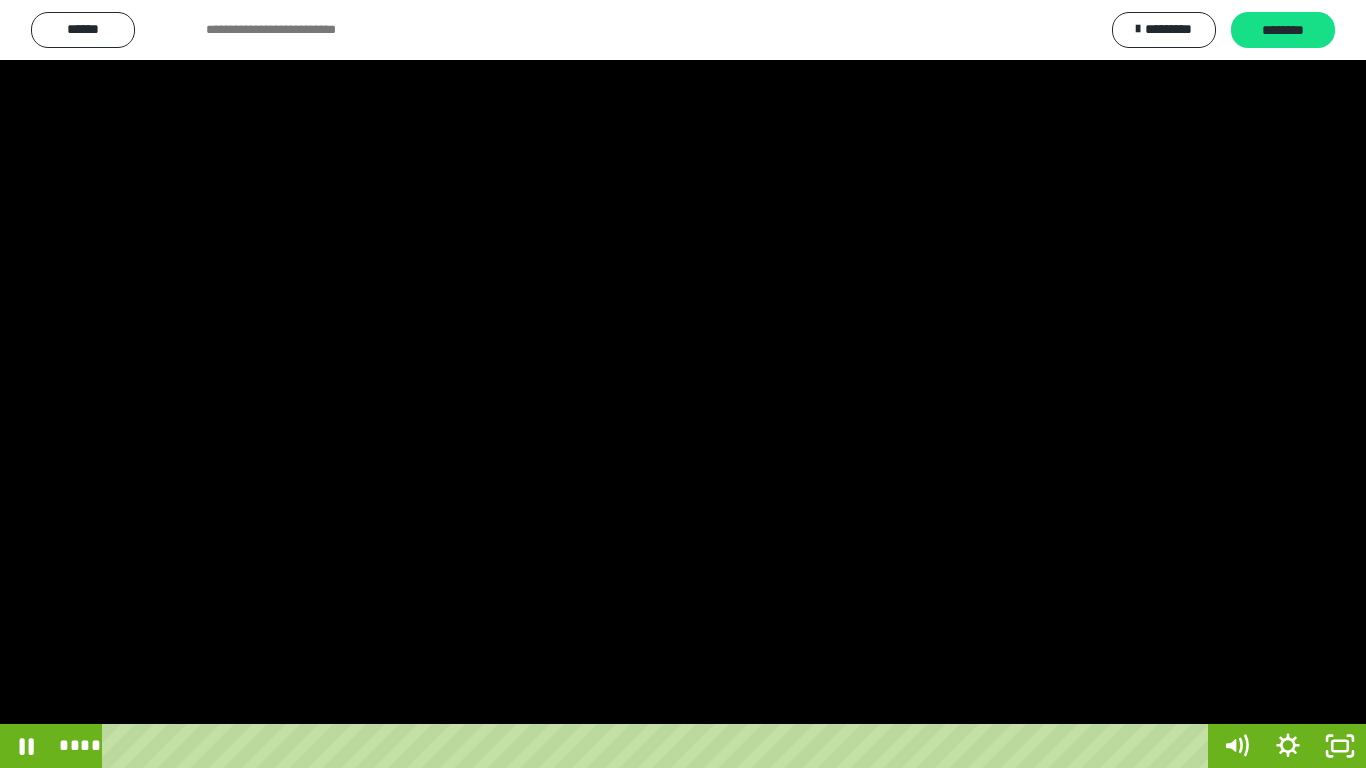 click at bounding box center (683, 384) 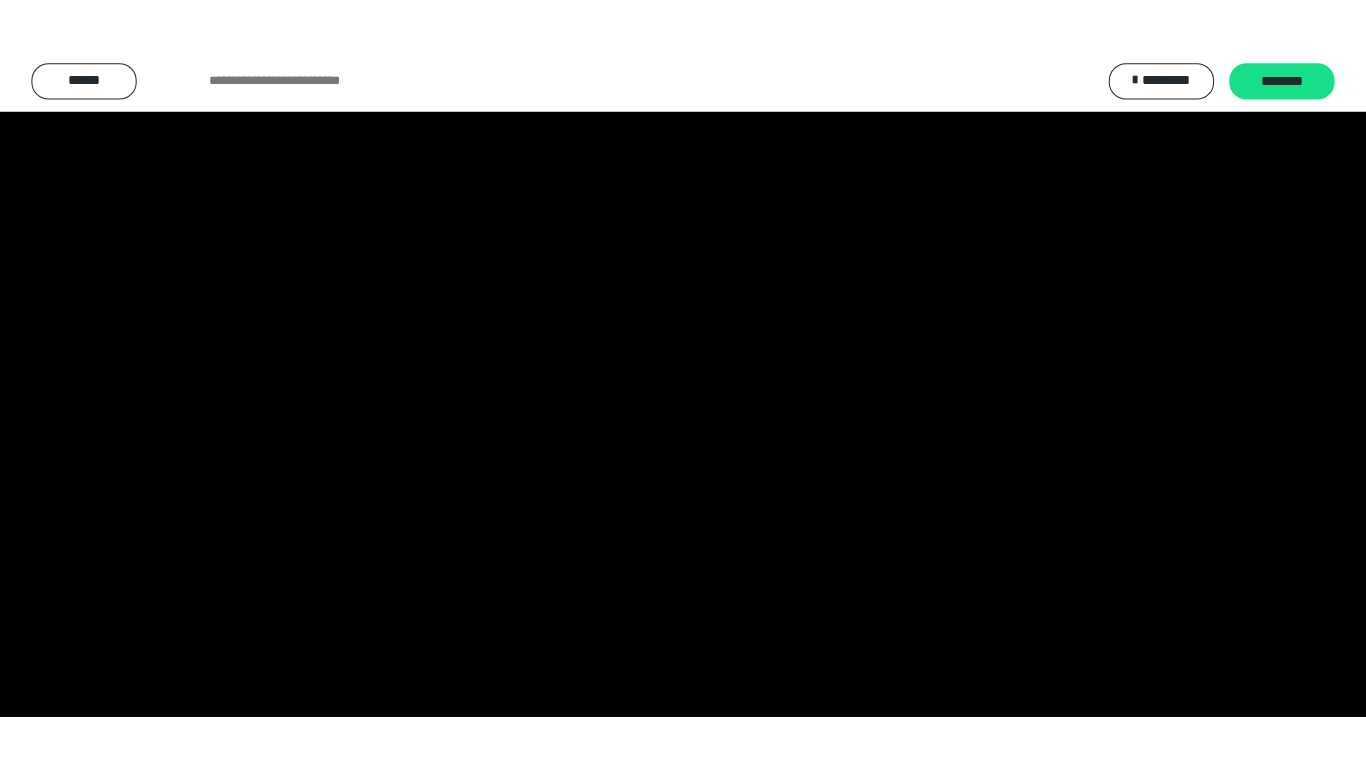 scroll, scrollTop: 4033, scrollLeft: 0, axis: vertical 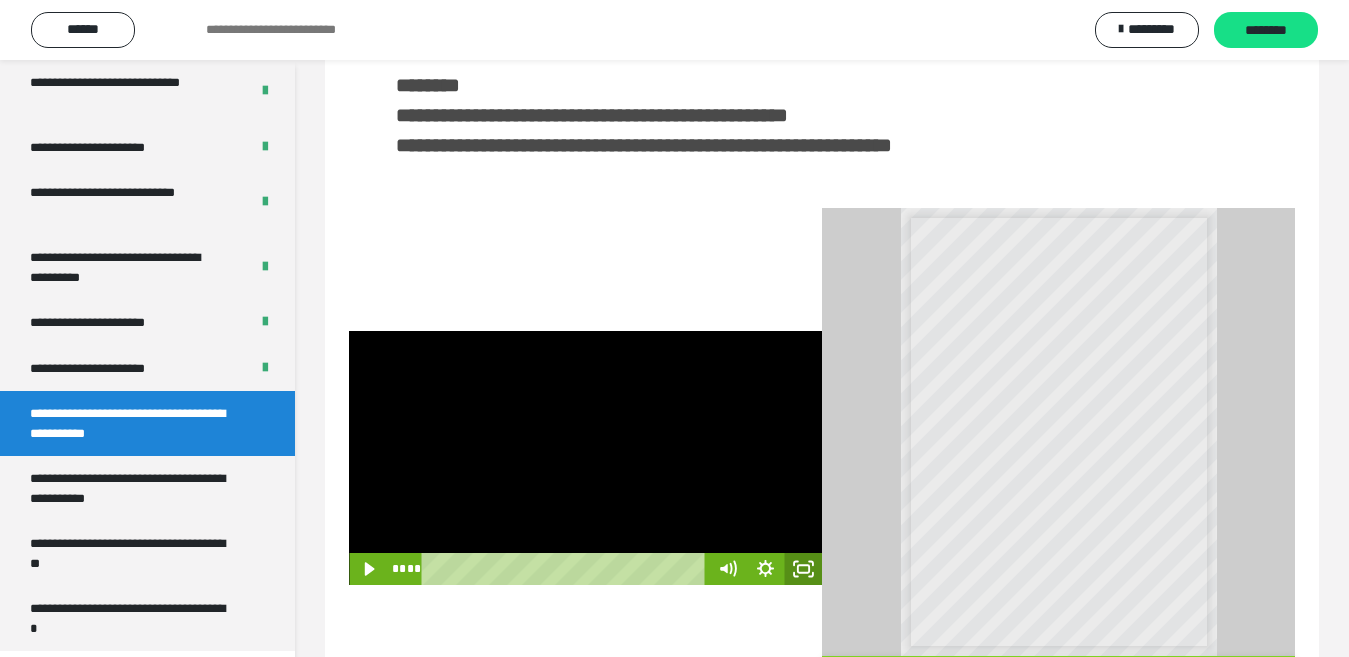 click 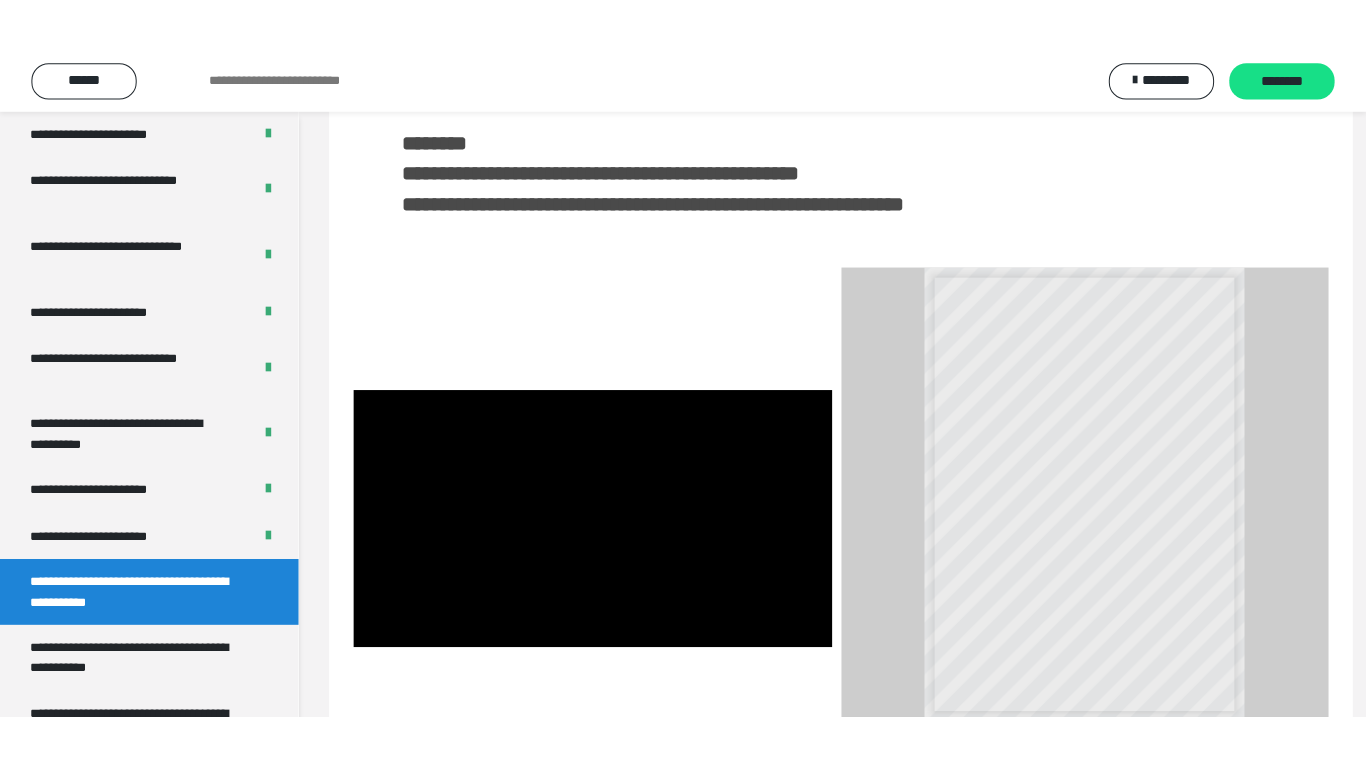 scroll, scrollTop: 4033, scrollLeft: 0, axis: vertical 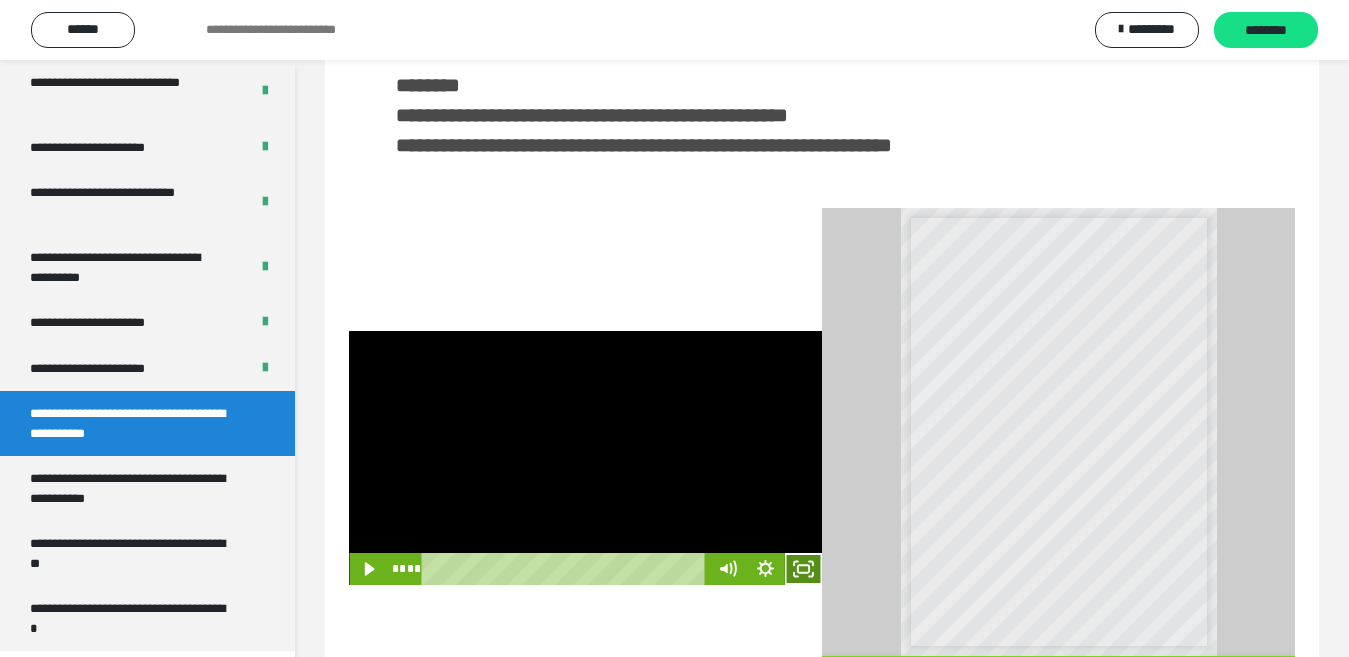 click 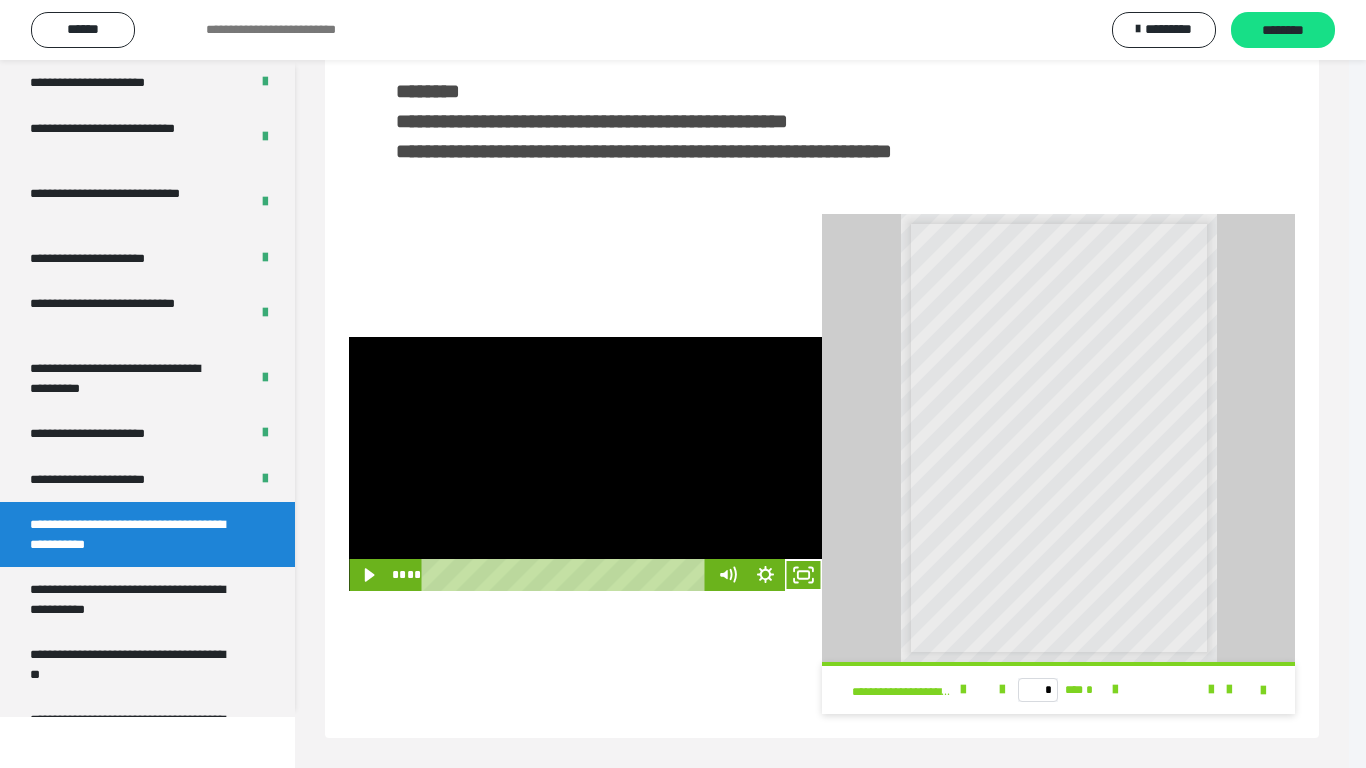 scroll, scrollTop: 4033, scrollLeft: 0, axis: vertical 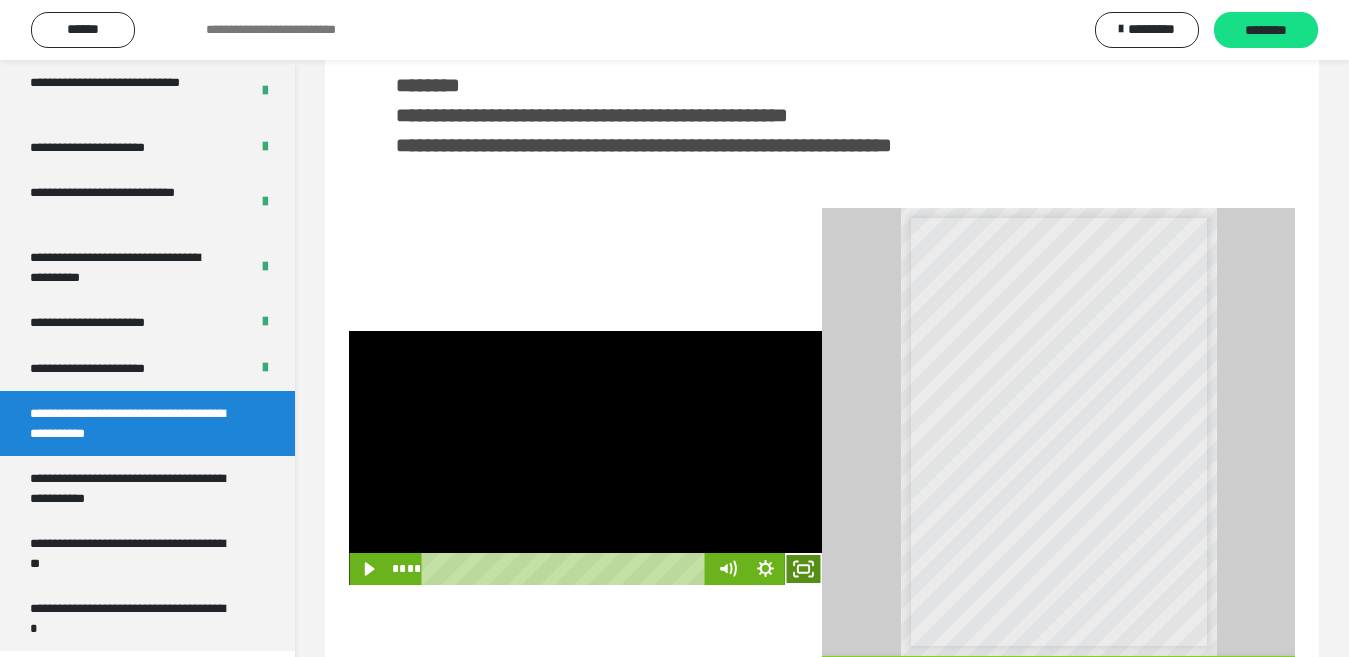 click 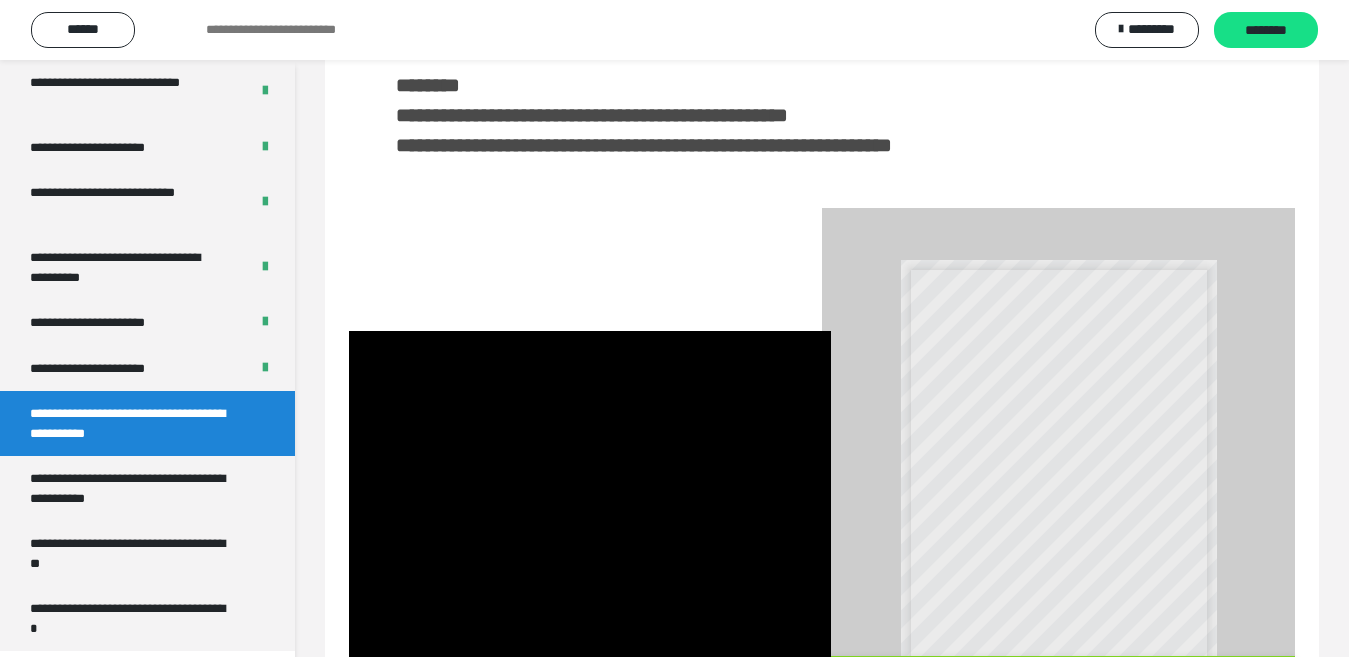 scroll, scrollTop: 3922, scrollLeft: 0, axis: vertical 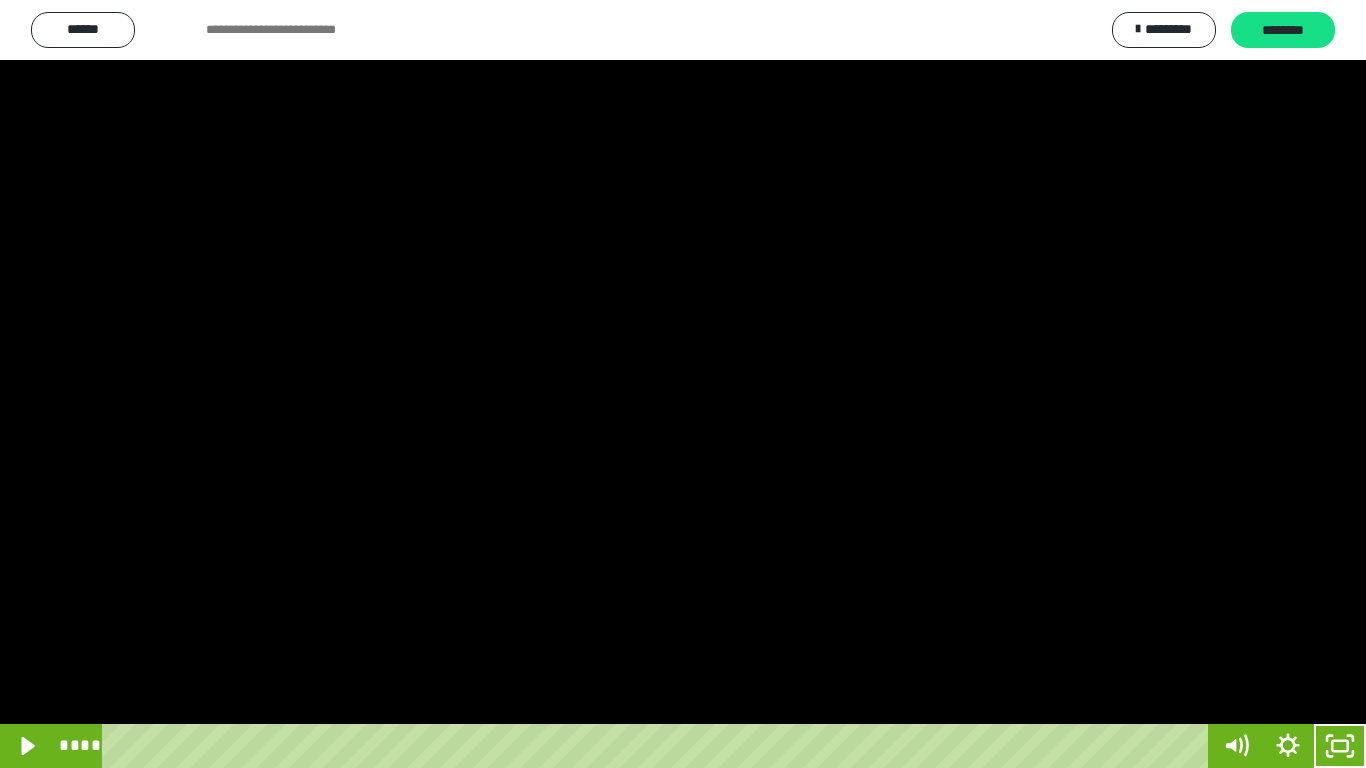 click at bounding box center [683, 384] 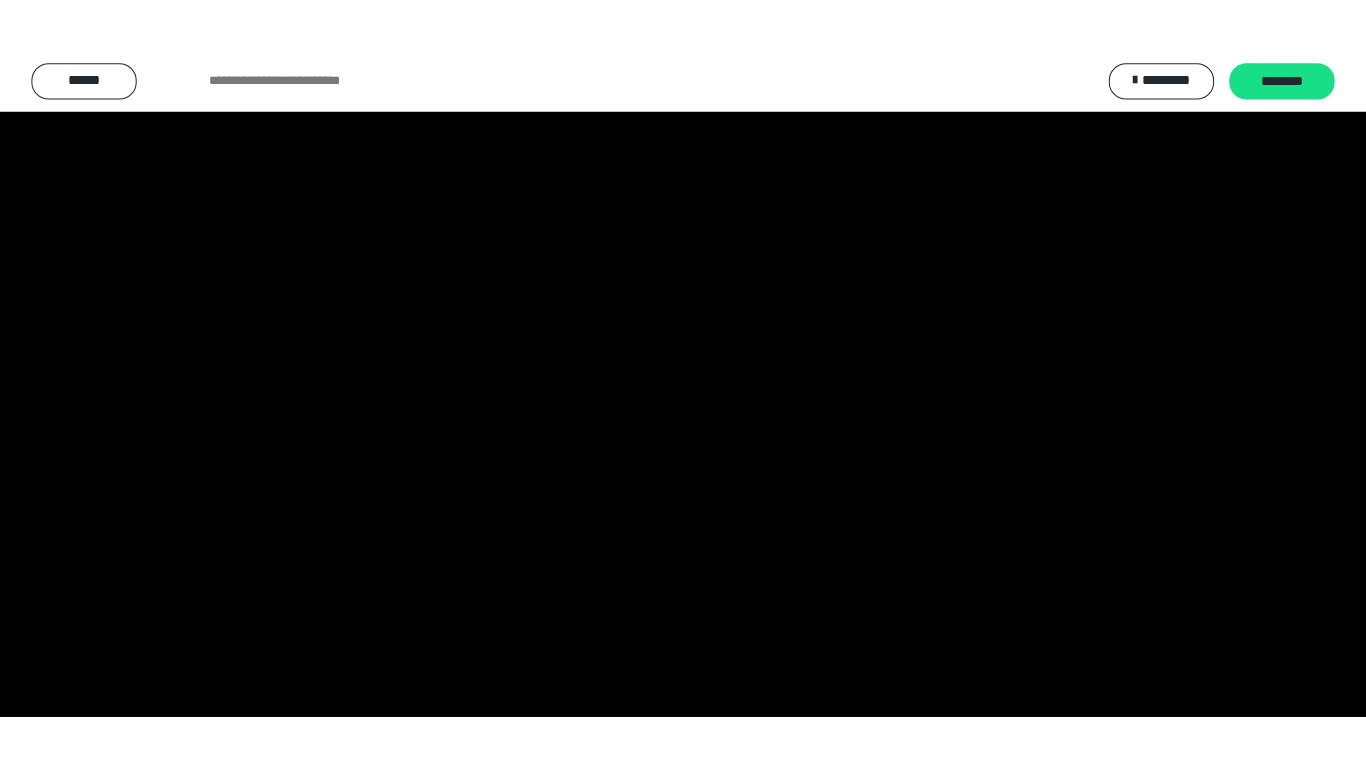 scroll, scrollTop: 4033, scrollLeft: 0, axis: vertical 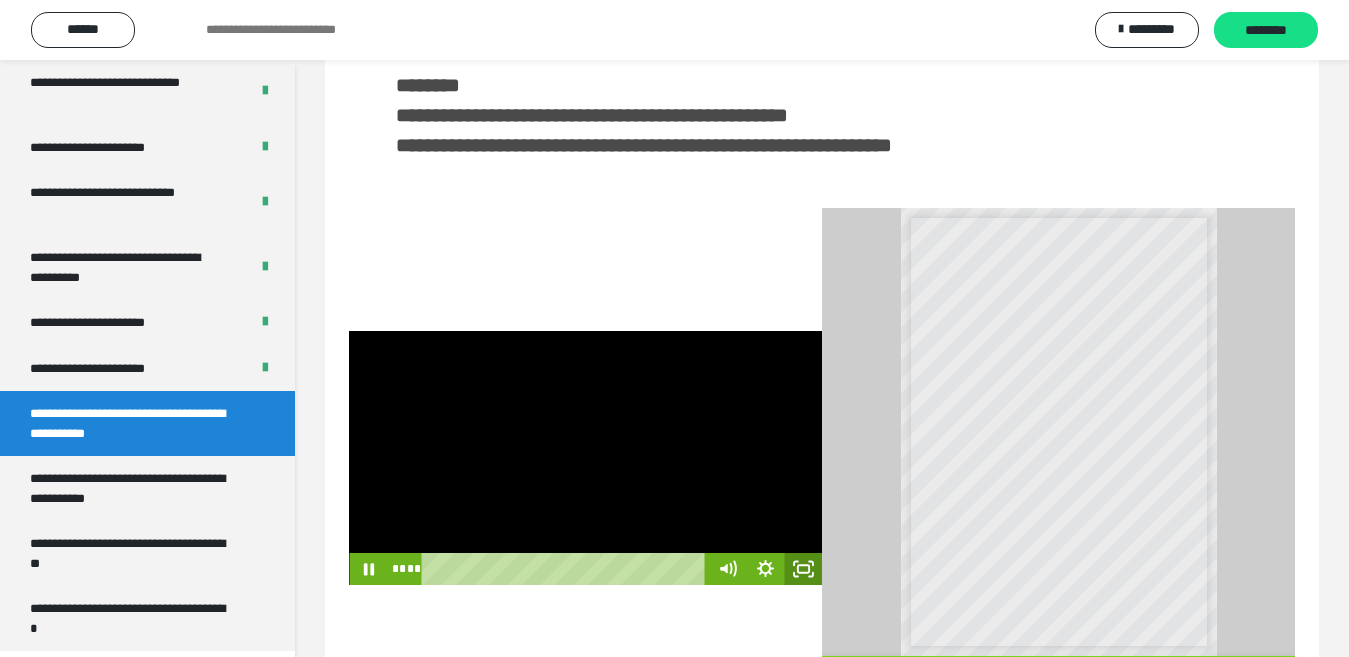 click 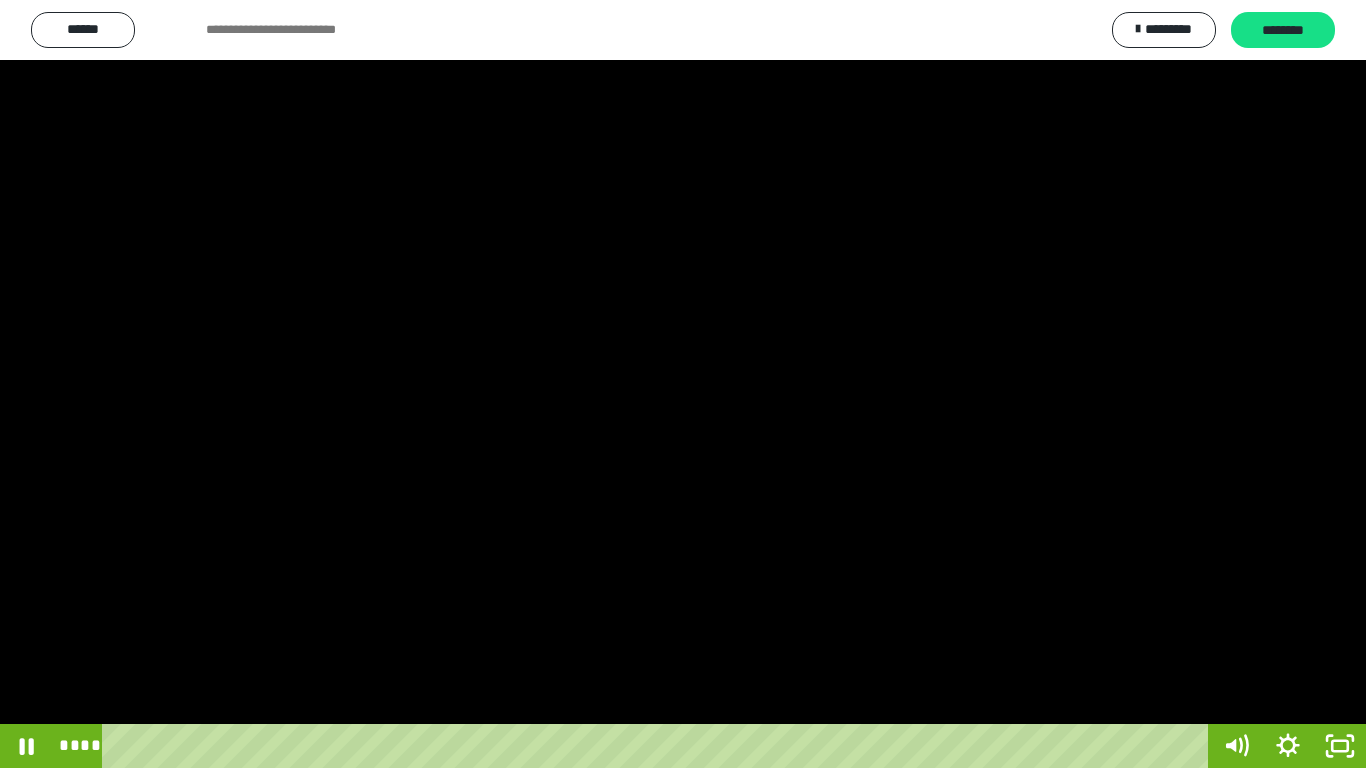 click at bounding box center [683, 384] 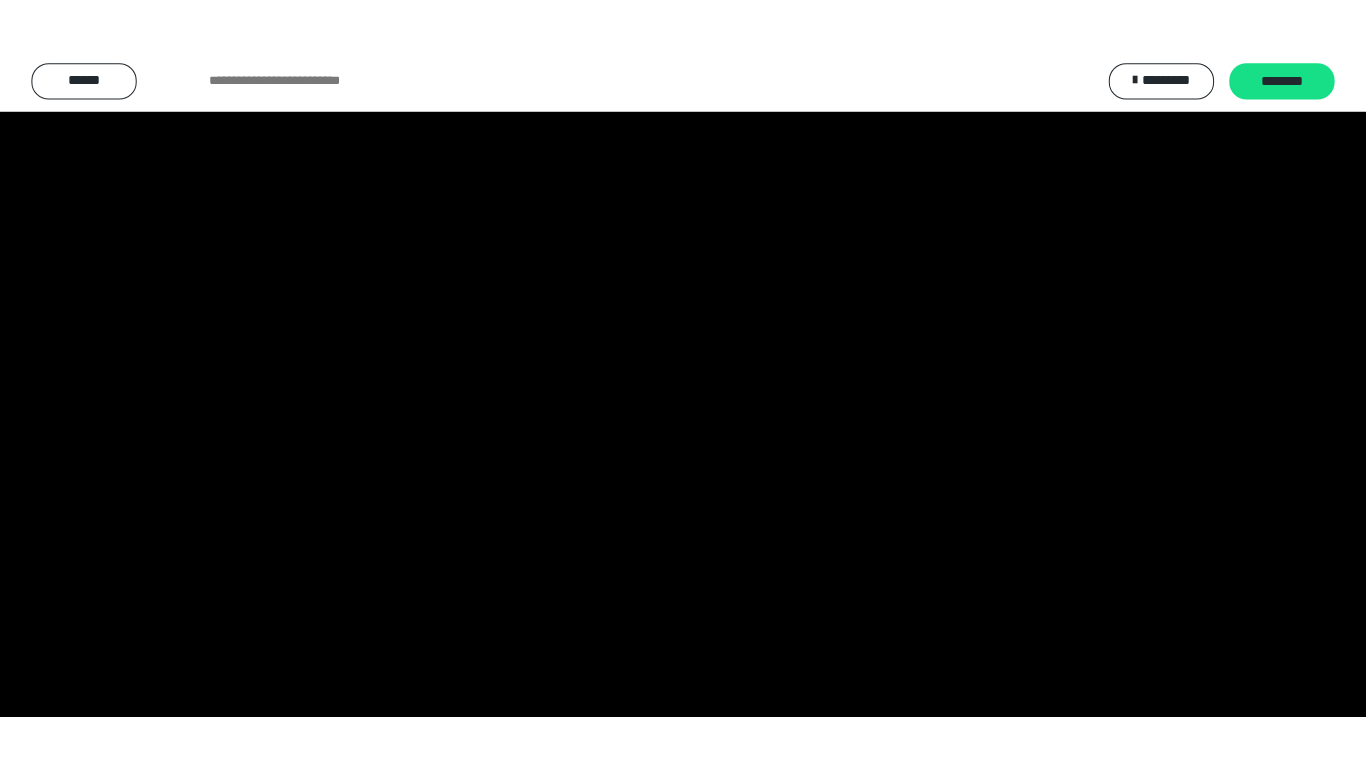 scroll, scrollTop: 4033, scrollLeft: 0, axis: vertical 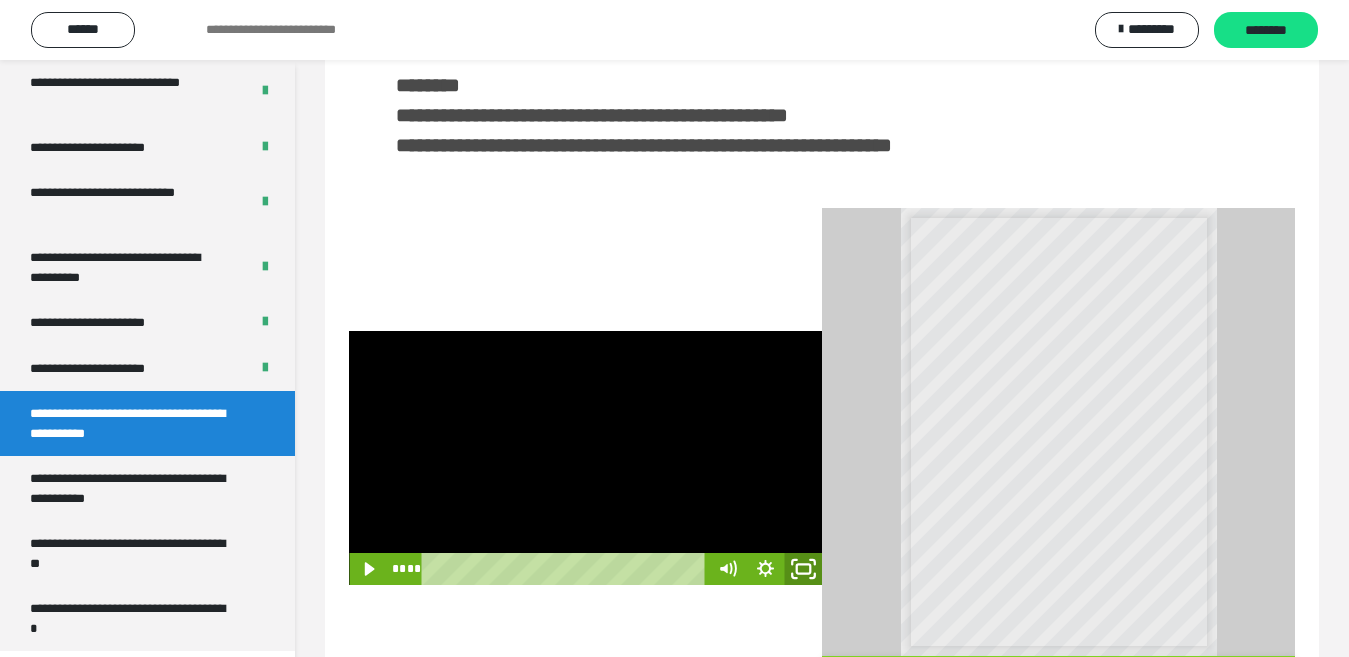 click 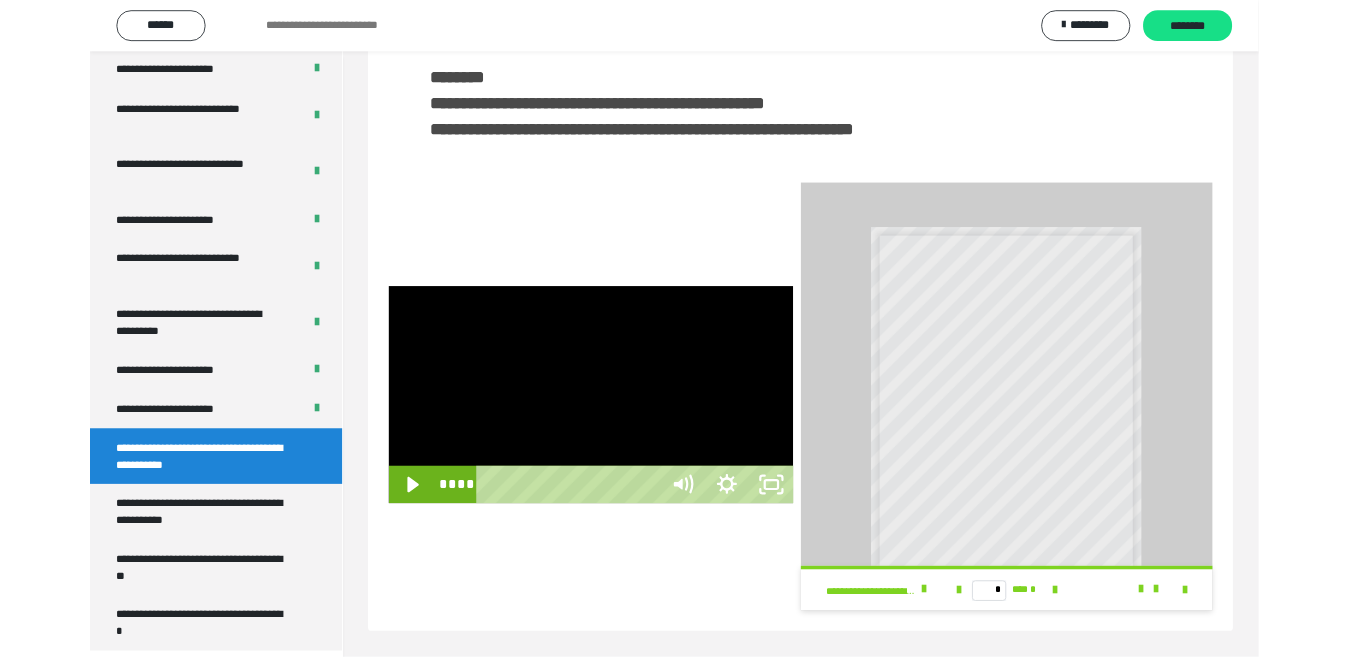 scroll, scrollTop: 3922, scrollLeft: 0, axis: vertical 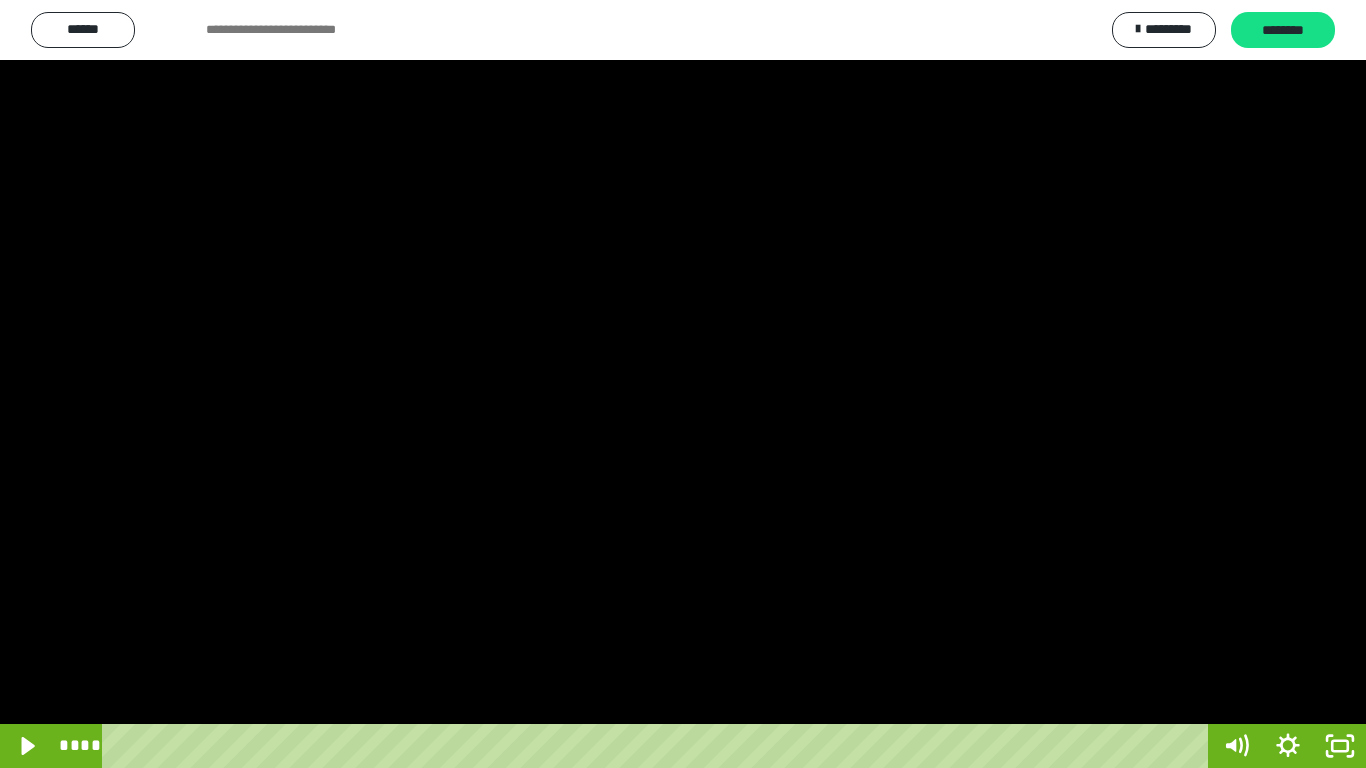 click at bounding box center (683, 384) 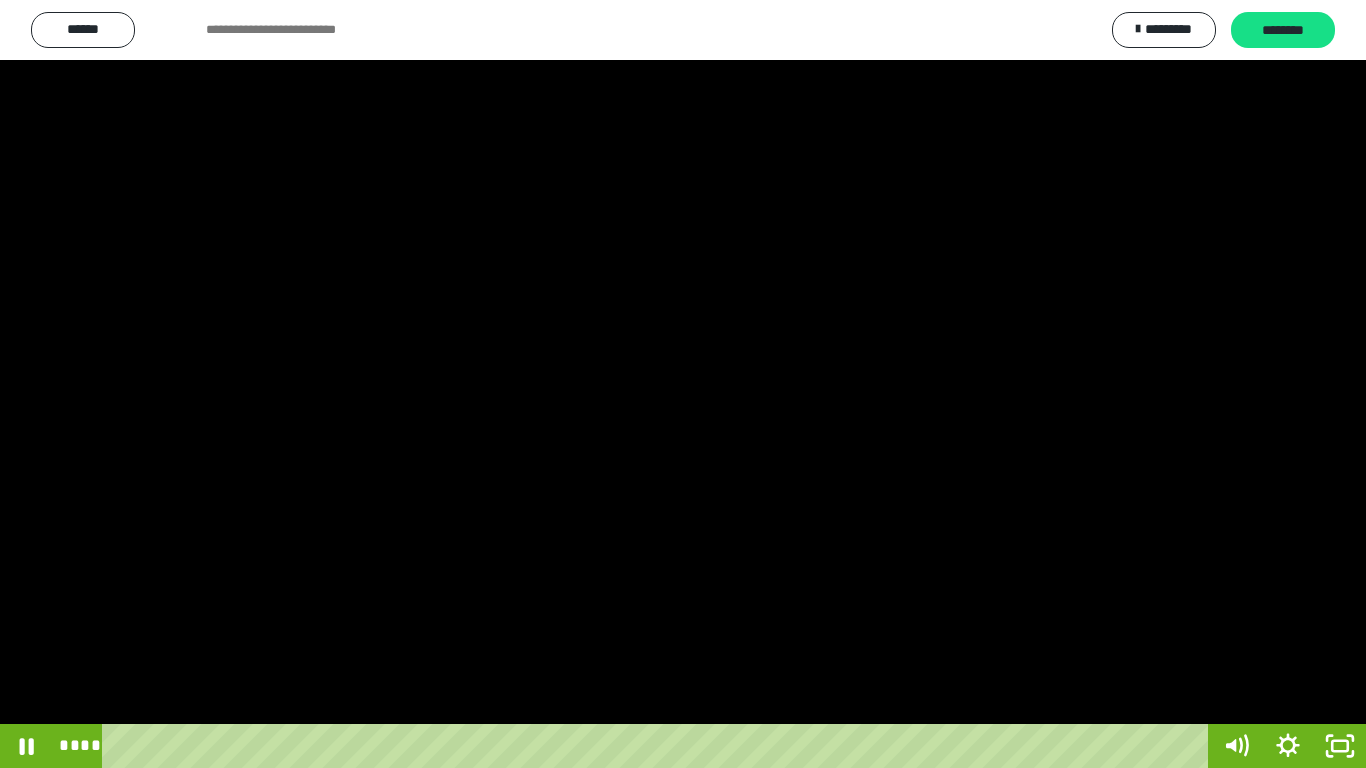 click at bounding box center [683, 384] 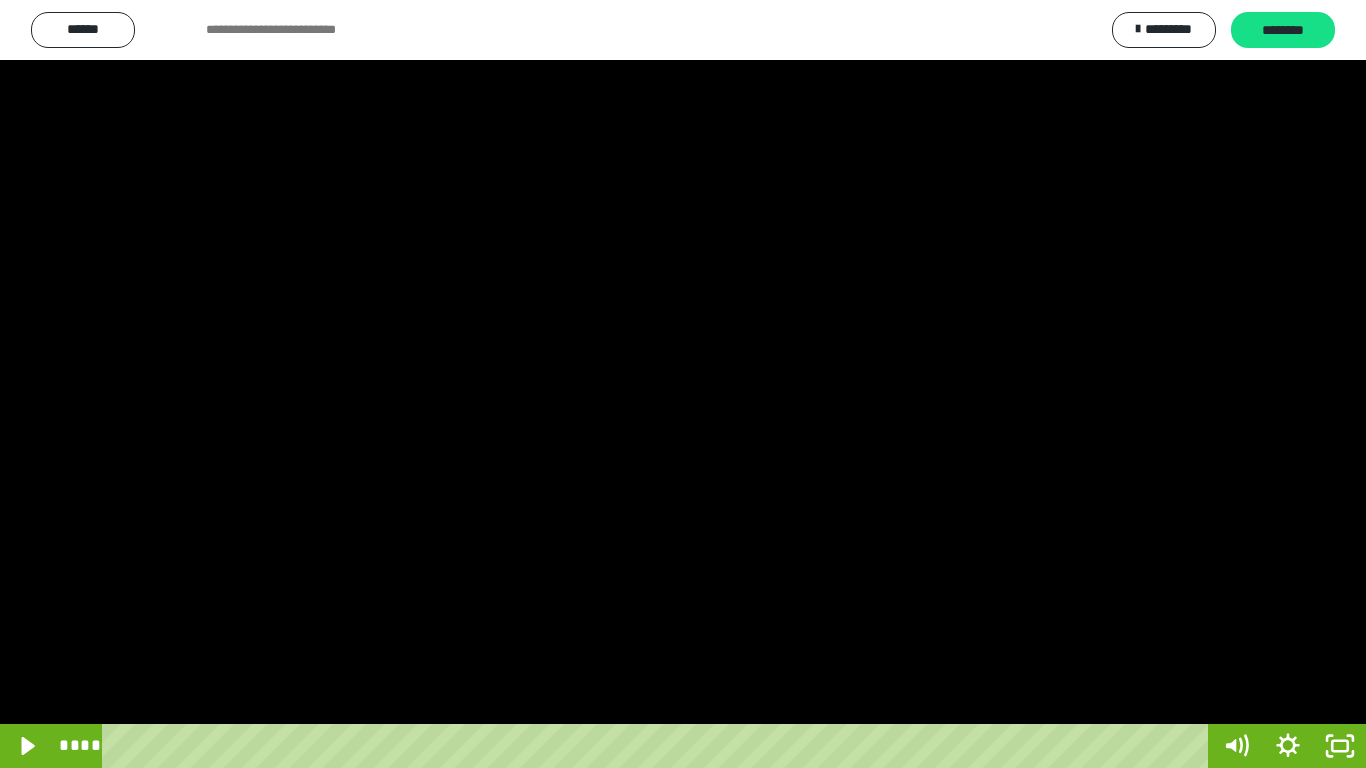 click at bounding box center (683, 384) 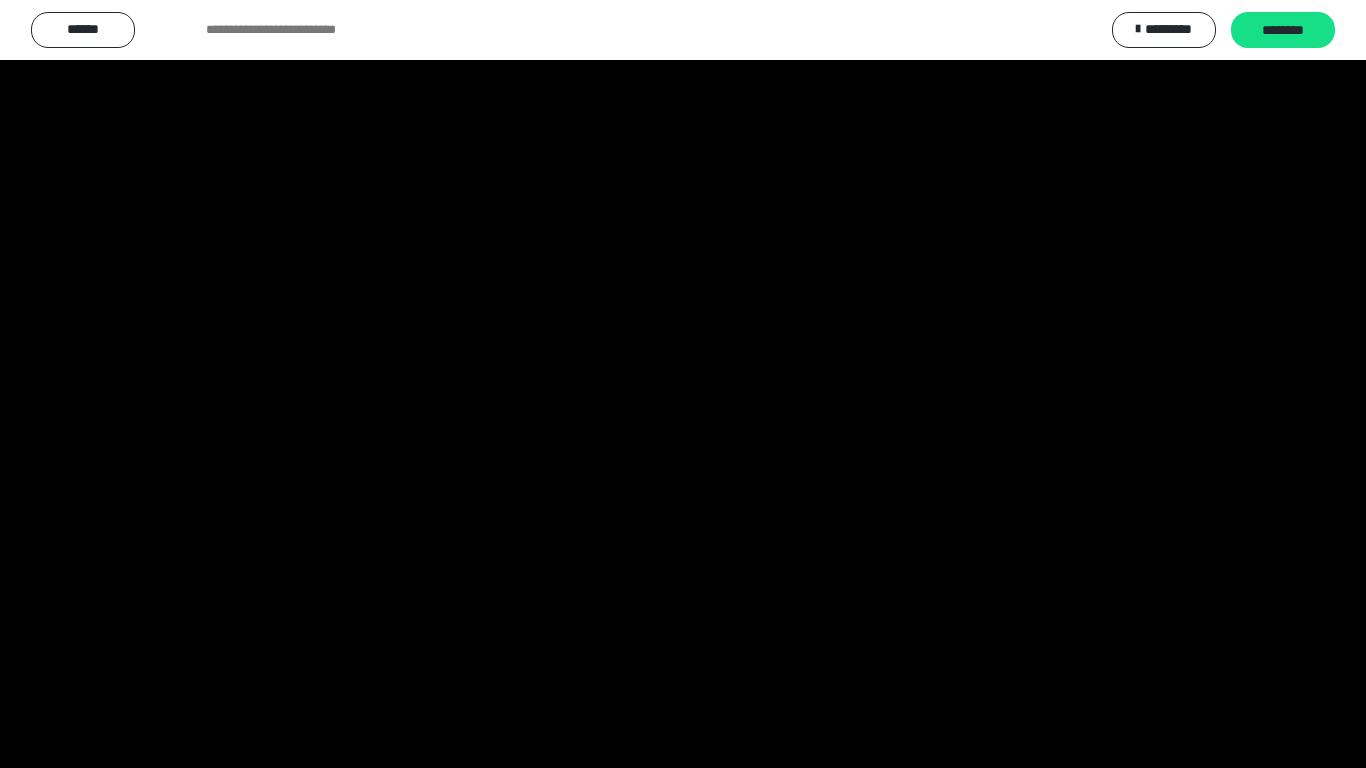 click at bounding box center [683, 384] 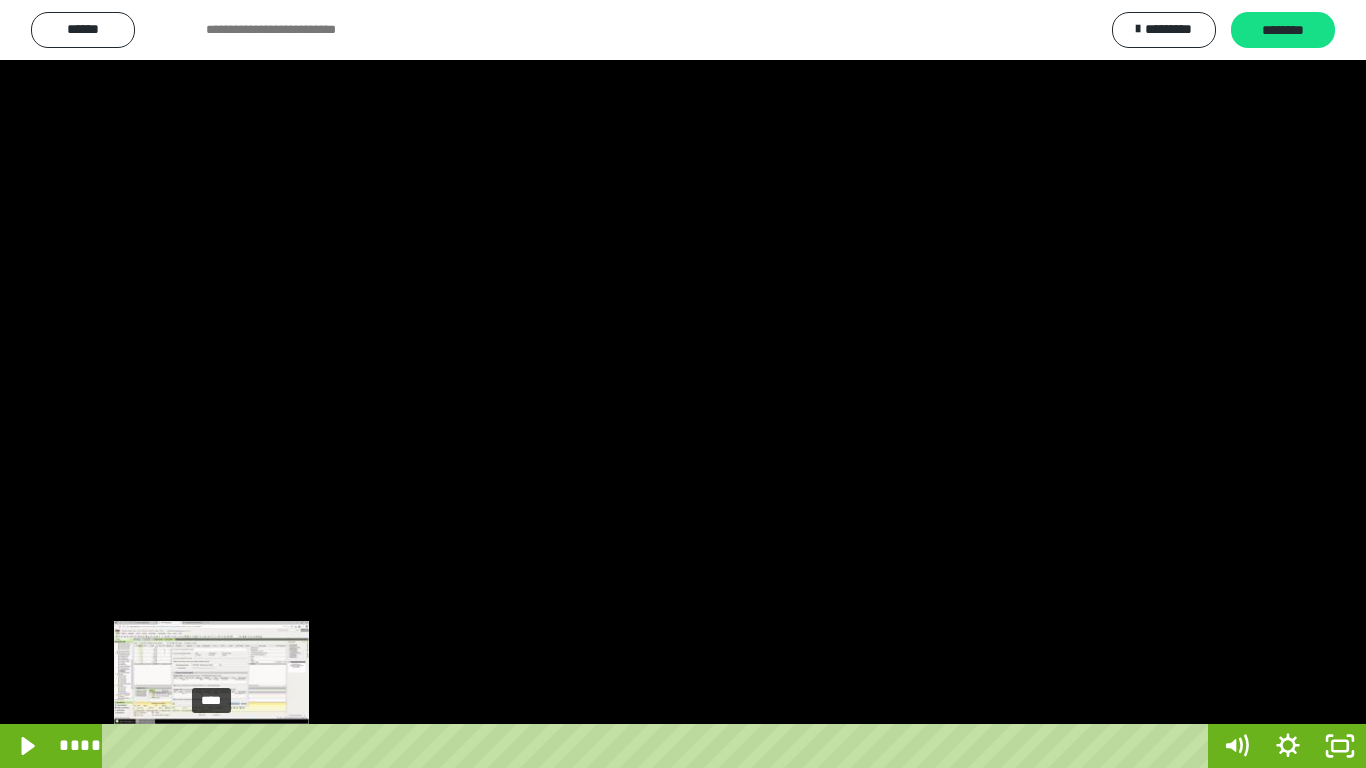 click on "****" at bounding box center [659, 746] 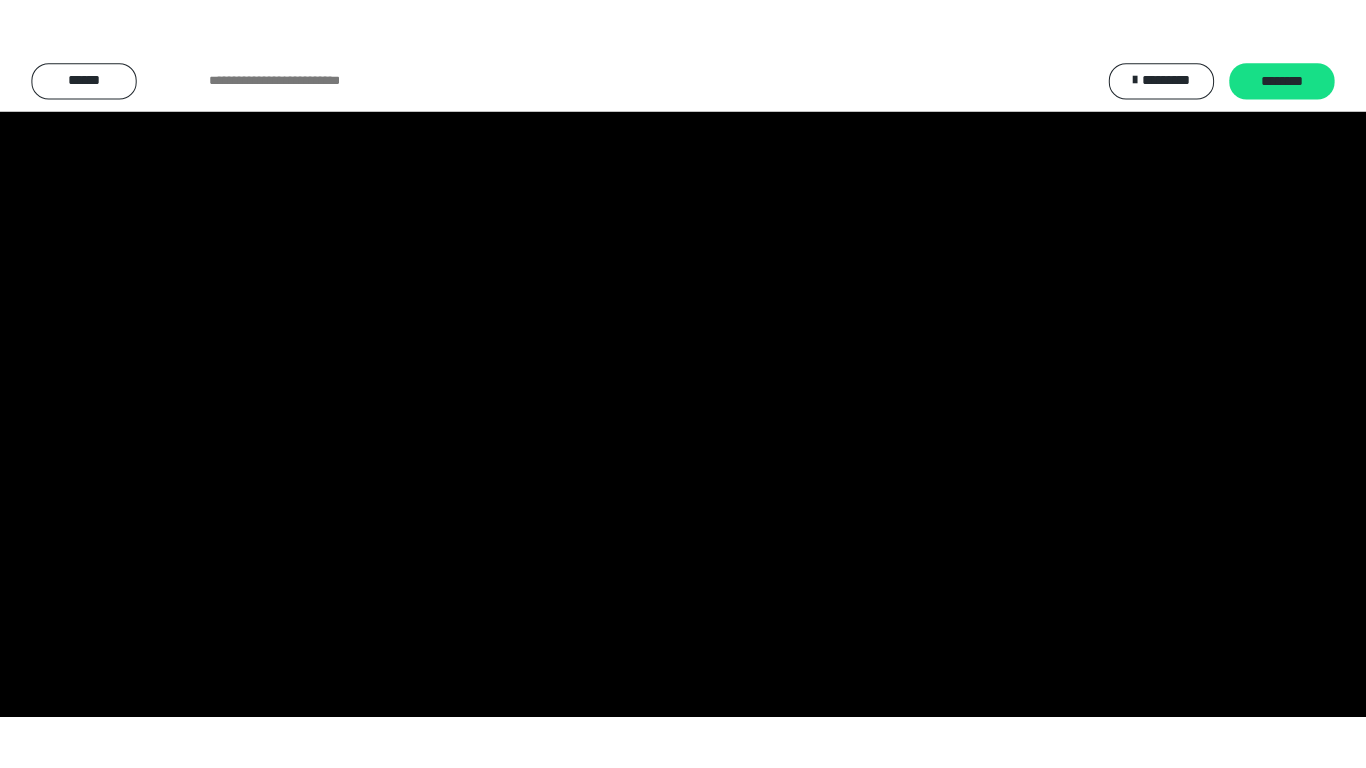 scroll, scrollTop: 4033, scrollLeft: 0, axis: vertical 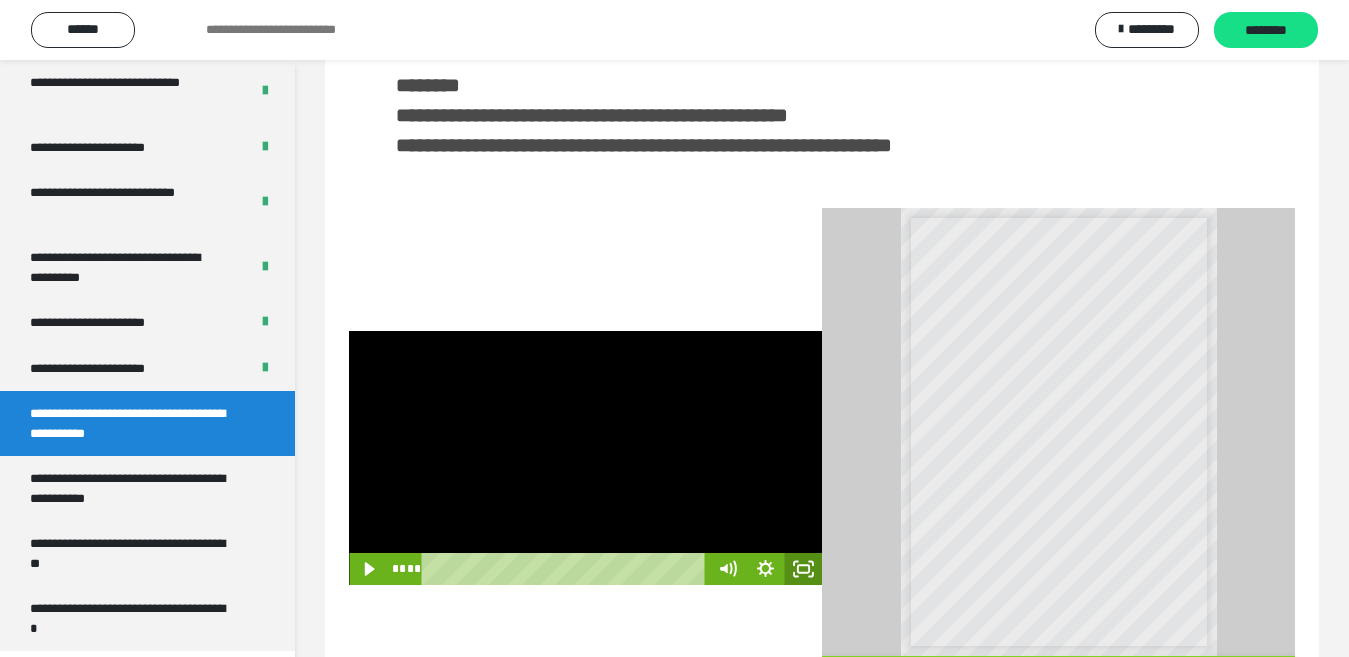 drag, startPoint x: 807, startPoint y: 576, endPoint x: 806, endPoint y: 643, distance: 67.00746 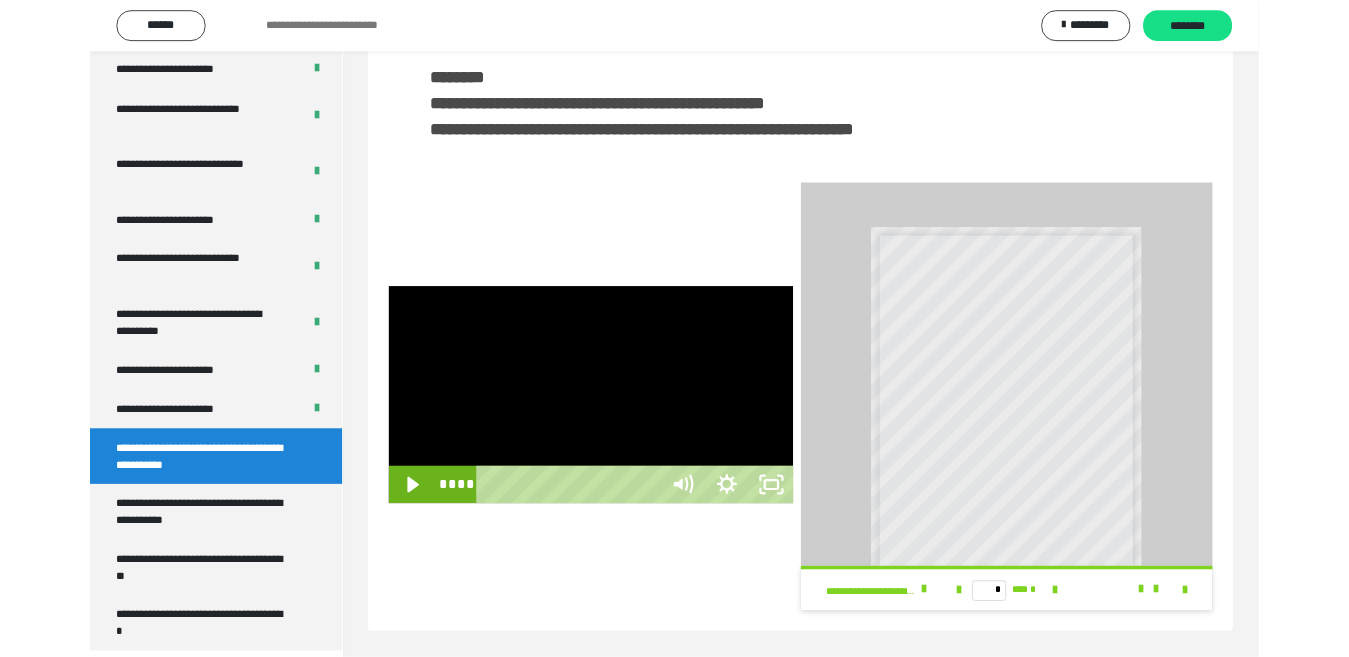 scroll, scrollTop: 3922, scrollLeft: 0, axis: vertical 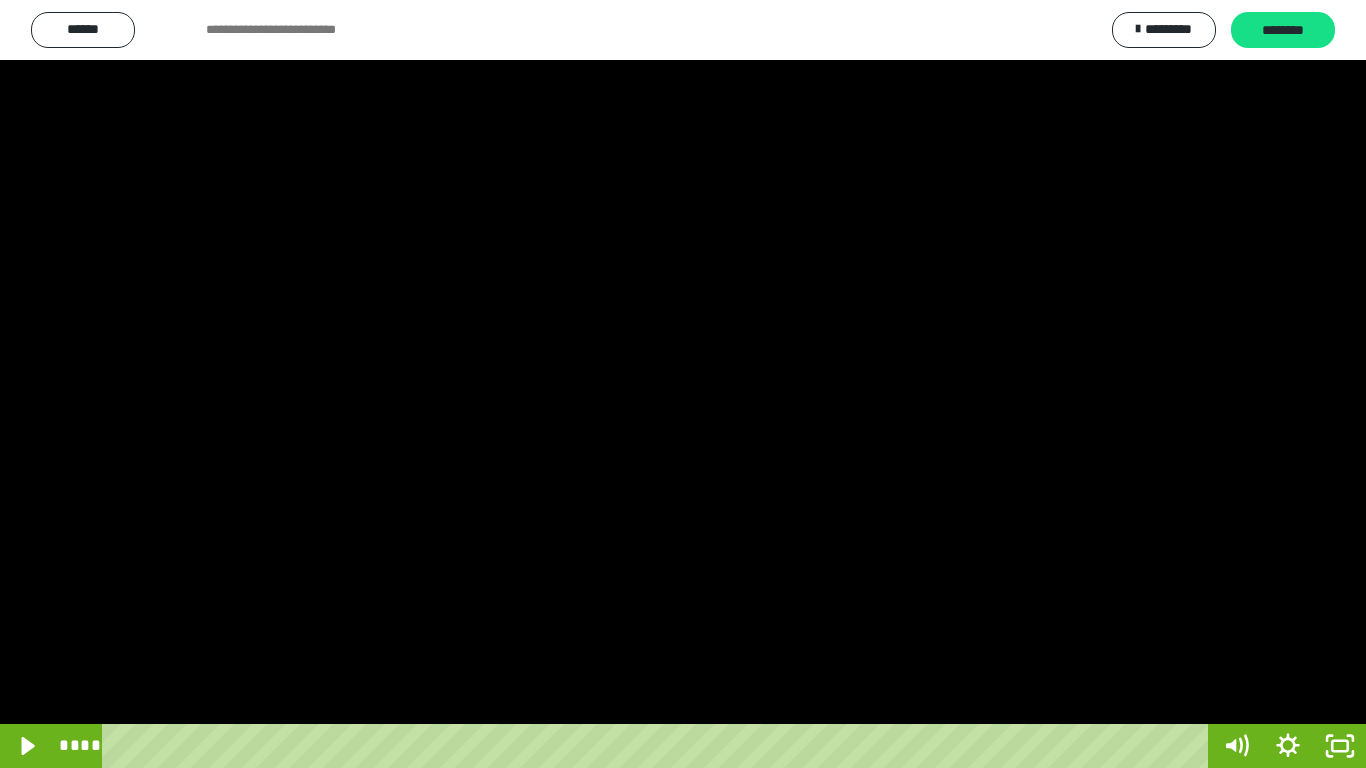 click at bounding box center (683, 384) 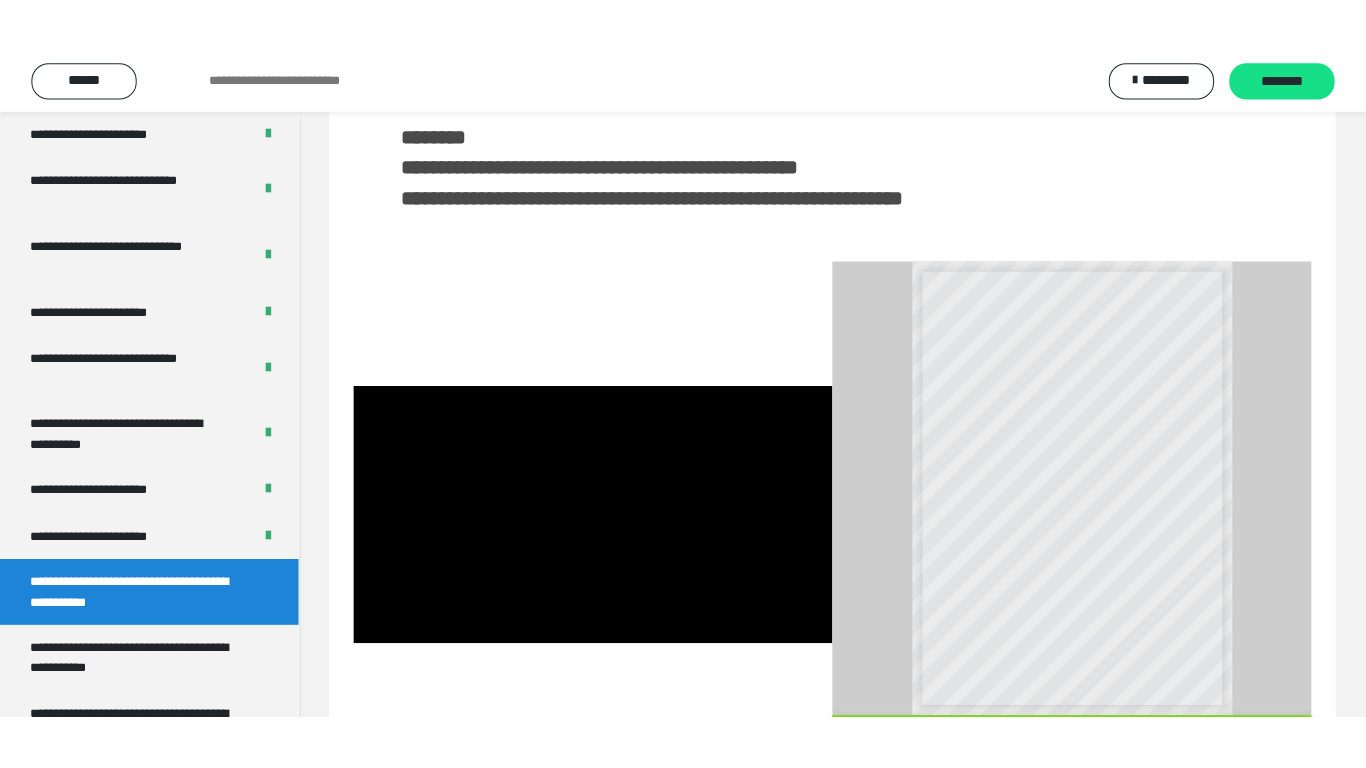 scroll, scrollTop: 4033, scrollLeft: 0, axis: vertical 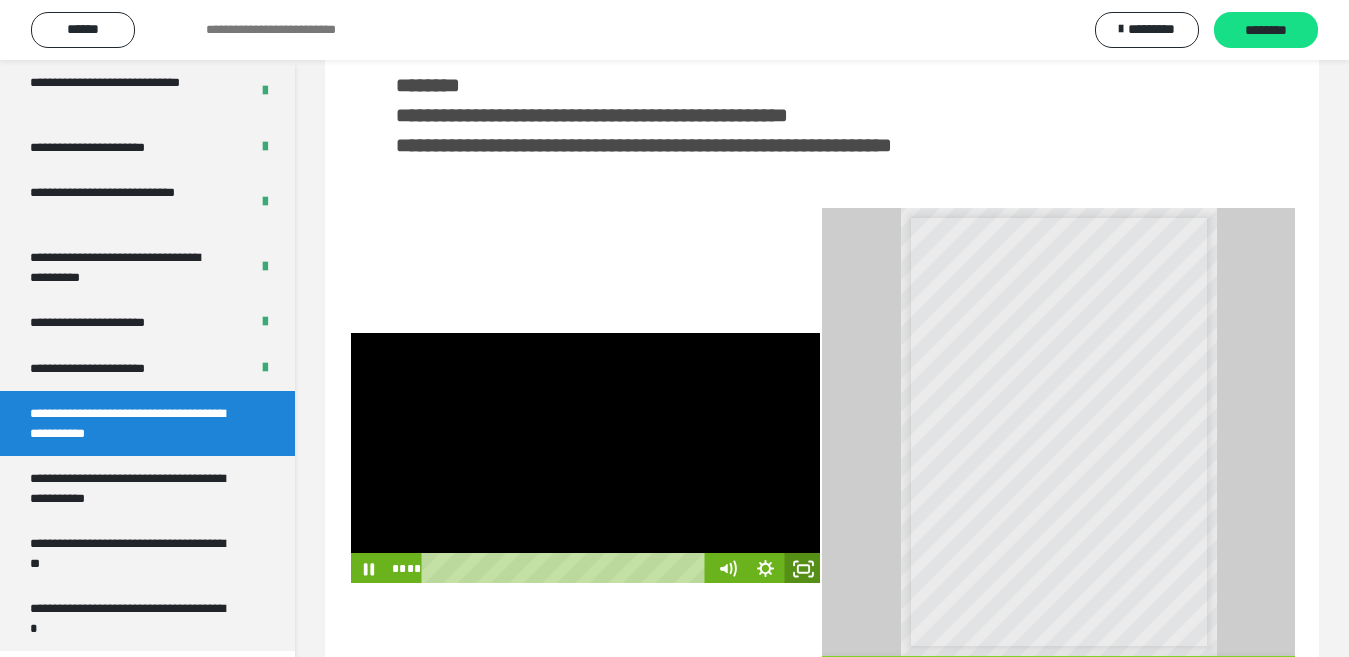 click 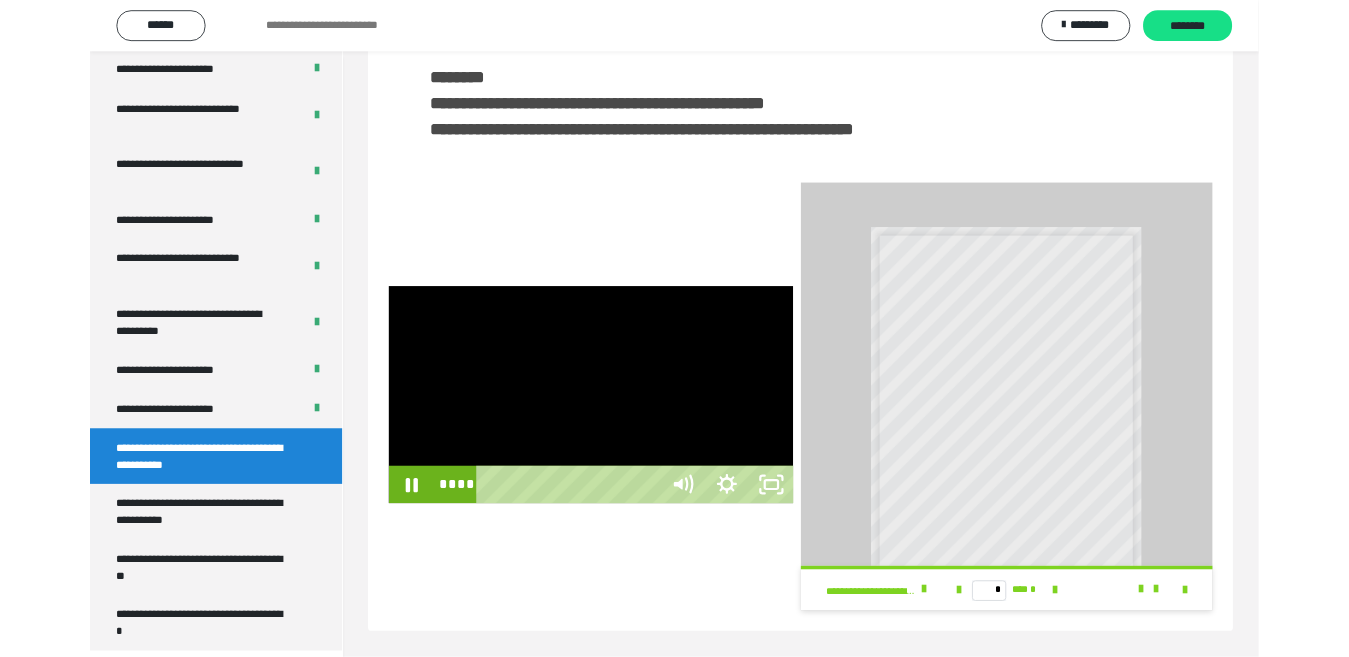 scroll, scrollTop: 3922, scrollLeft: 0, axis: vertical 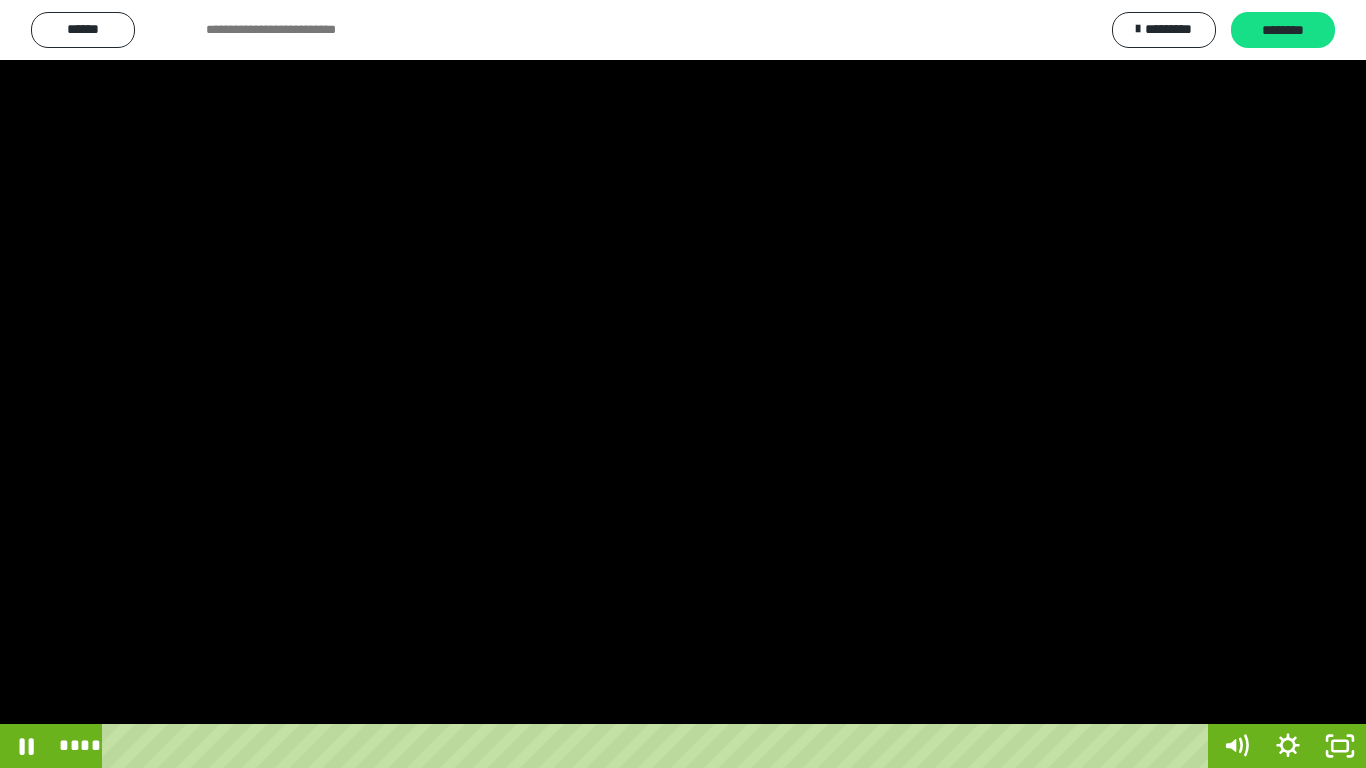 click at bounding box center [683, 384] 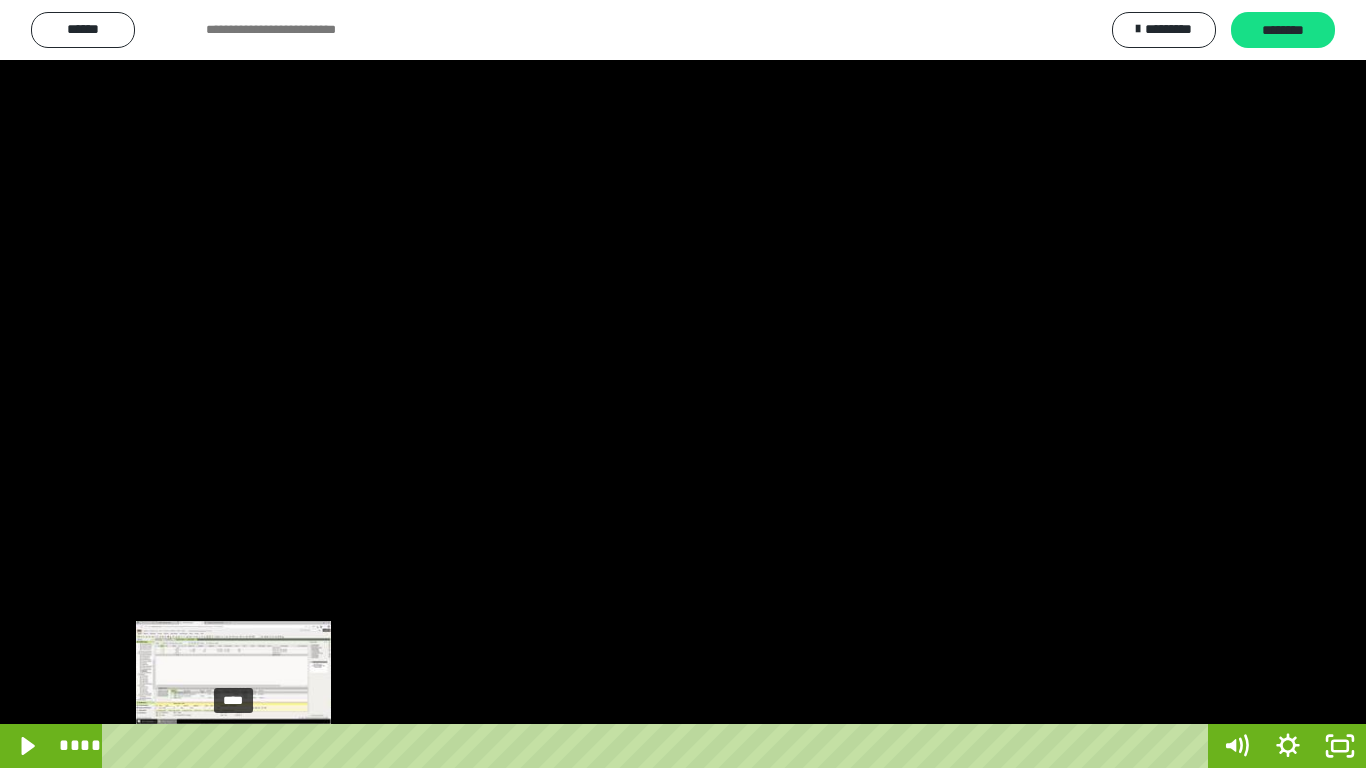 click on "****" at bounding box center [659, 746] 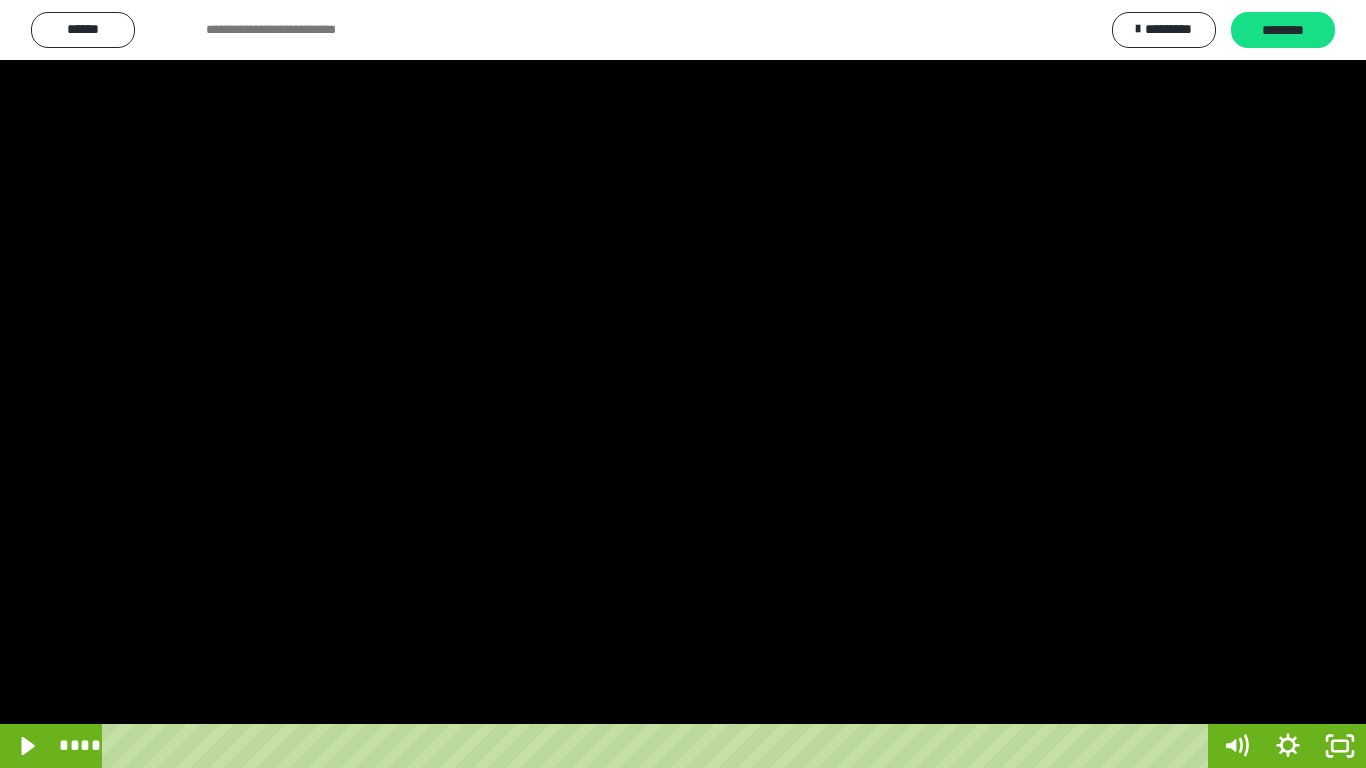 click at bounding box center [683, 384] 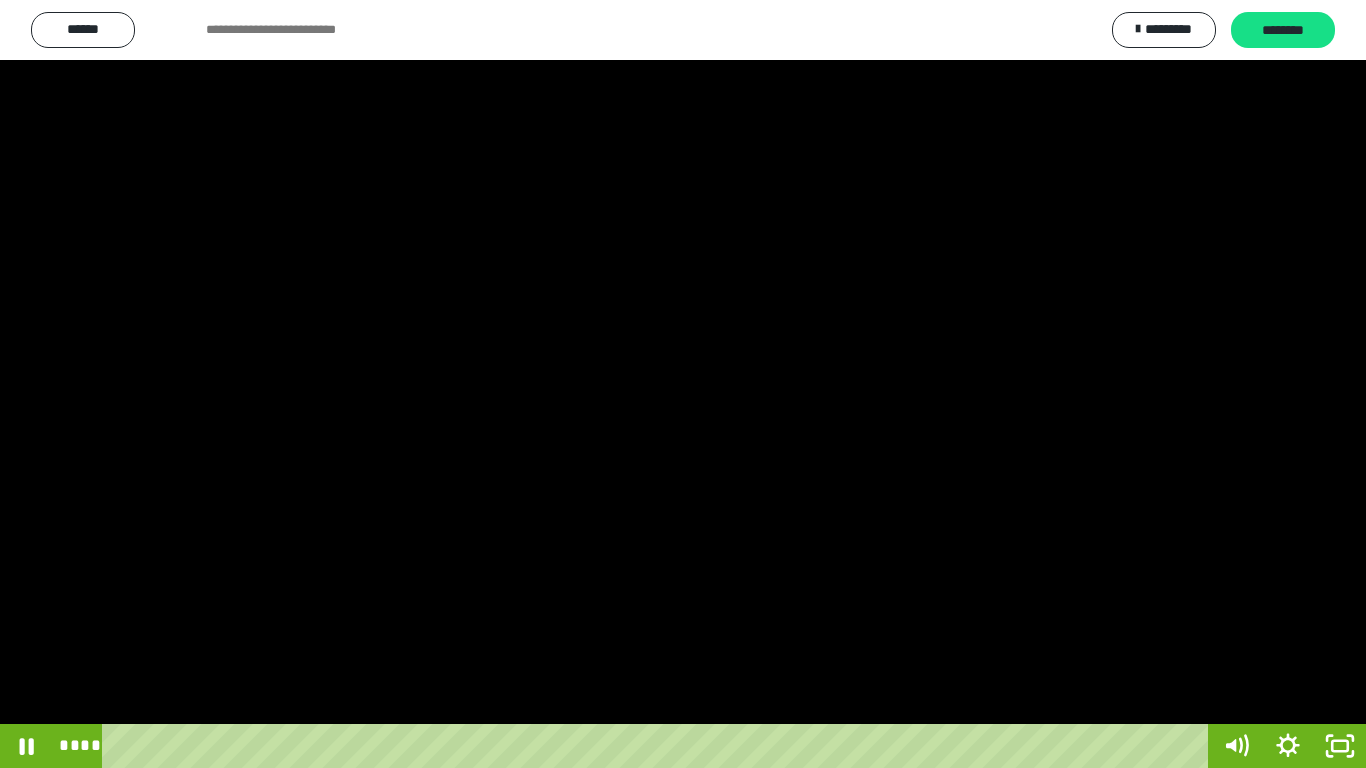 click at bounding box center (683, 384) 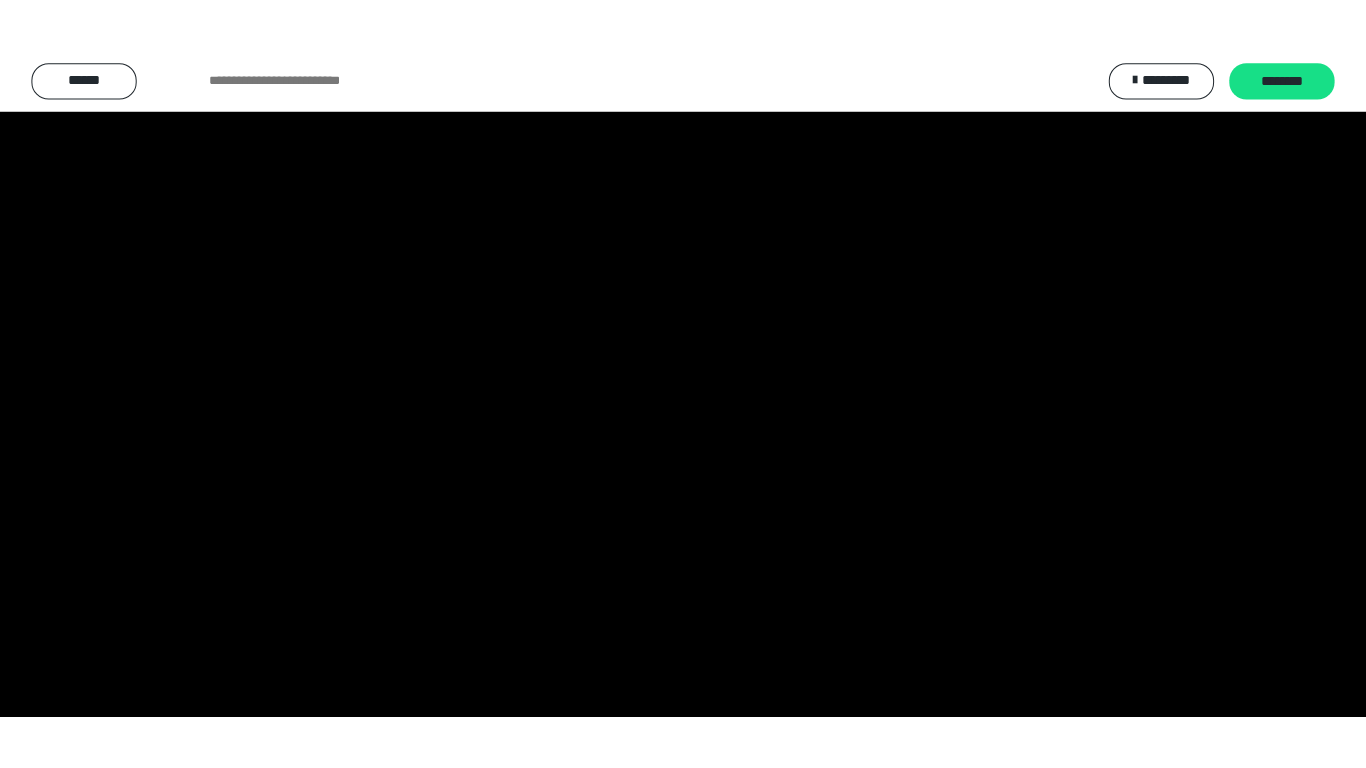 scroll, scrollTop: 4033, scrollLeft: 0, axis: vertical 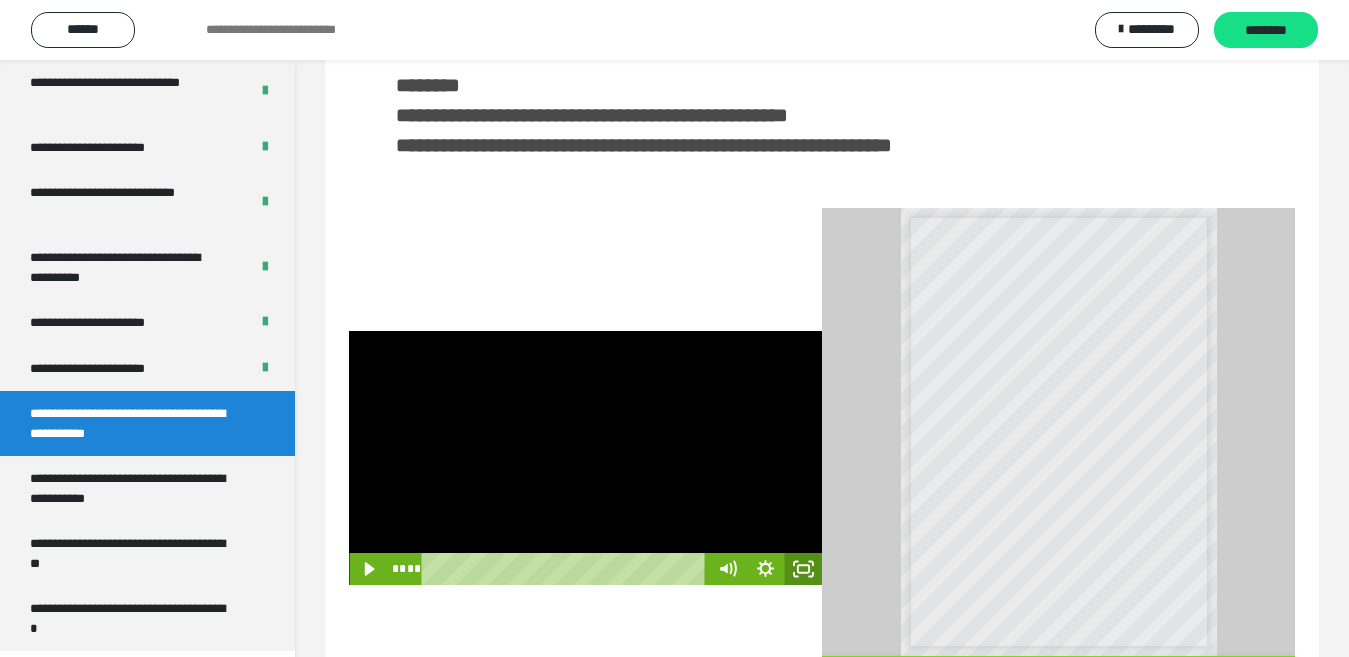 click 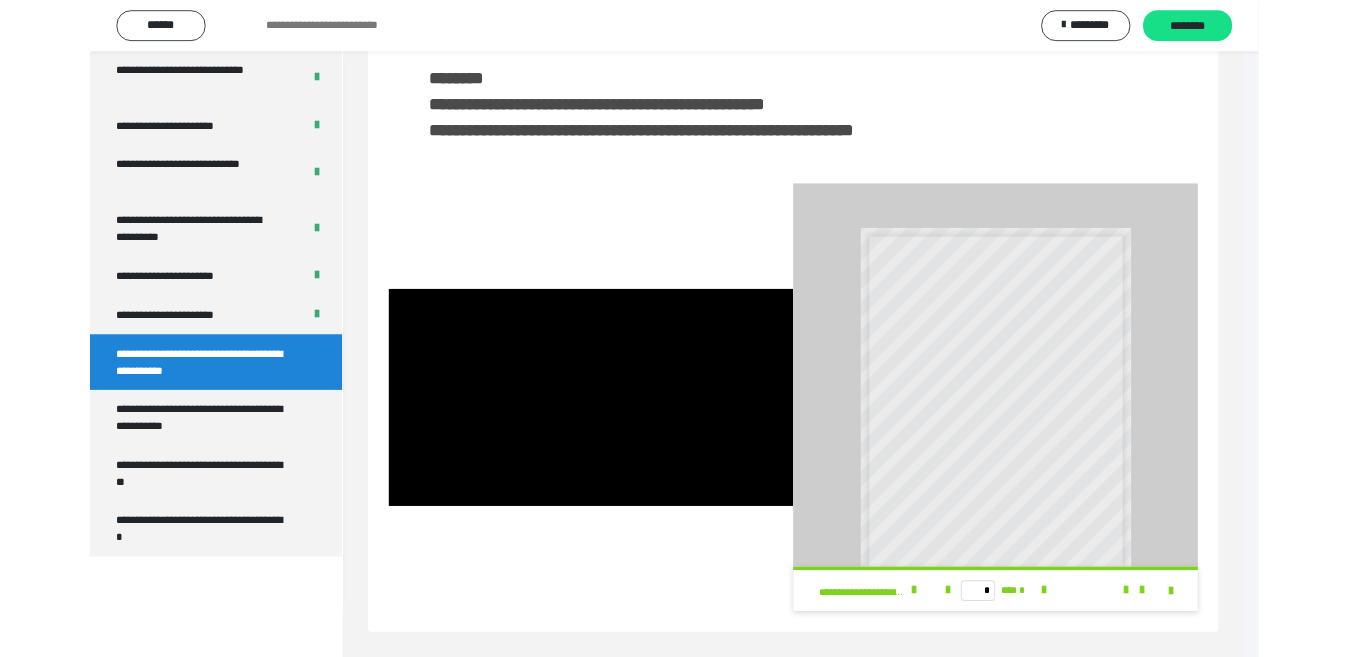 scroll, scrollTop: 3922, scrollLeft: 0, axis: vertical 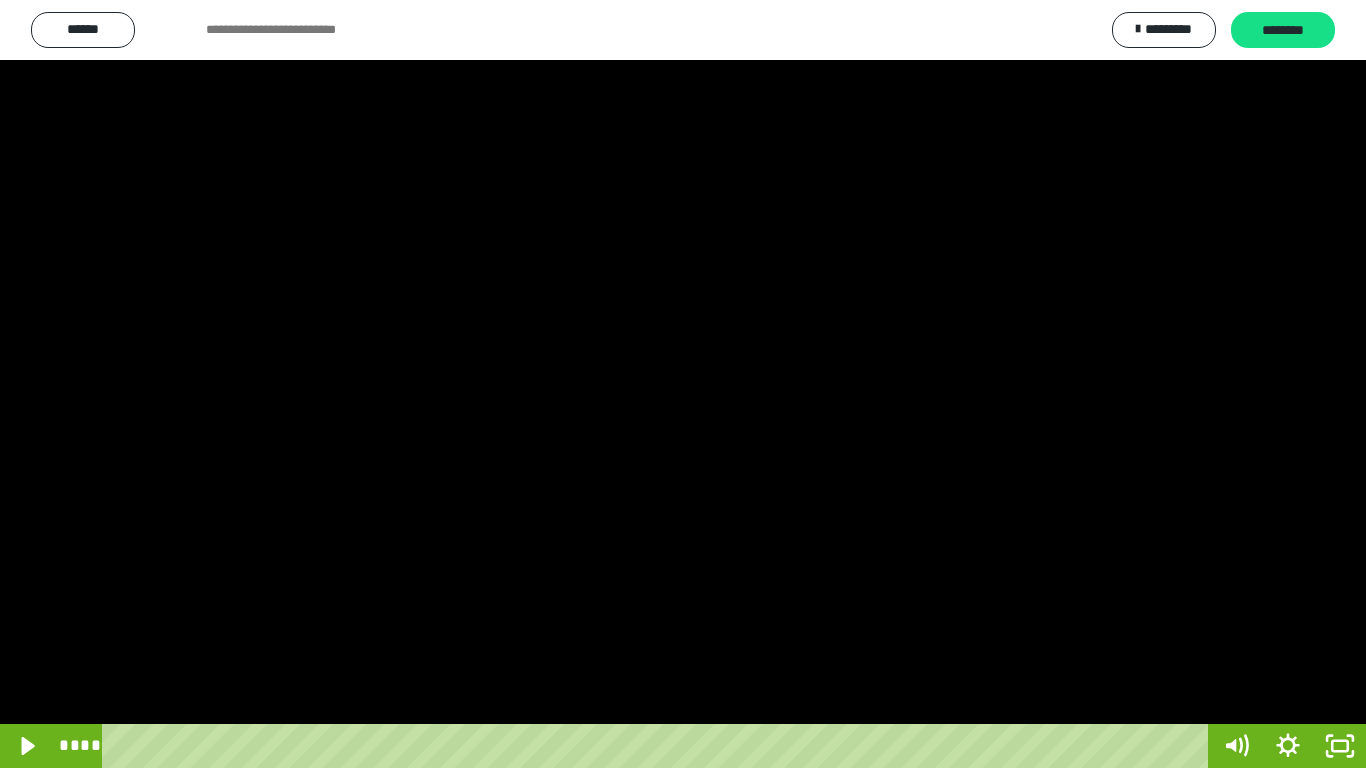 drag, startPoint x: 709, startPoint y: 379, endPoint x: 657, endPoint y: 376, distance: 52.086468 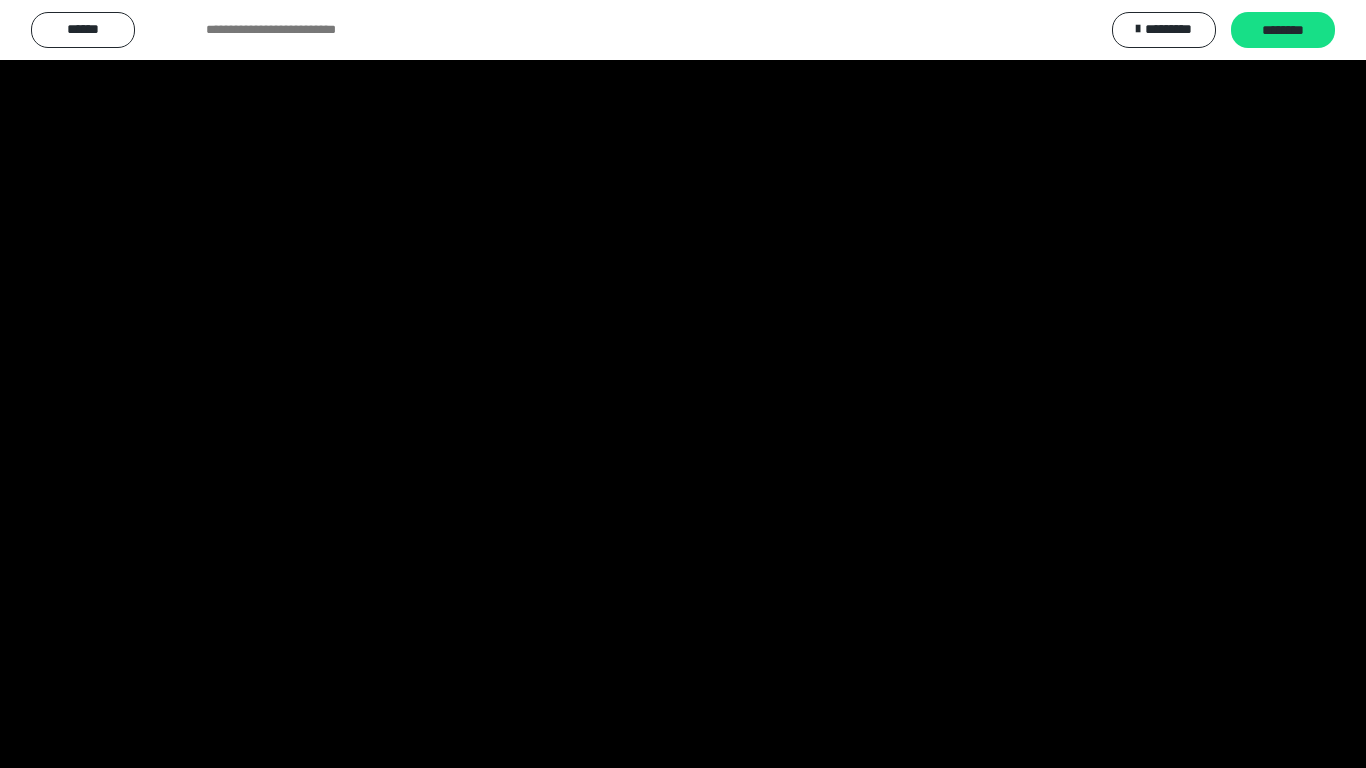 click at bounding box center (683, 384) 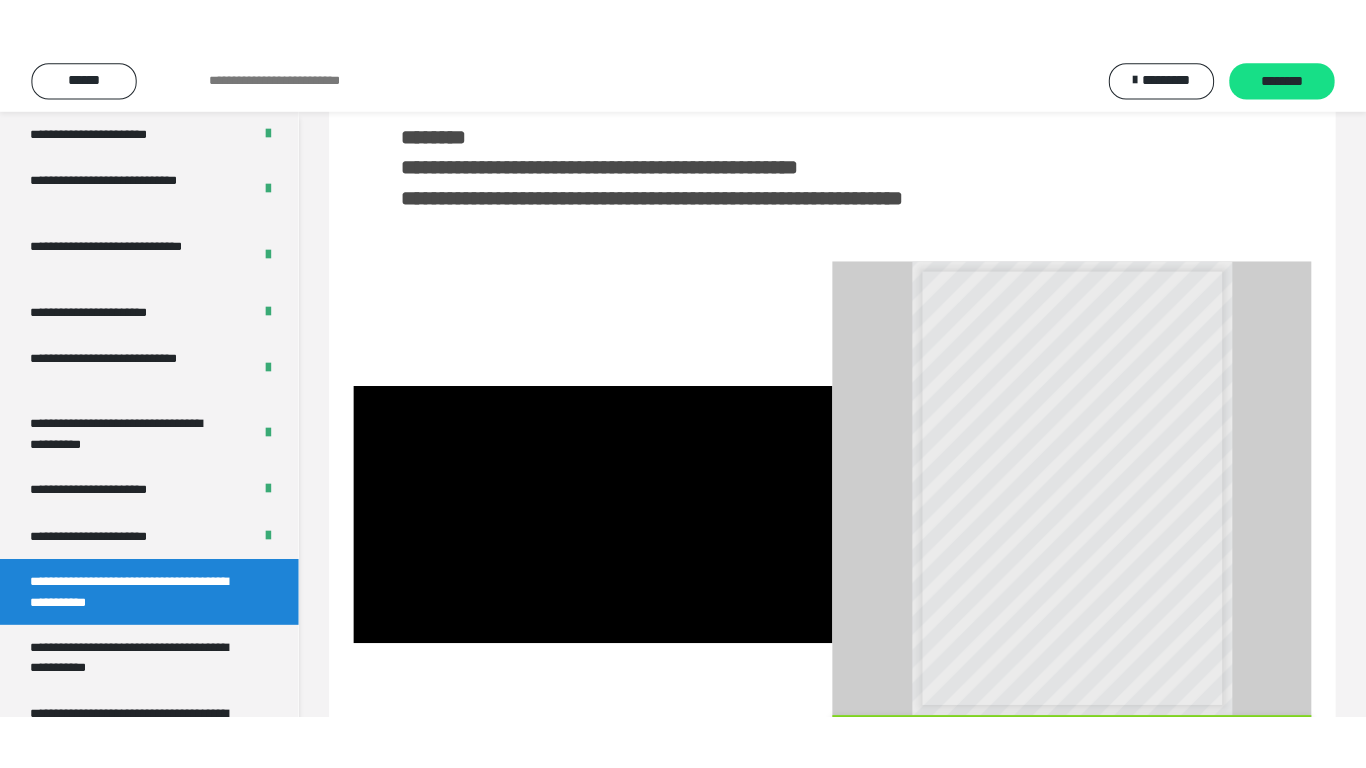 scroll, scrollTop: 4033, scrollLeft: 0, axis: vertical 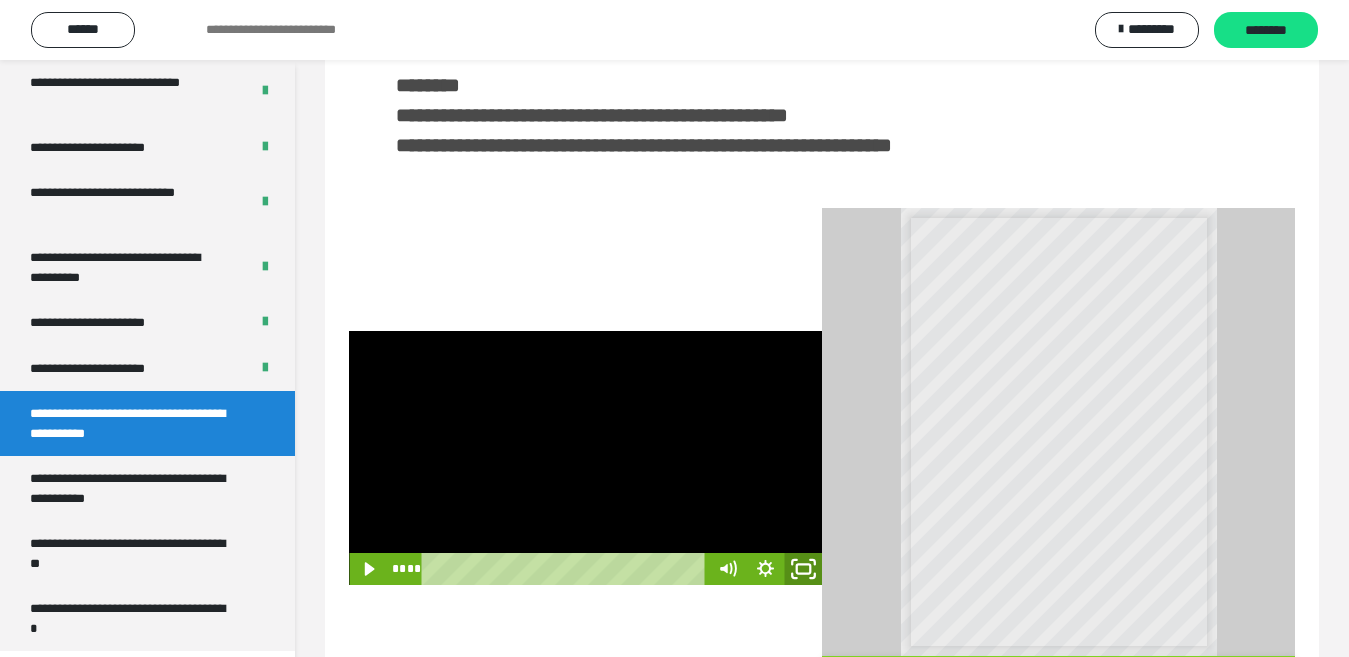 click 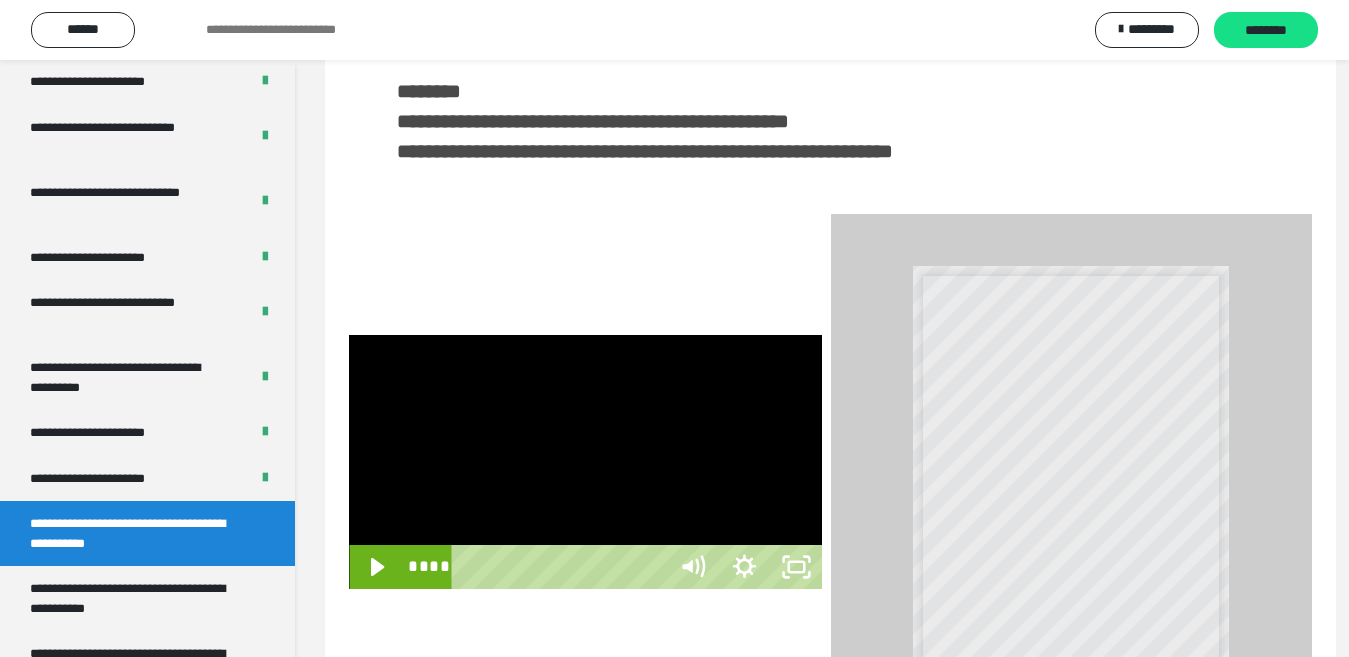 scroll, scrollTop: 3922, scrollLeft: 0, axis: vertical 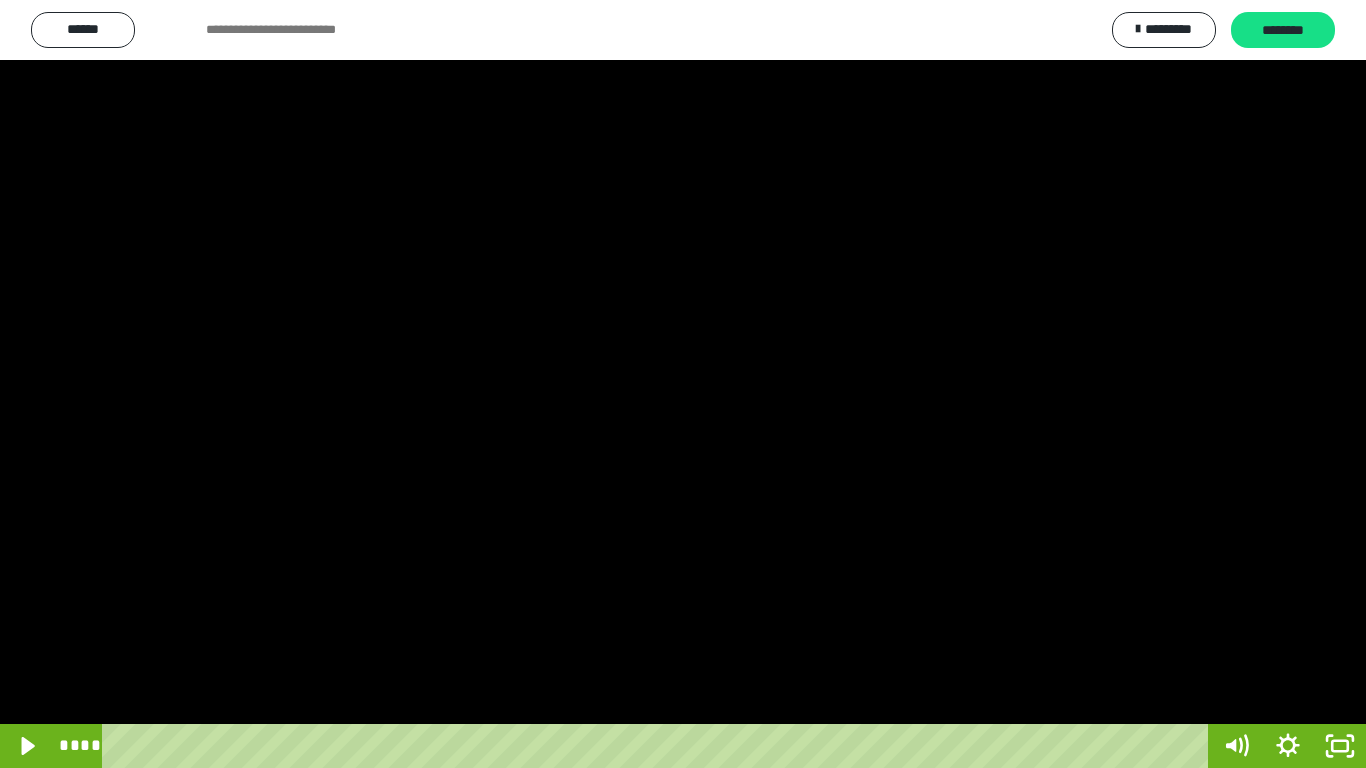 click at bounding box center [683, 384] 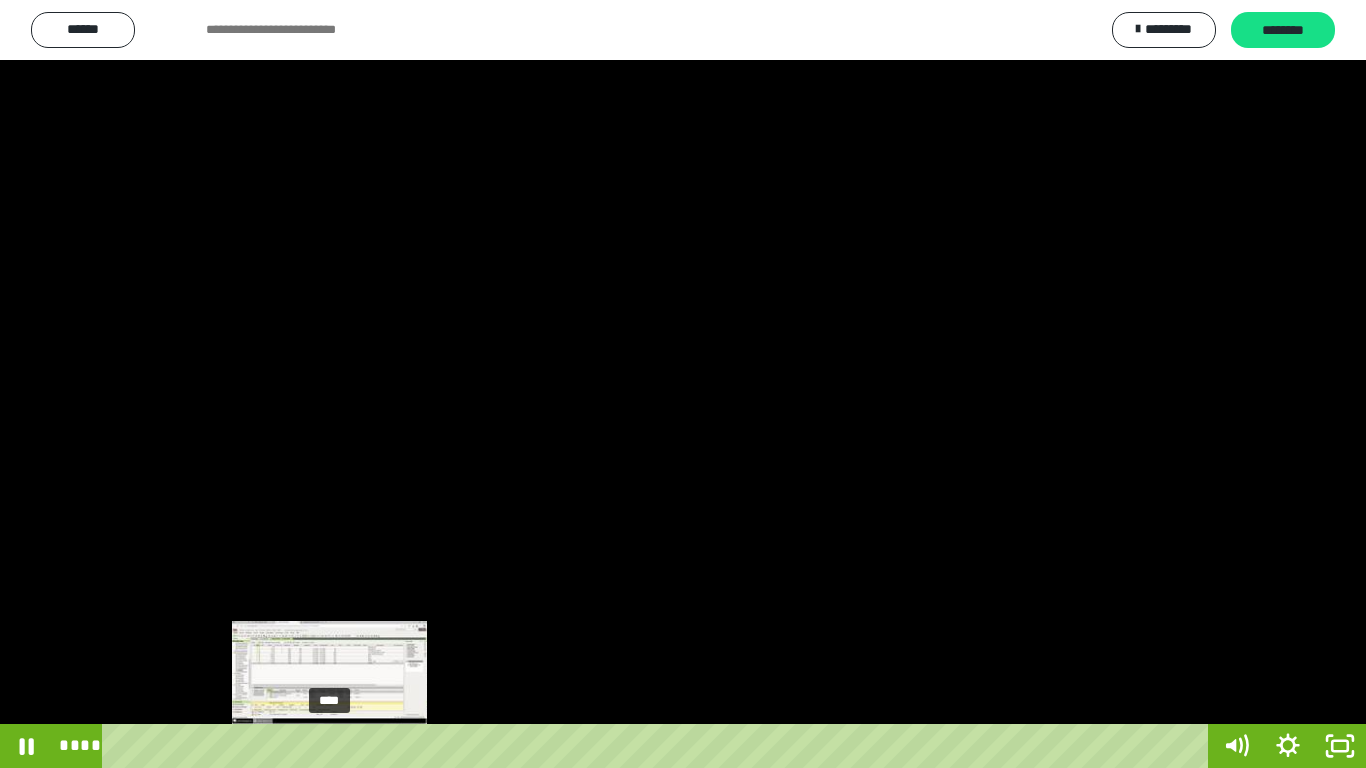 click on "****" at bounding box center (659, 746) 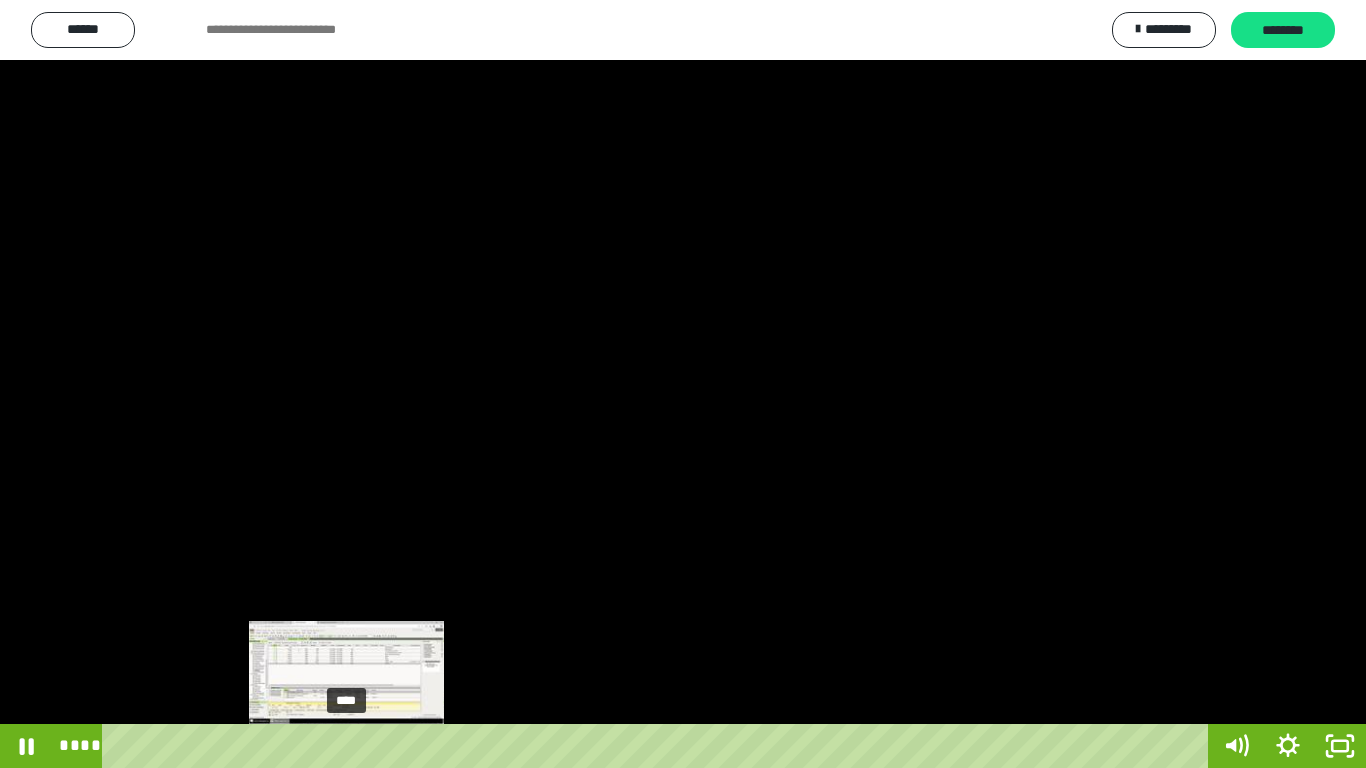 click on "****" at bounding box center [659, 746] 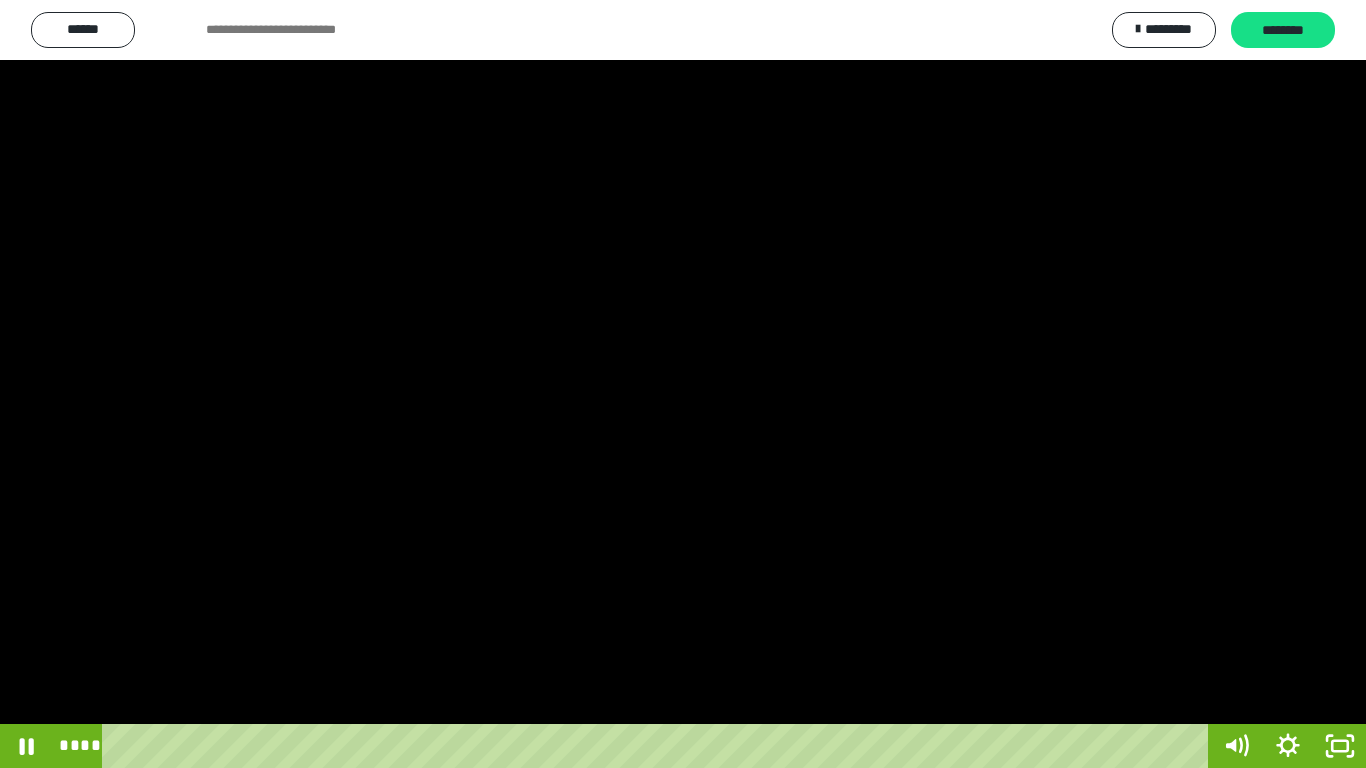 click at bounding box center (683, 384) 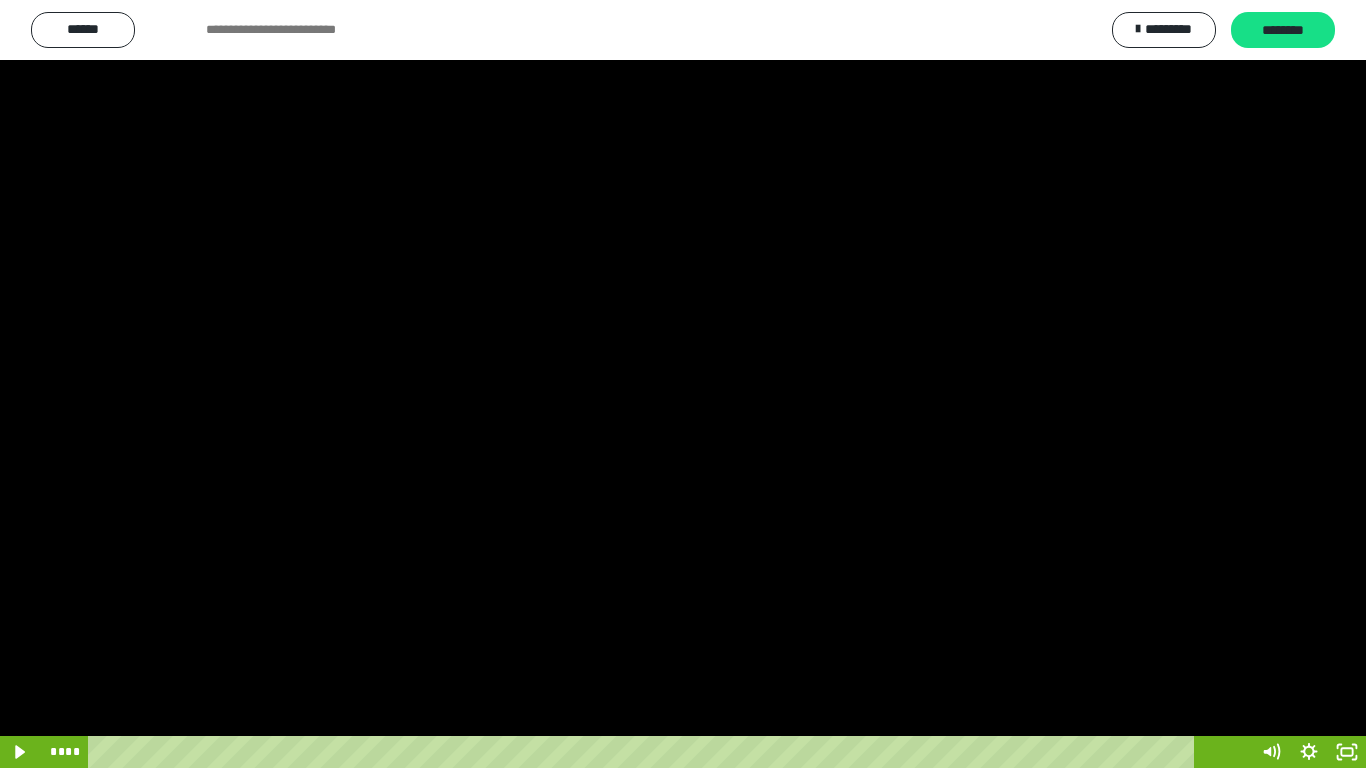 scroll, scrollTop: 4033, scrollLeft: 0, axis: vertical 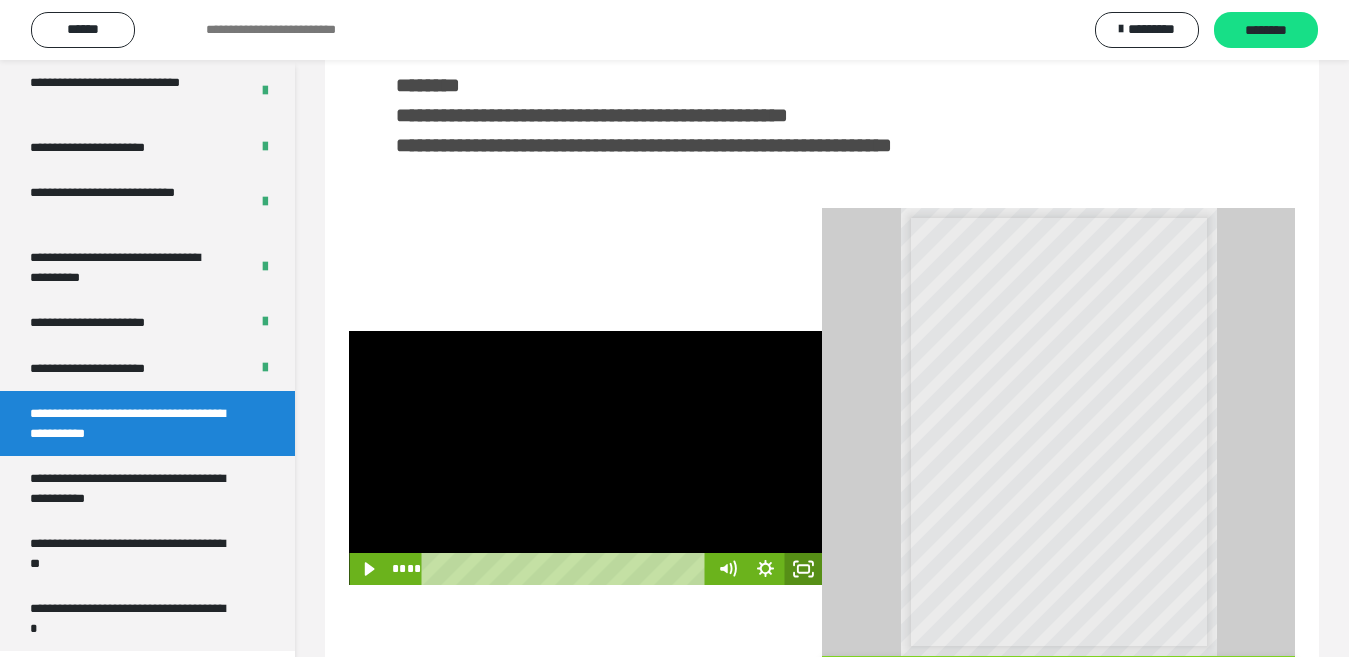 click 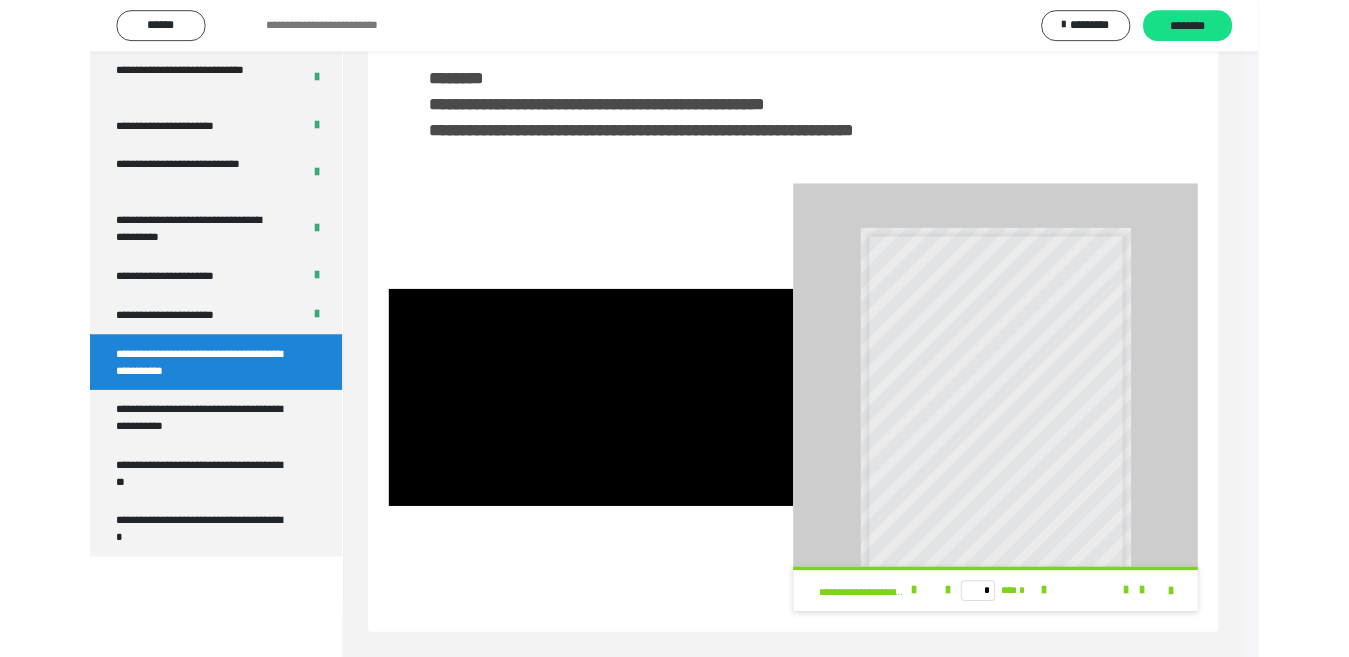 scroll, scrollTop: 3922, scrollLeft: 0, axis: vertical 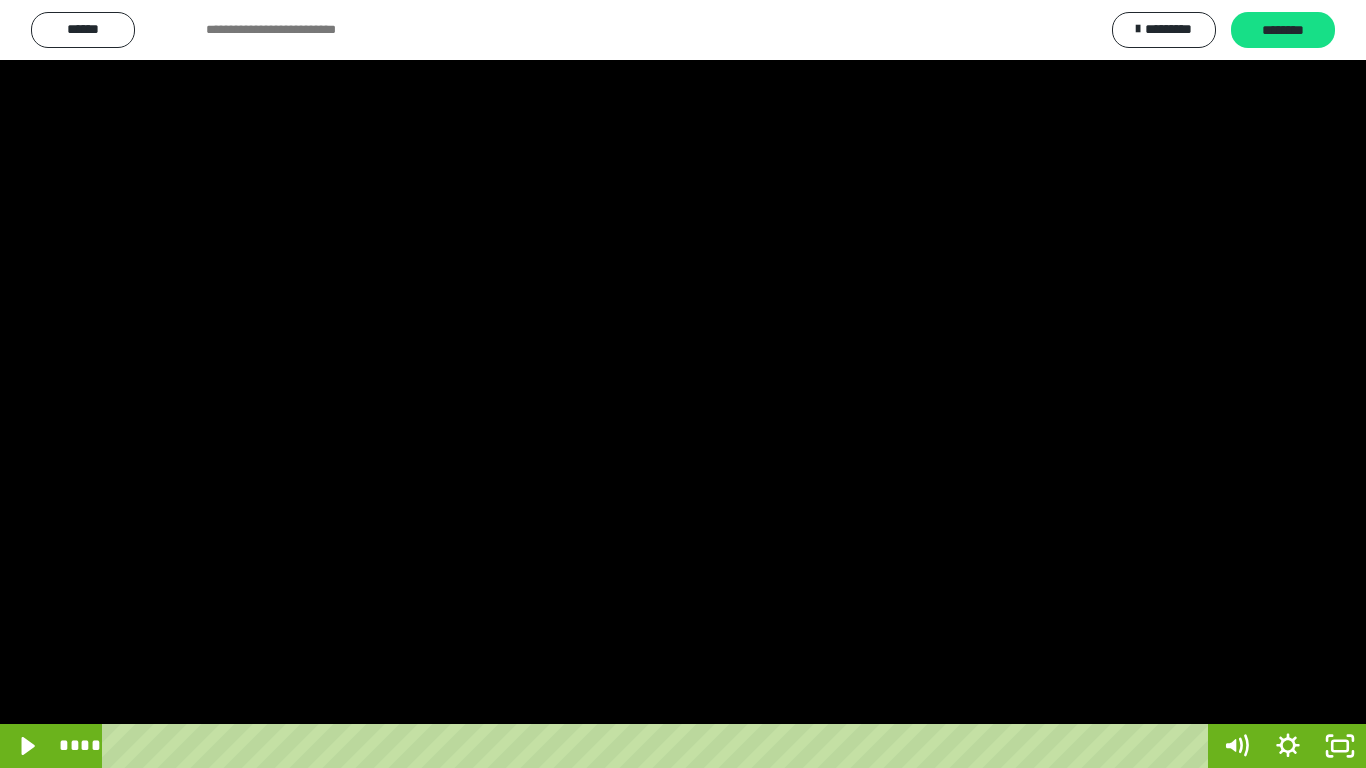click at bounding box center [683, 384] 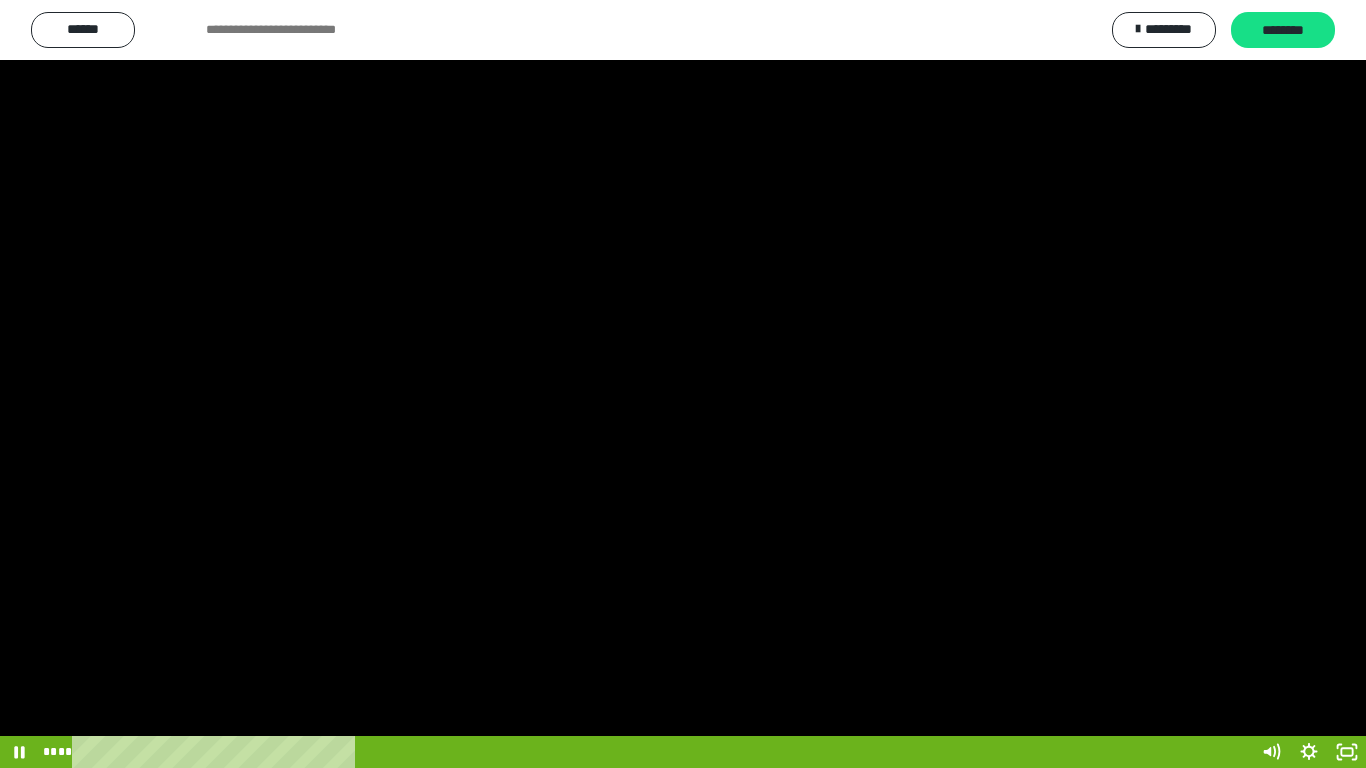 scroll, scrollTop: 4033, scrollLeft: 0, axis: vertical 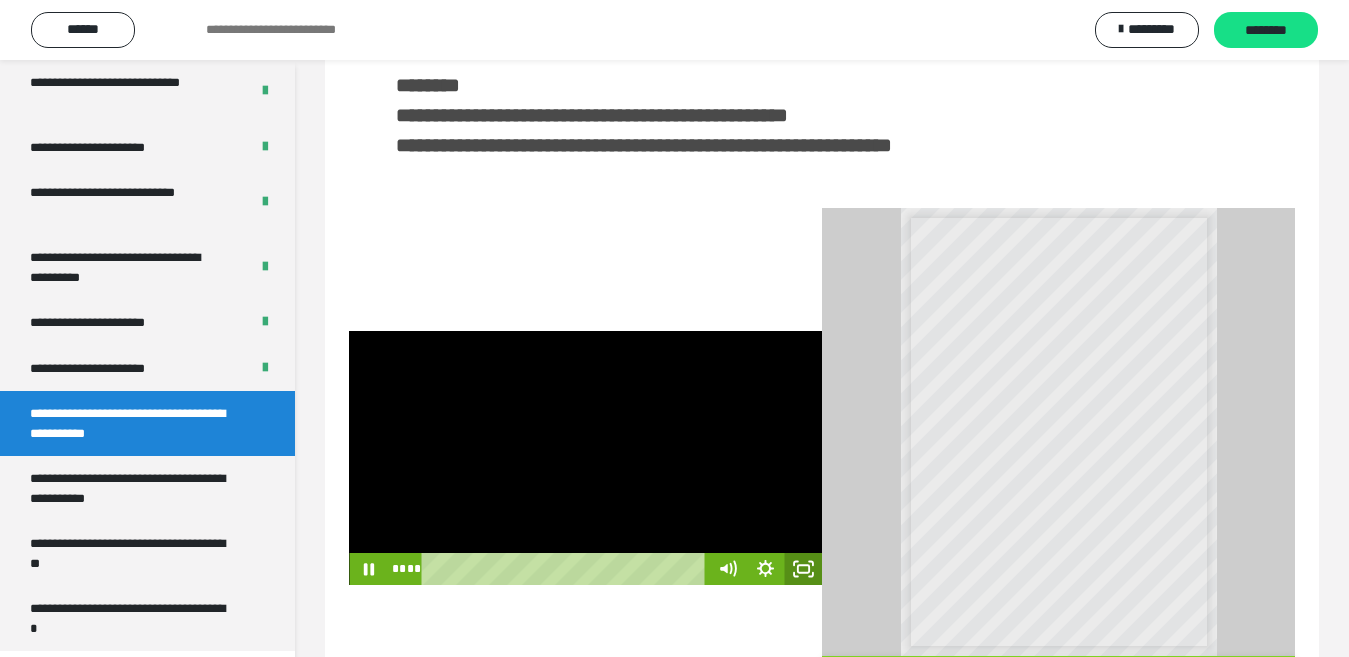 click 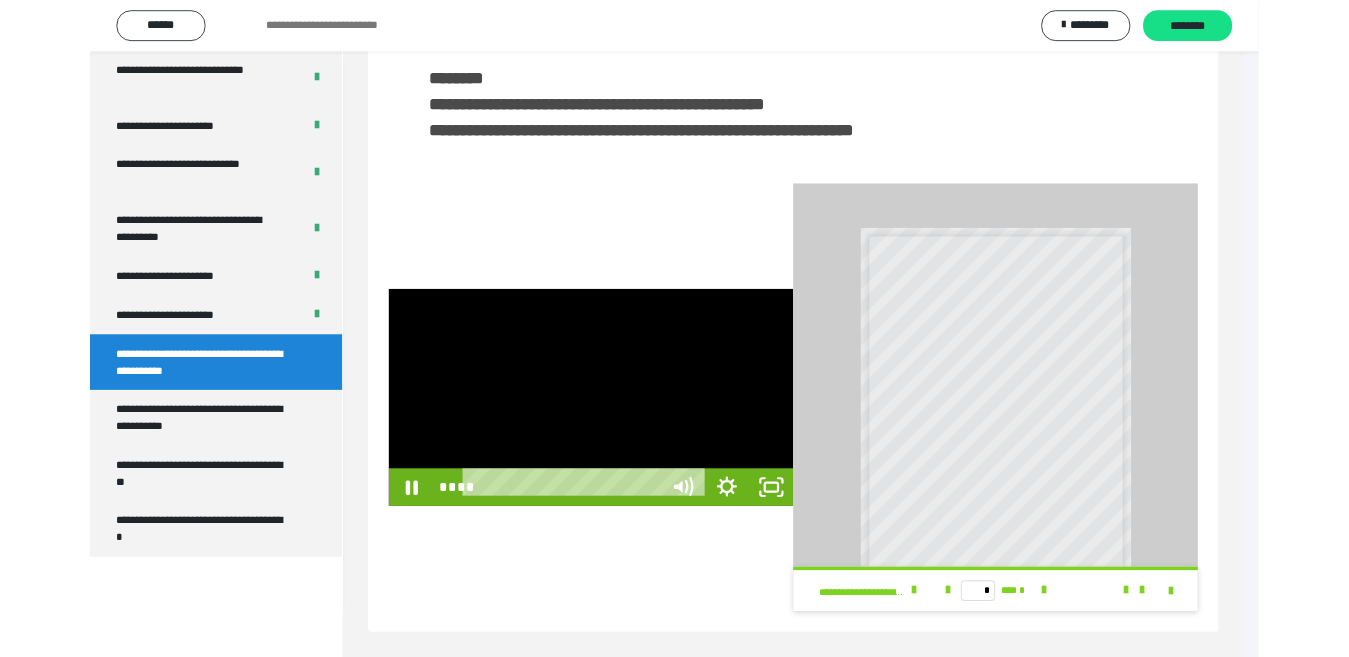 scroll, scrollTop: 3922, scrollLeft: 0, axis: vertical 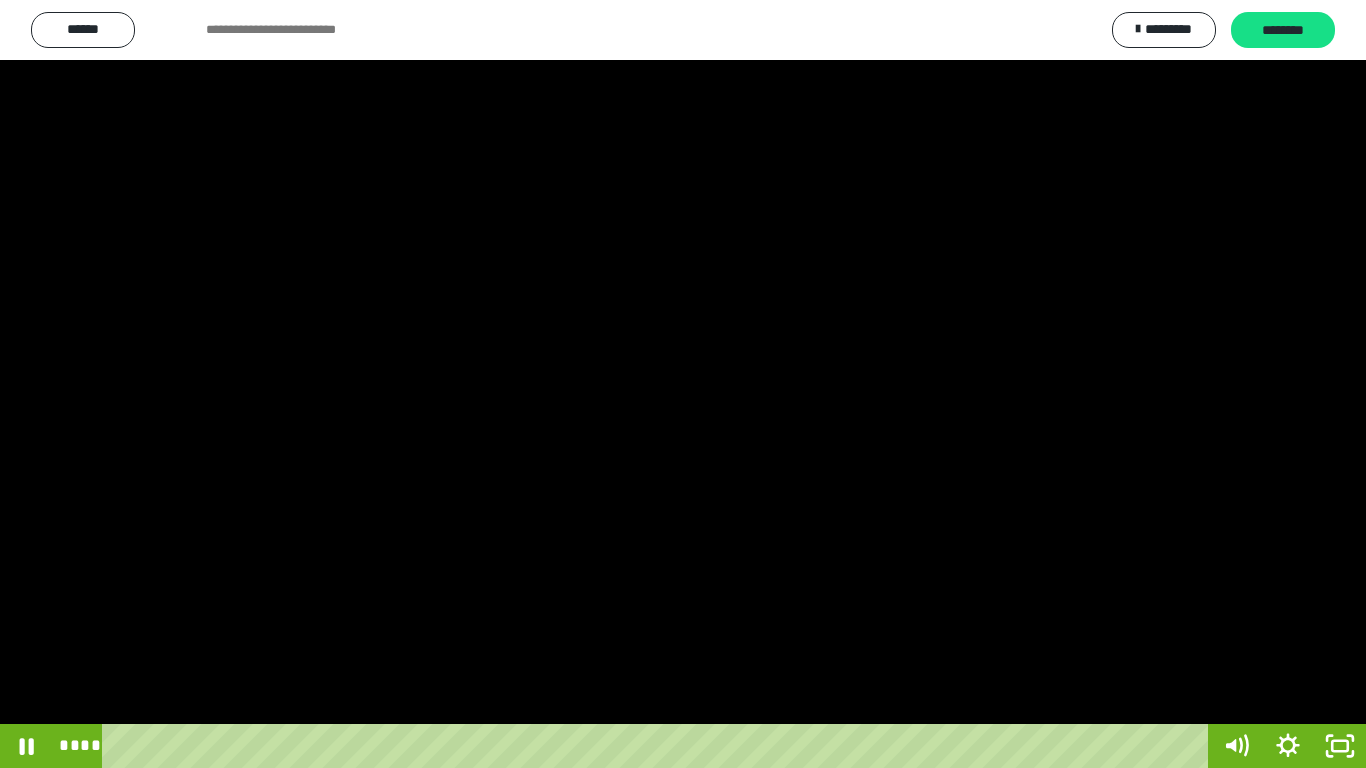click at bounding box center [683, 384] 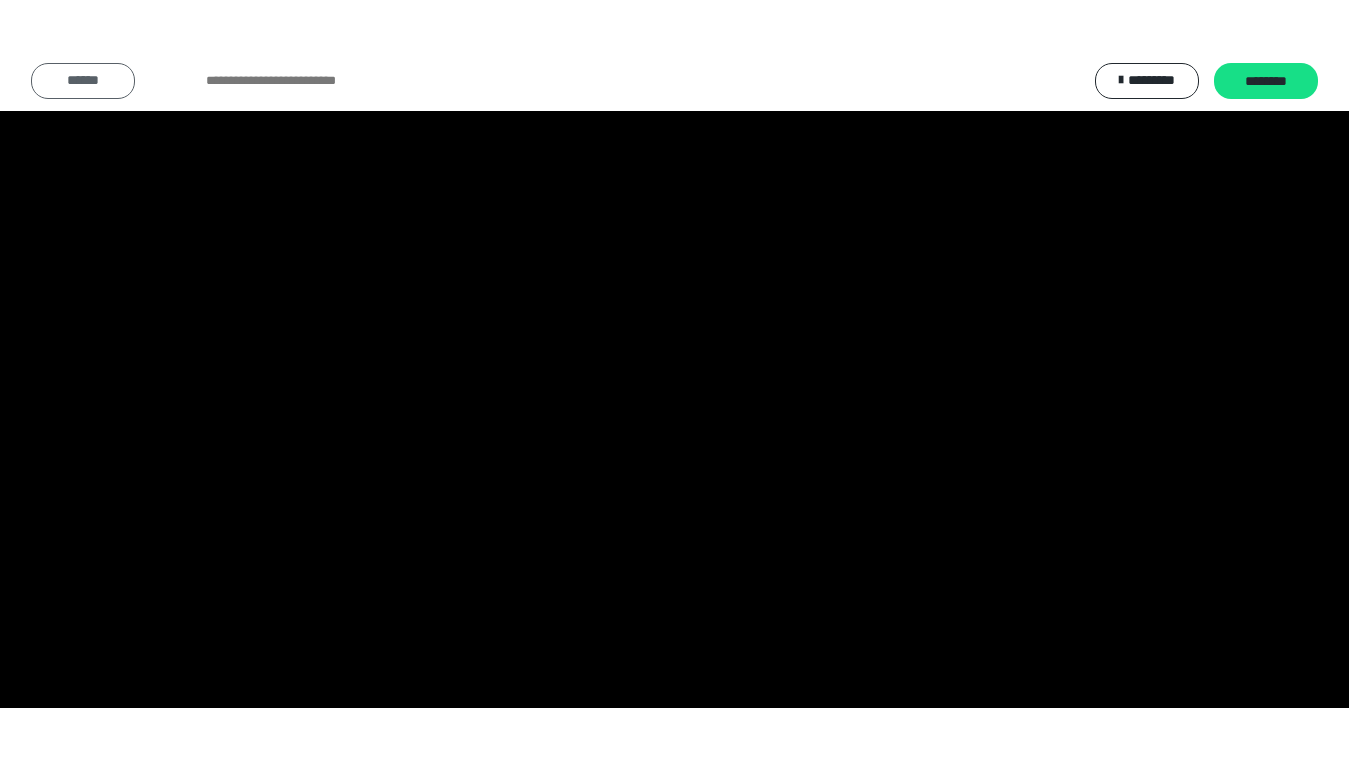 scroll, scrollTop: 4033, scrollLeft: 0, axis: vertical 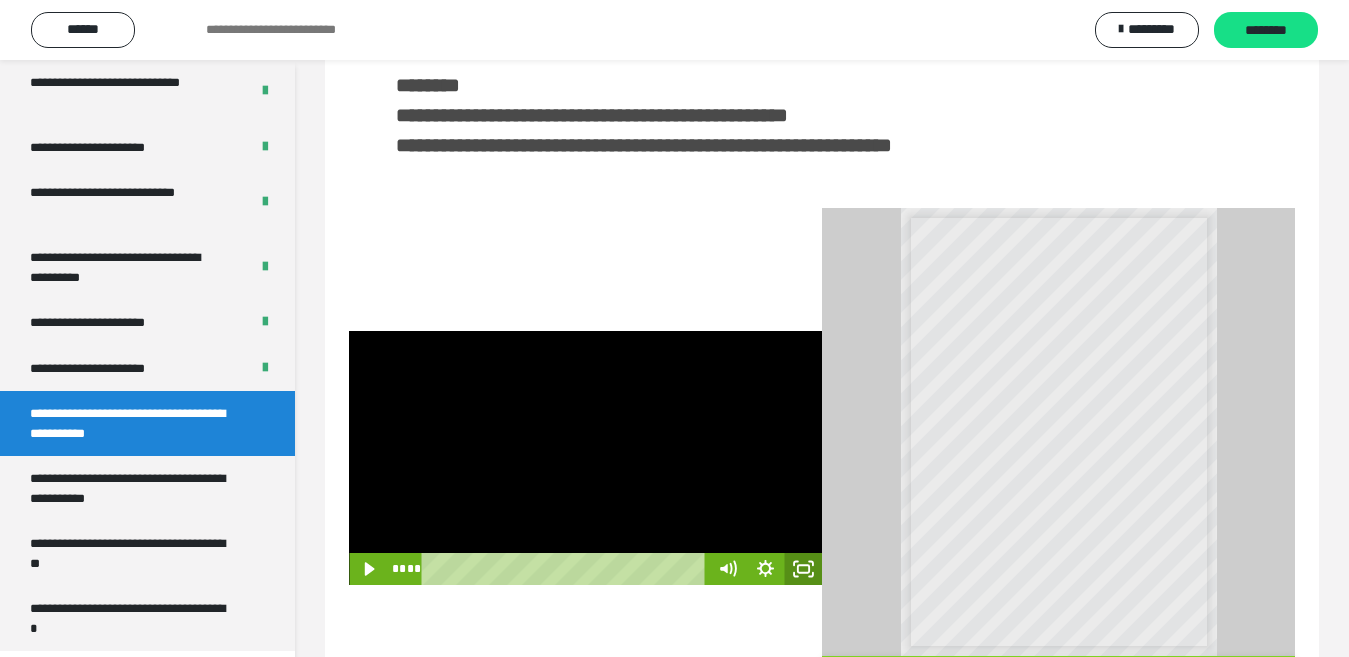 drag, startPoint x: 810, startPoint y: 572, endPoint x: 810, endPoint y: 644, distance: 72 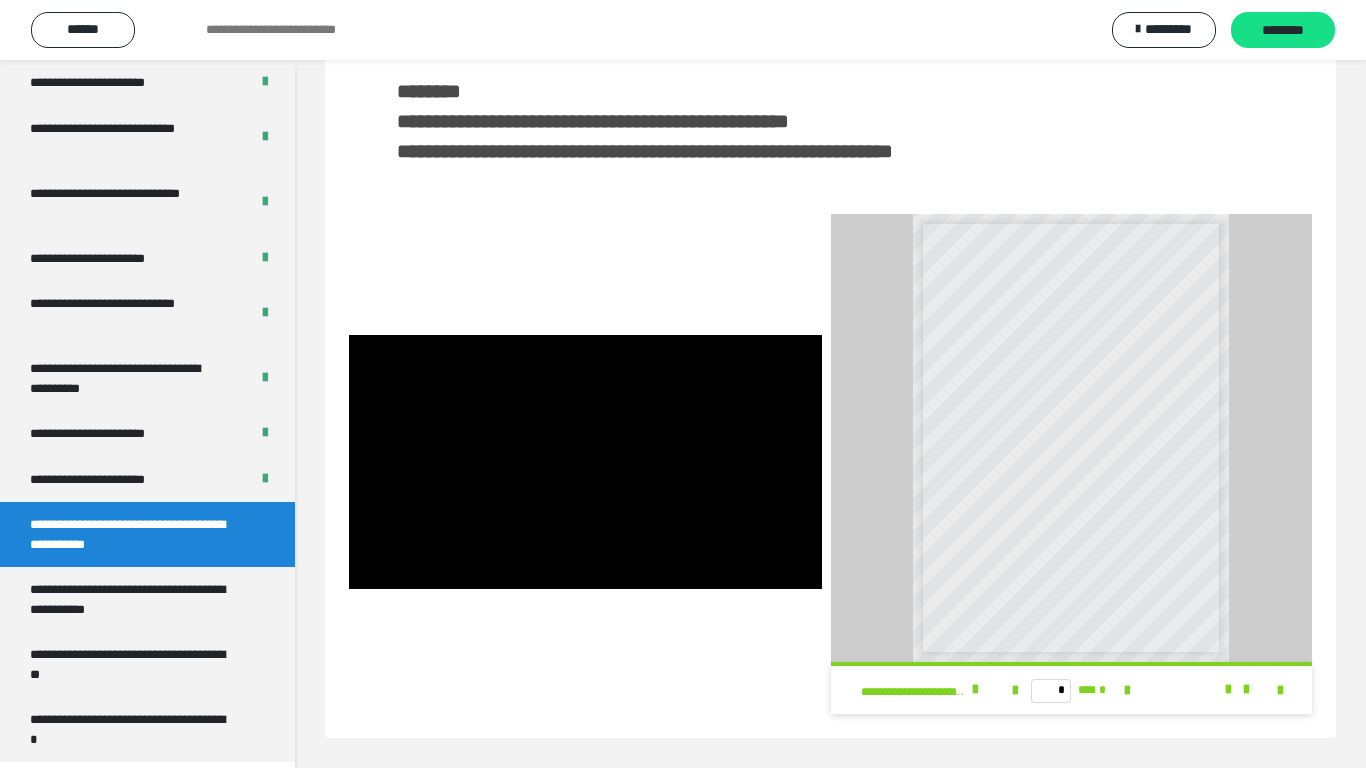 scroll, scrollTop: 4033, scrollLeft: 0, axis: vertical 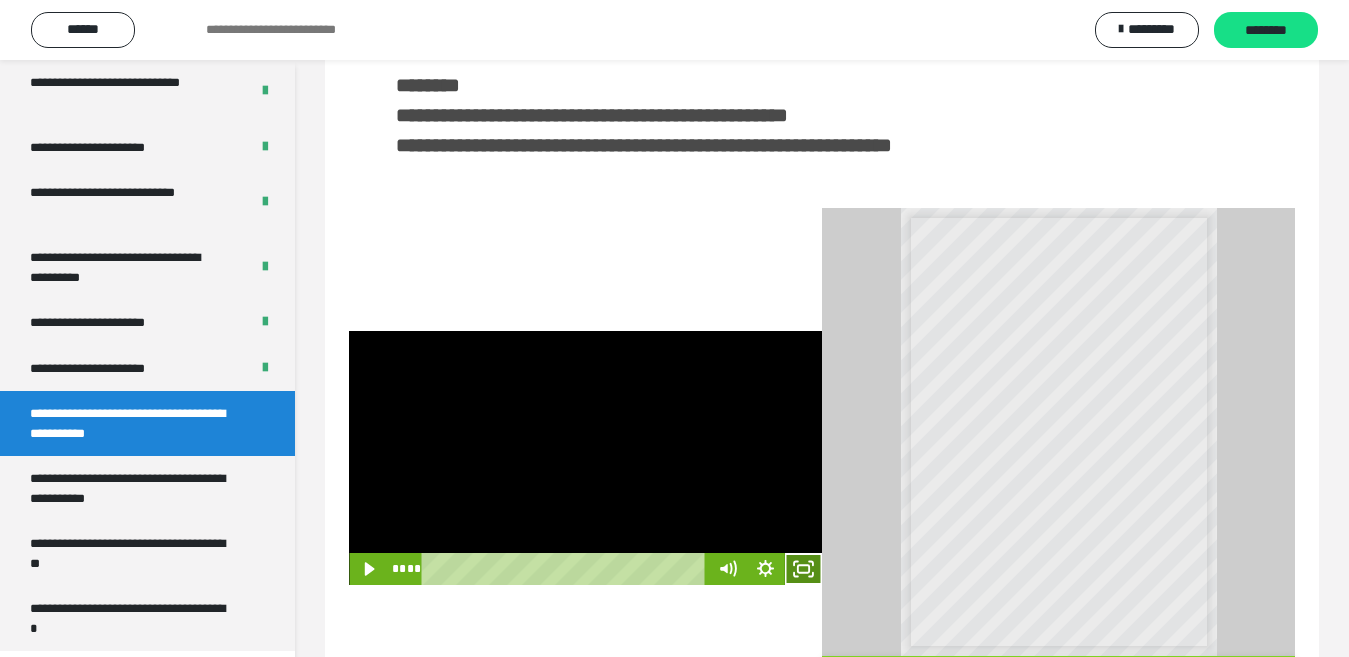 click 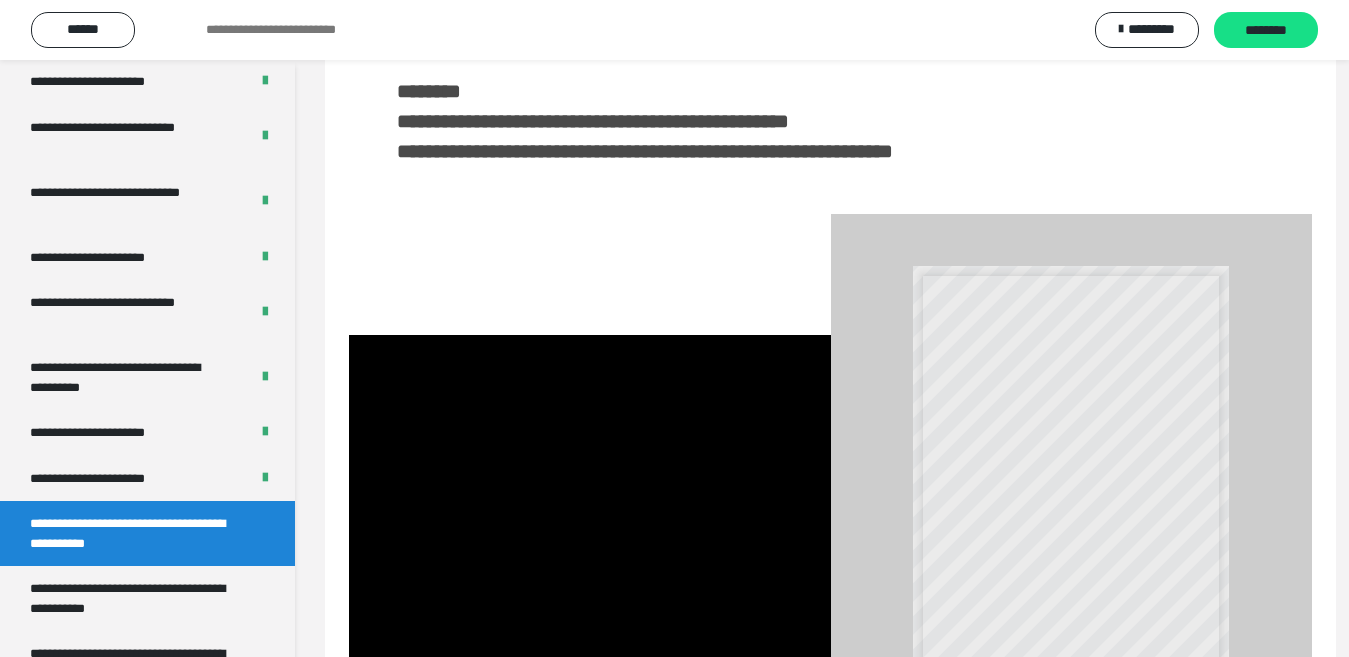 scroll, scrollTop: 3922, scrollLeft: 0, axis: vertical 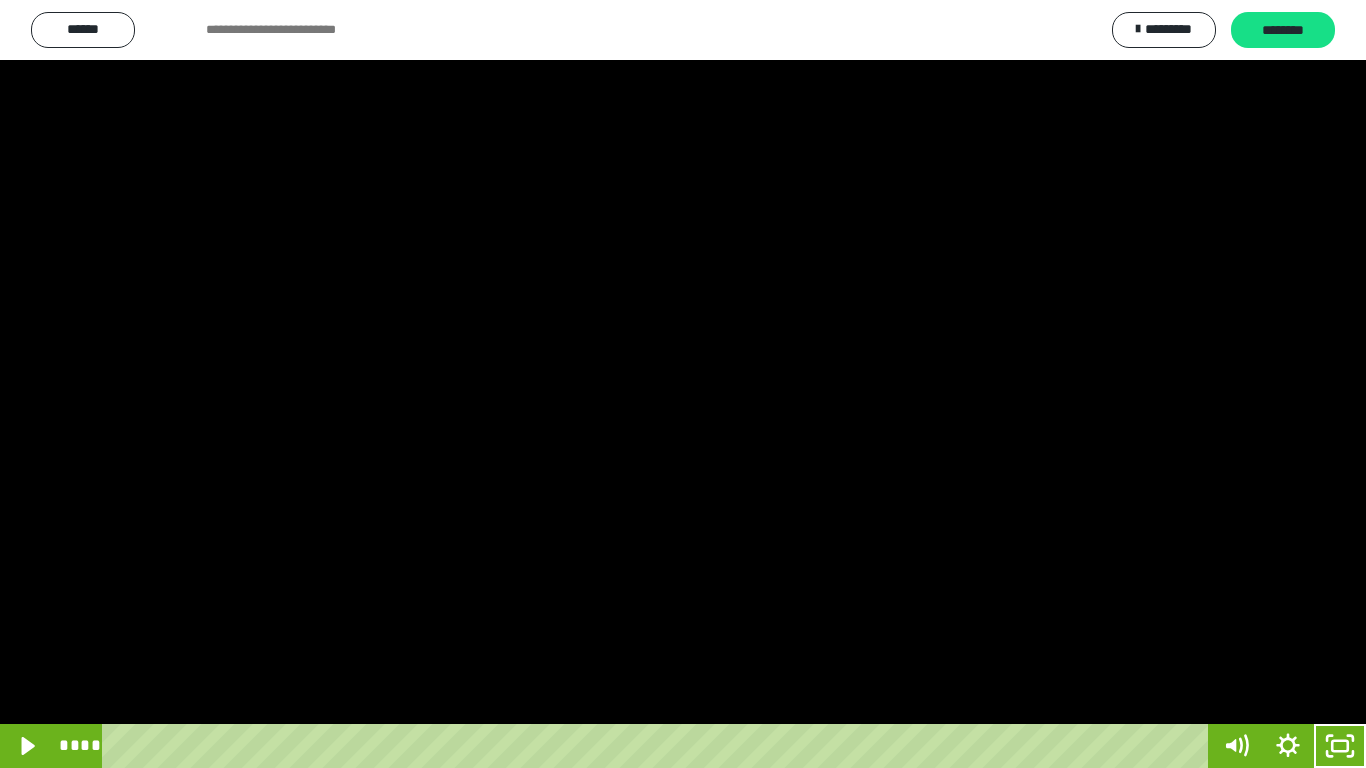 click at bounding box center (683, 384) 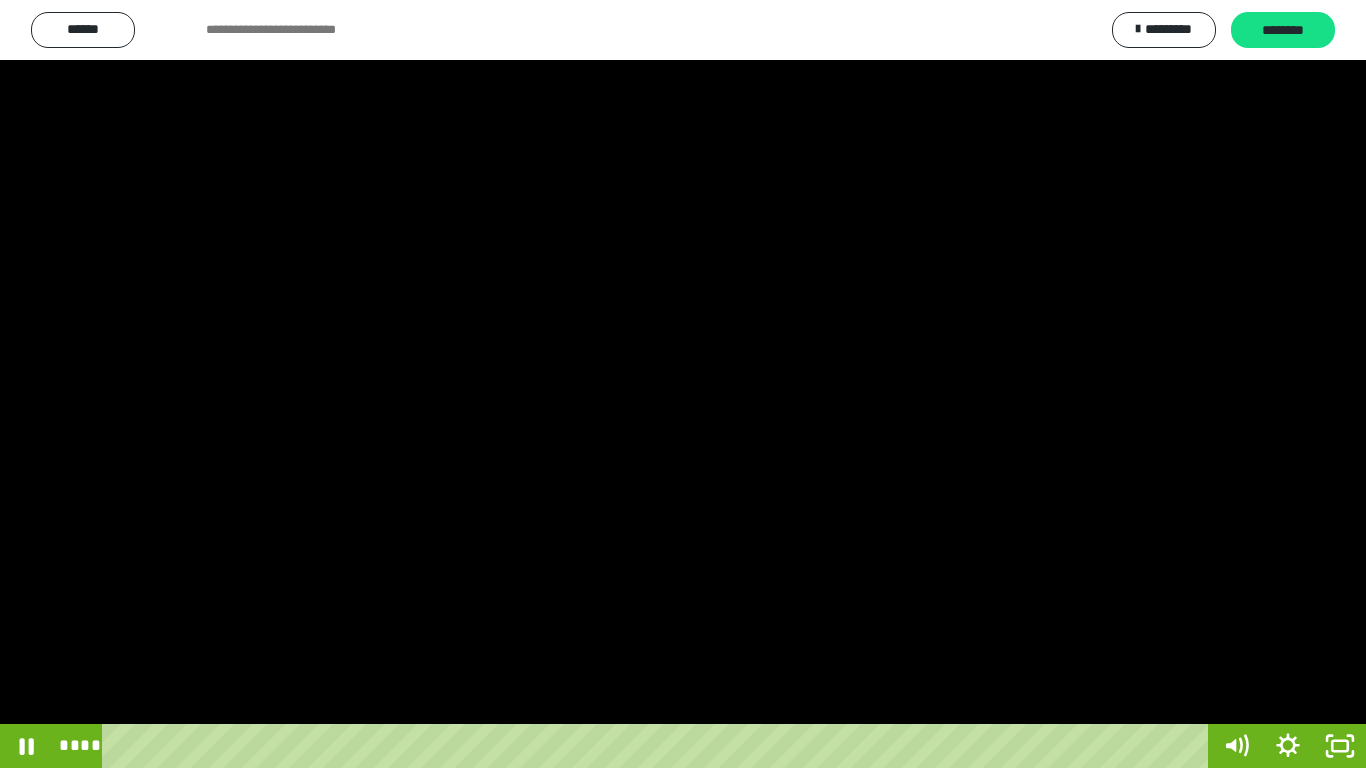 click at bounding box center (683, 384) 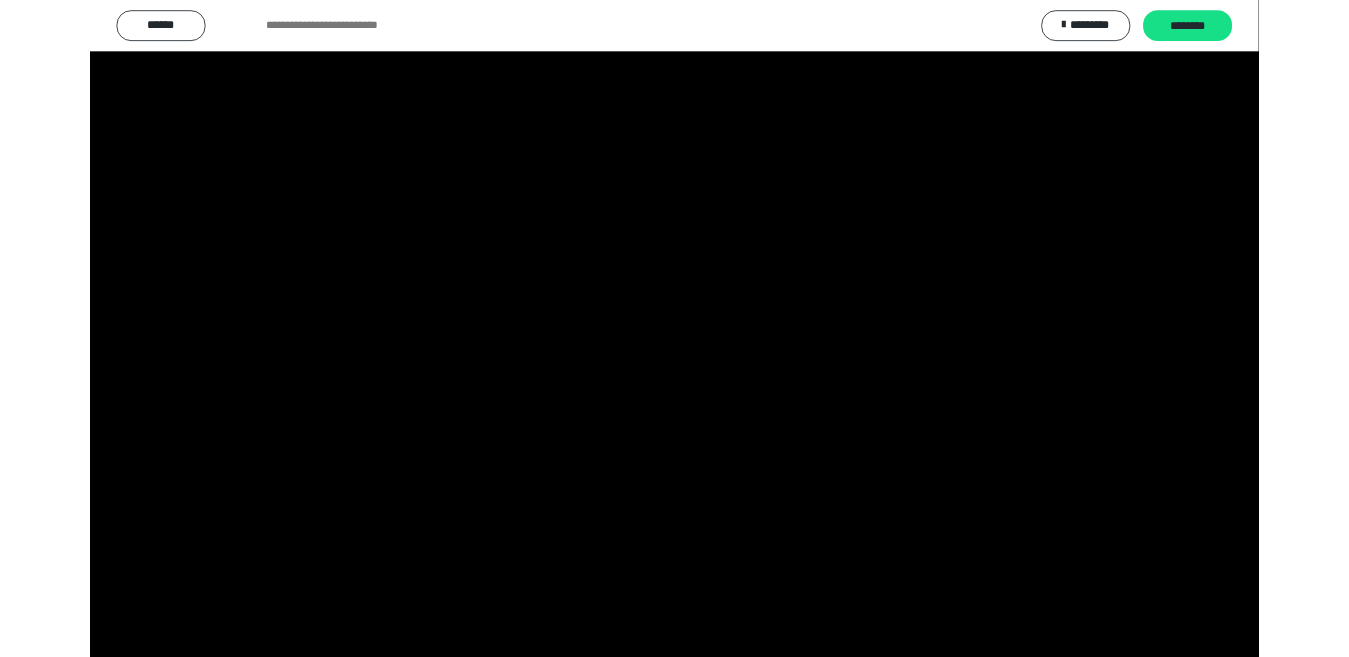 scroll, scrollTop: 4033, scrollLeft: 0, axis: vertical 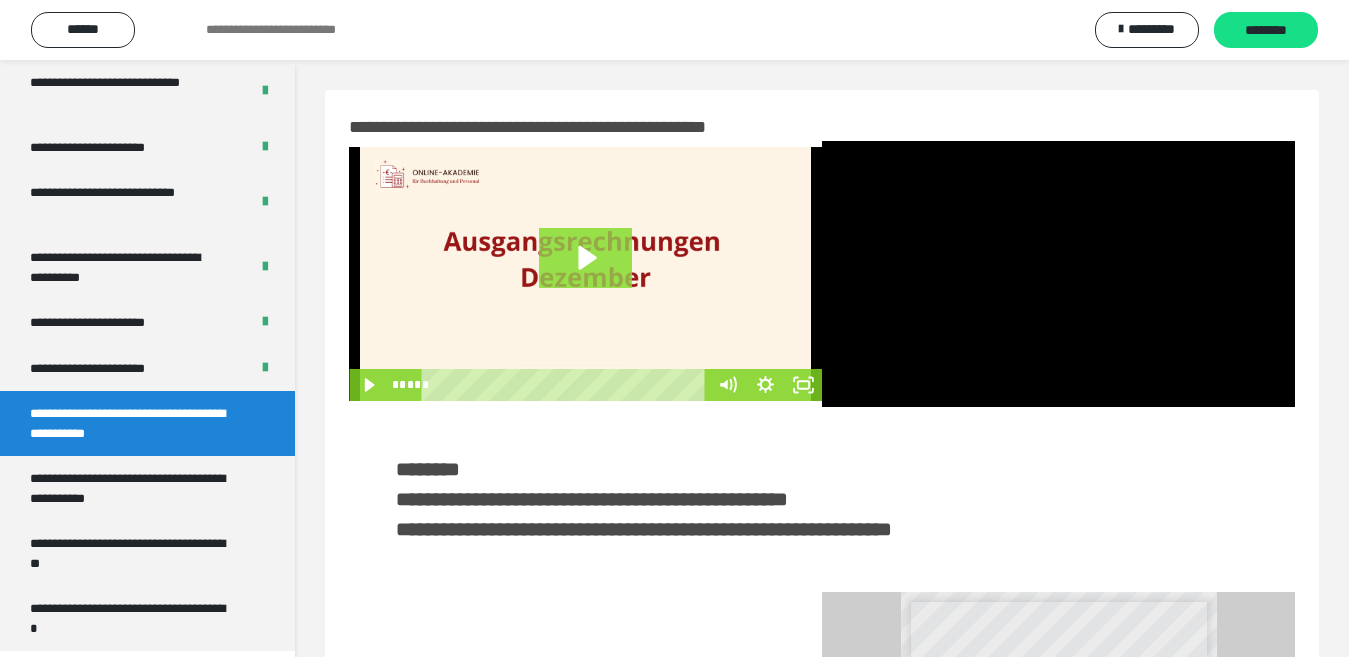 click 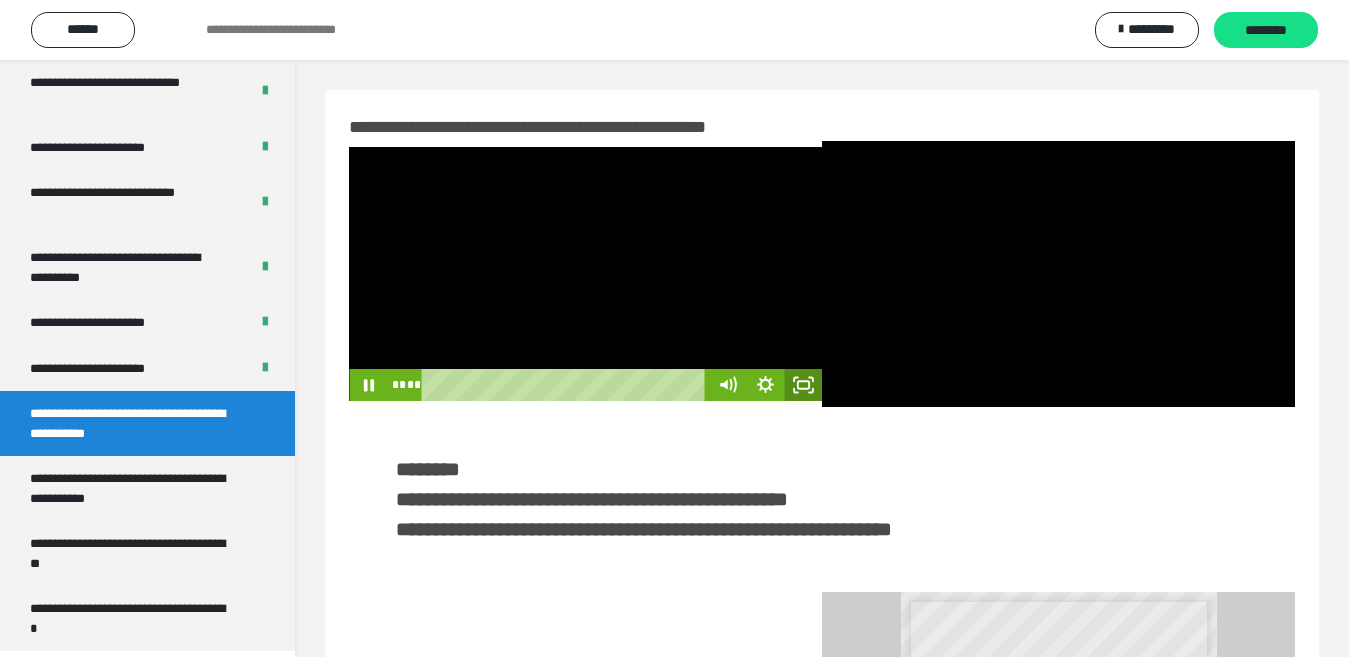 click 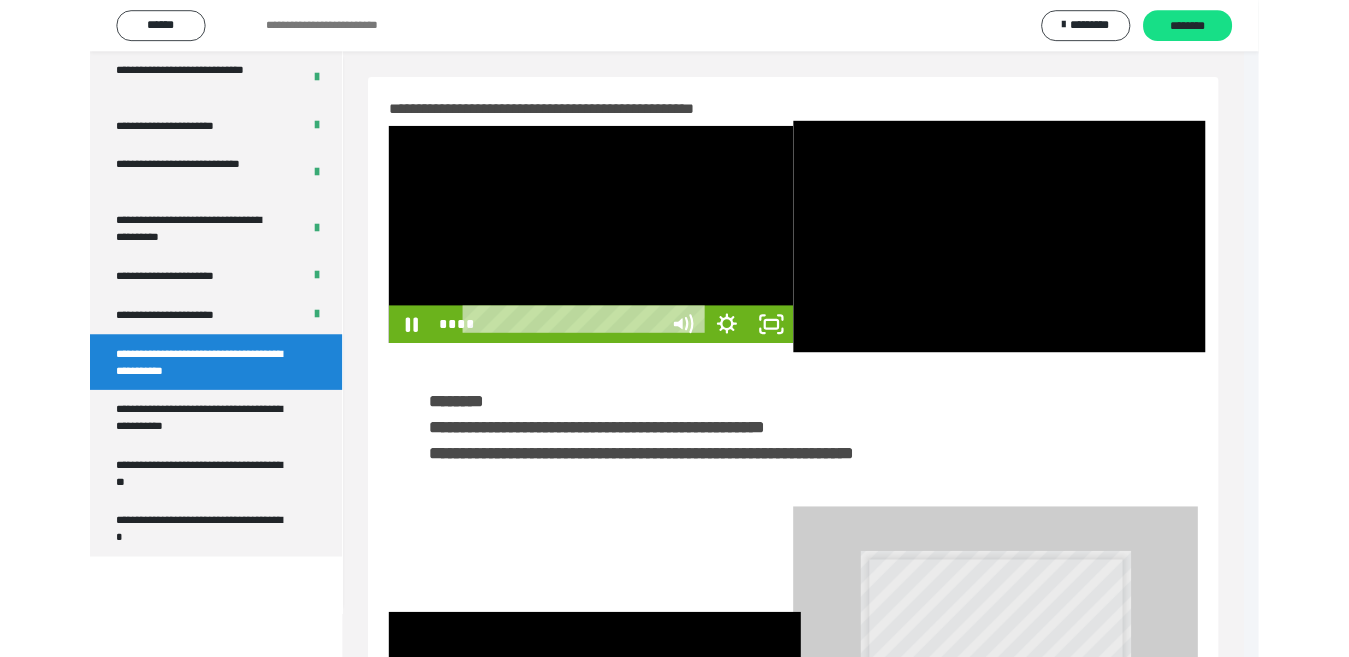 scroll, scrollTop: 3922, scrollLeft: 0, axis: vertical 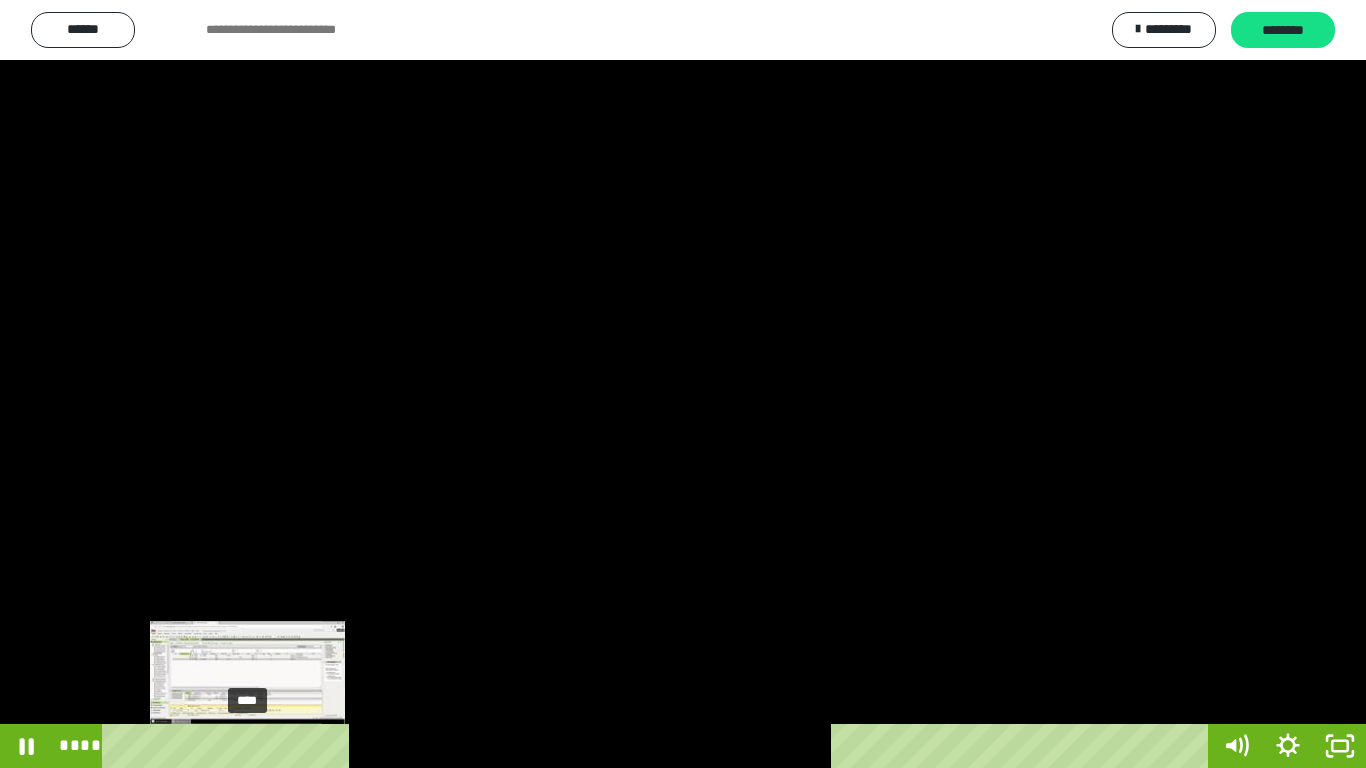click on "****" at bounding box center [659, 746] 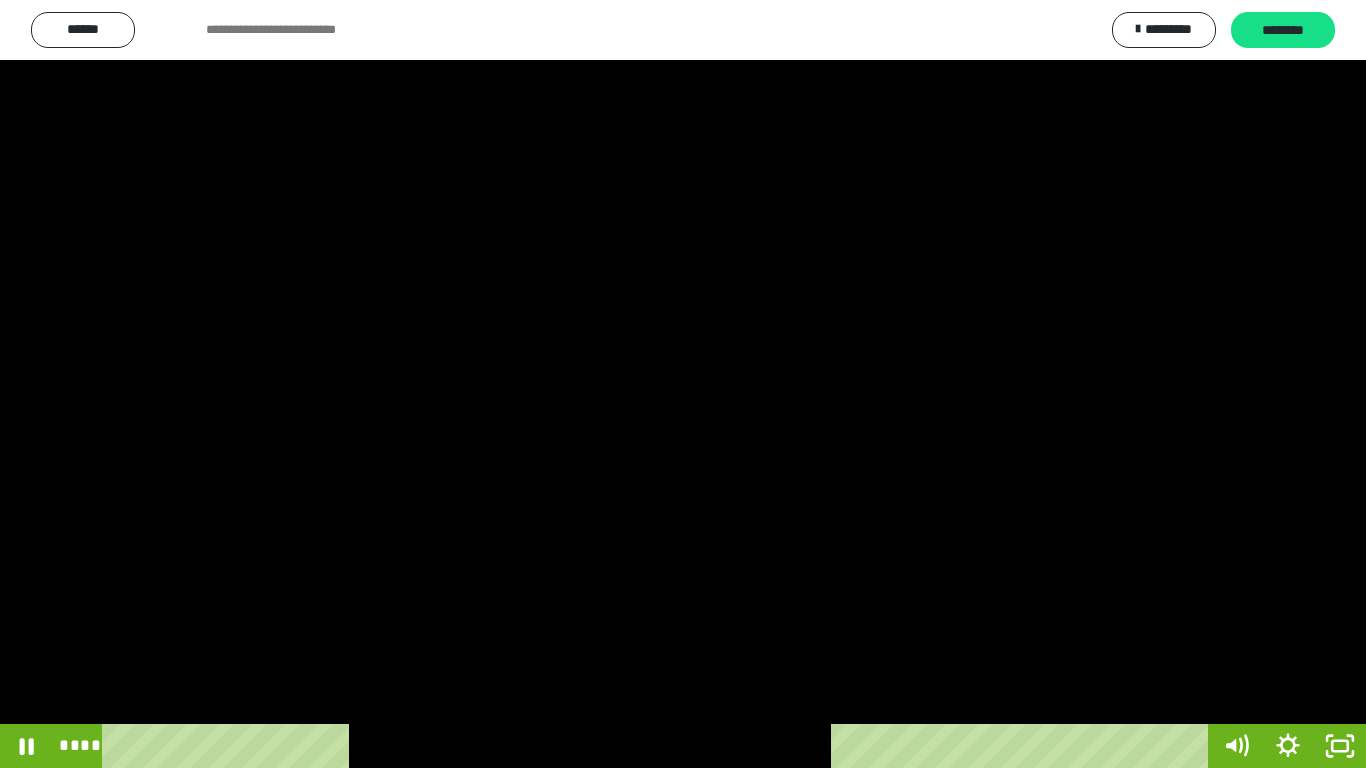 click at bounding box center [683, 384] 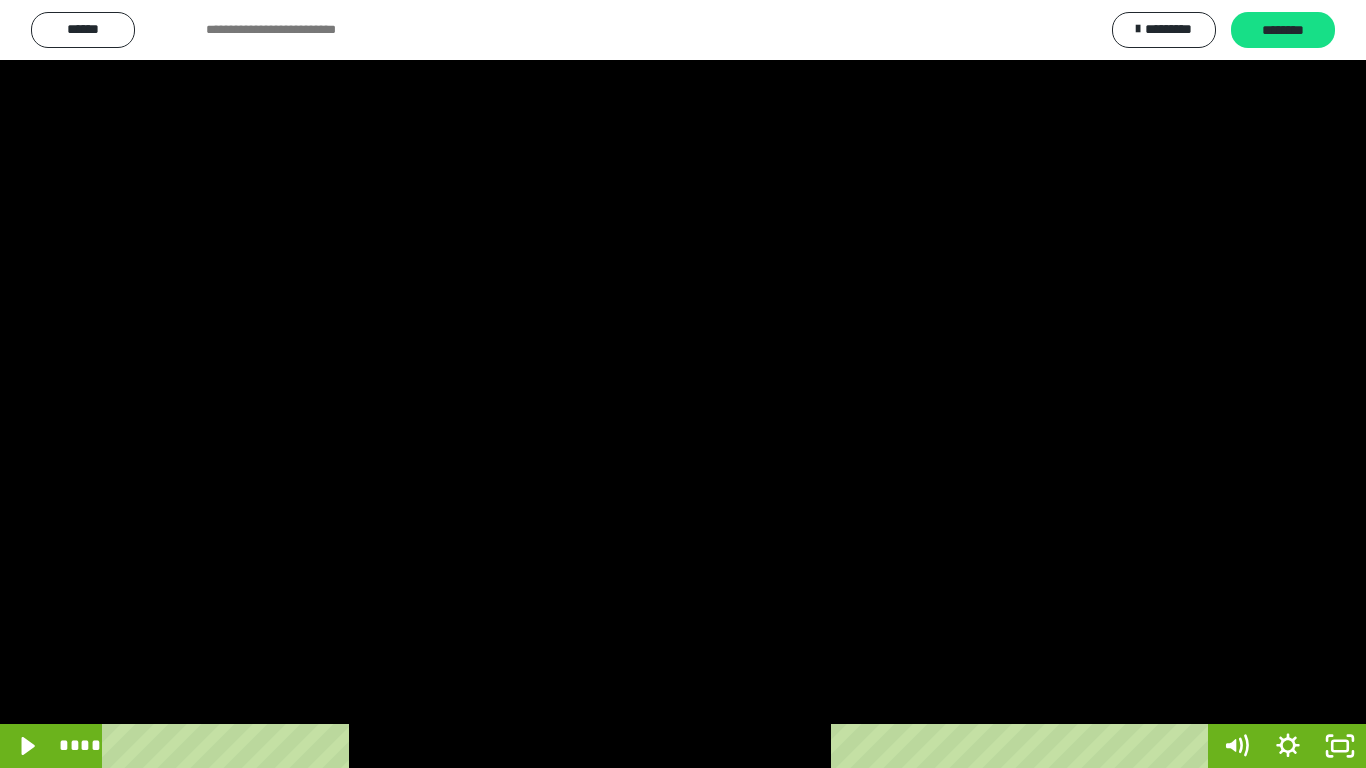 click at bounding box center (683, 384) 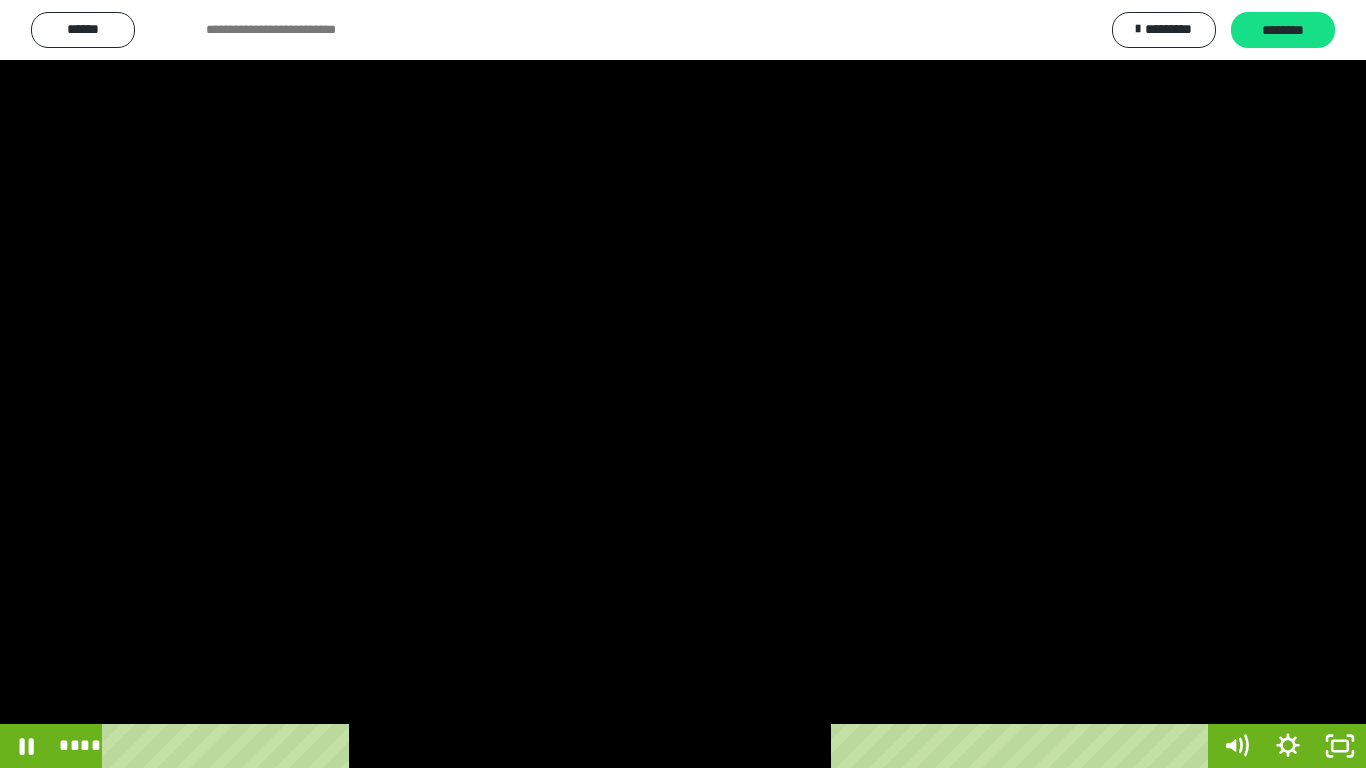 click at bounding box center (683, 384) 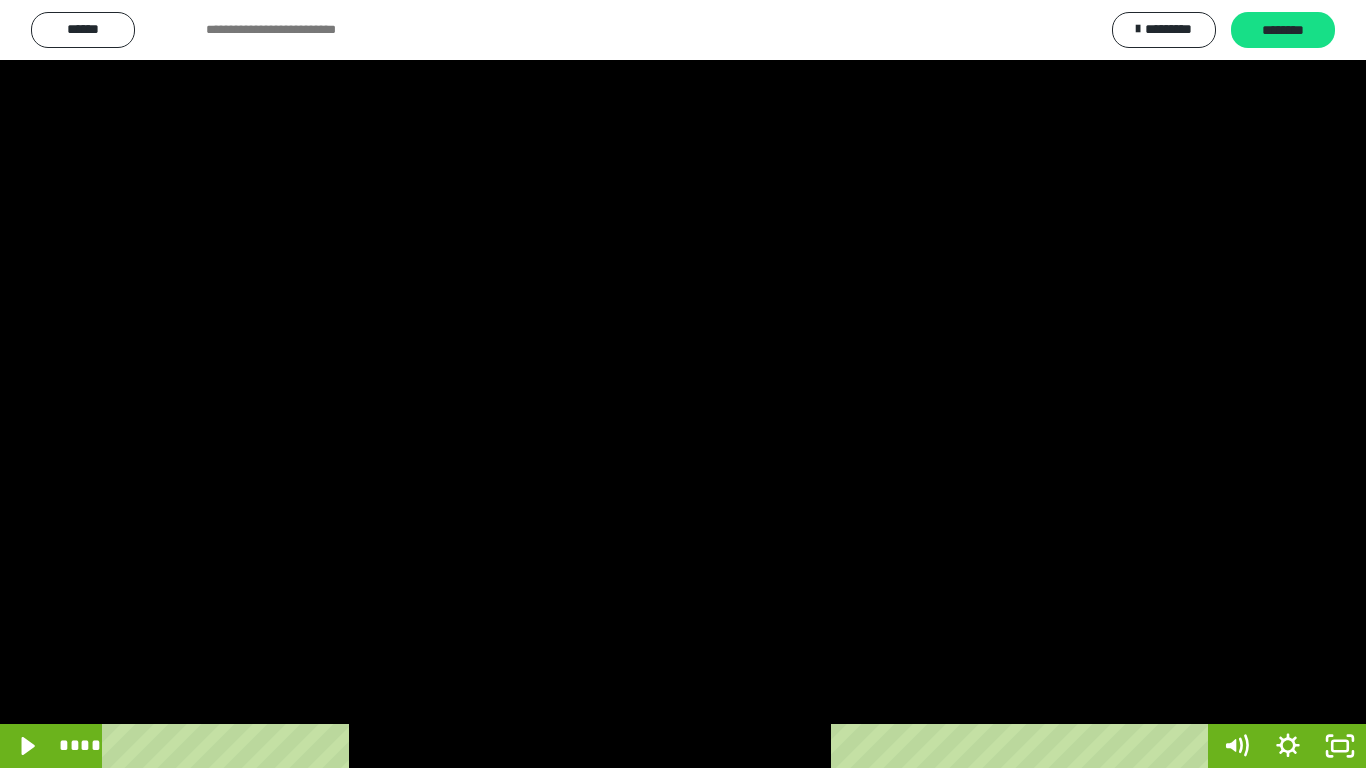 scroll, scrollTop: 4033, scrollLeft: 0, axis: vertical 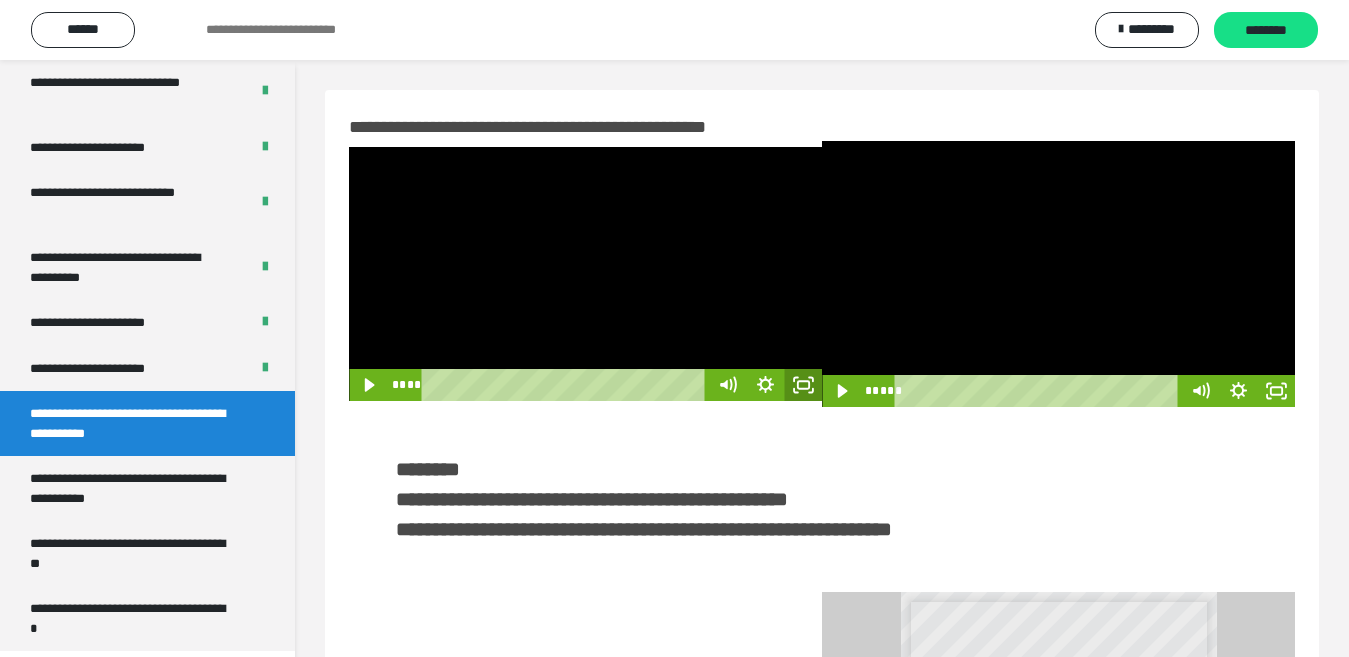 click 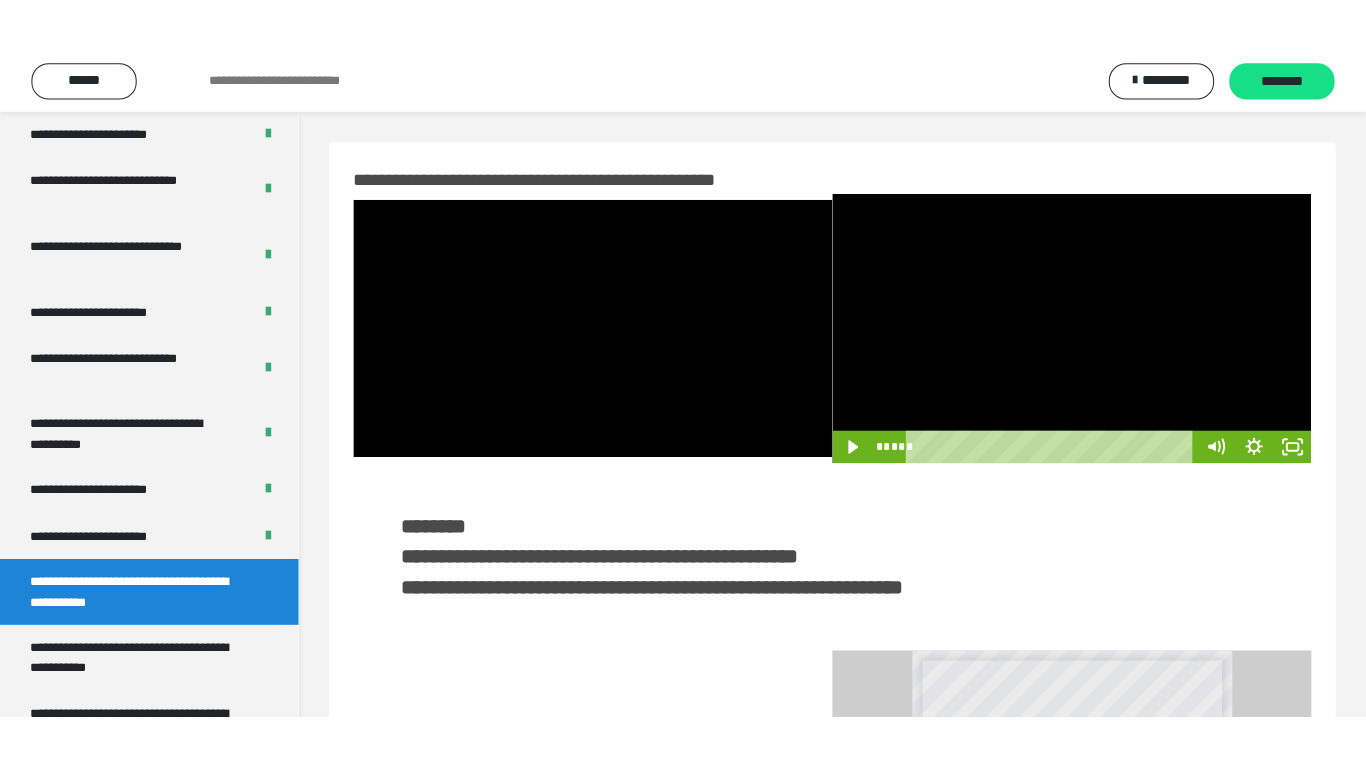 scroll, scrollTop: 4033, scrollLeft: 0, axis: vertical 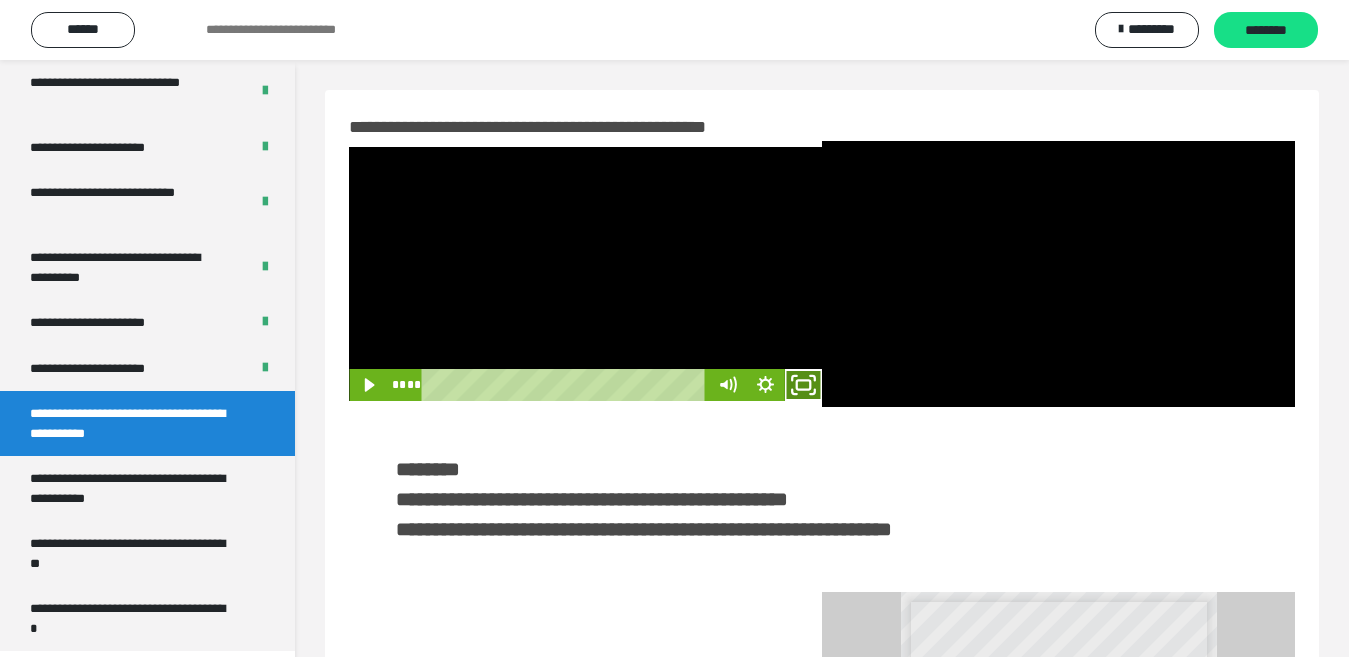 click 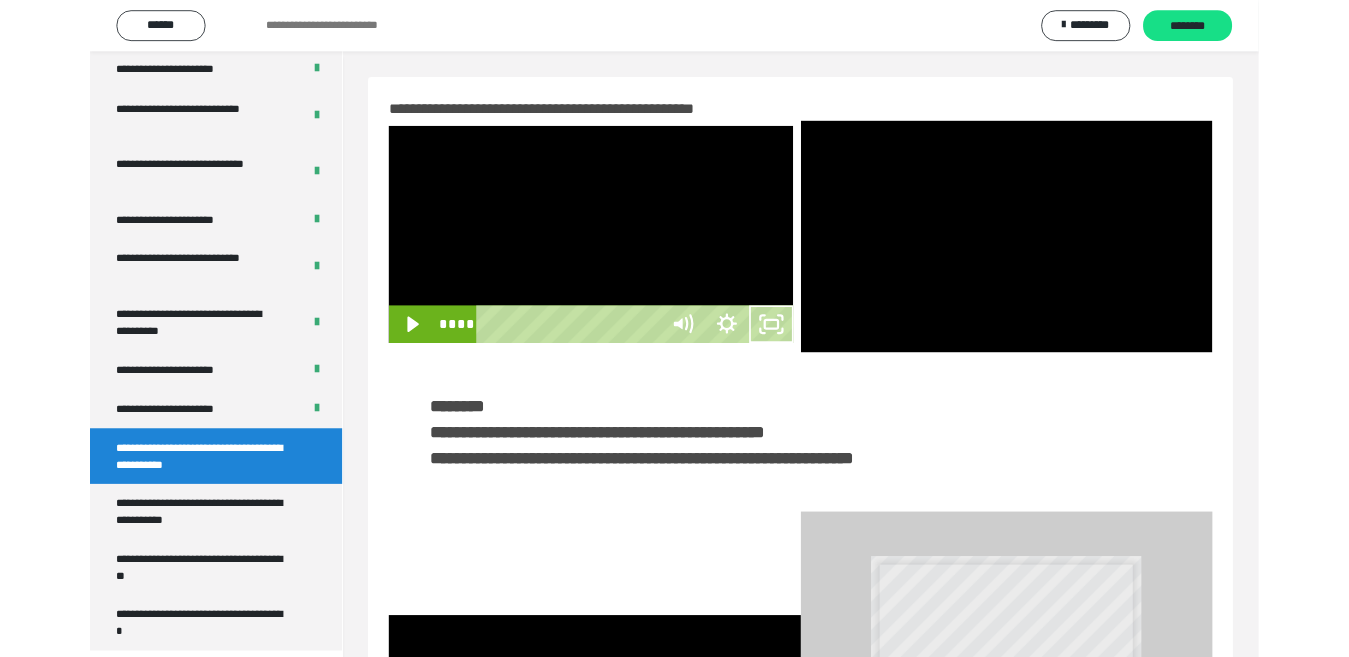 scroll, scrollTop: 3922, scrollLeft: 0, axis: vertical 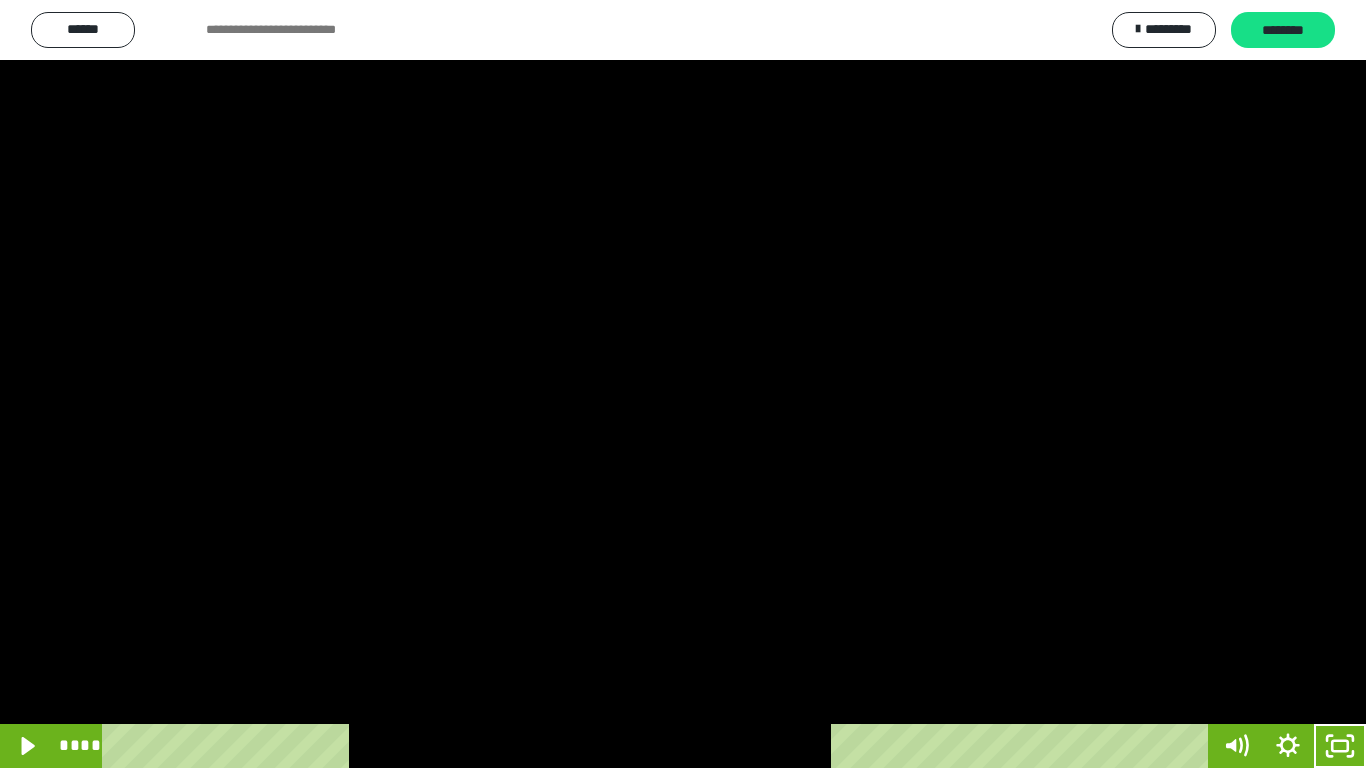 click at bounding box center [683, 384] 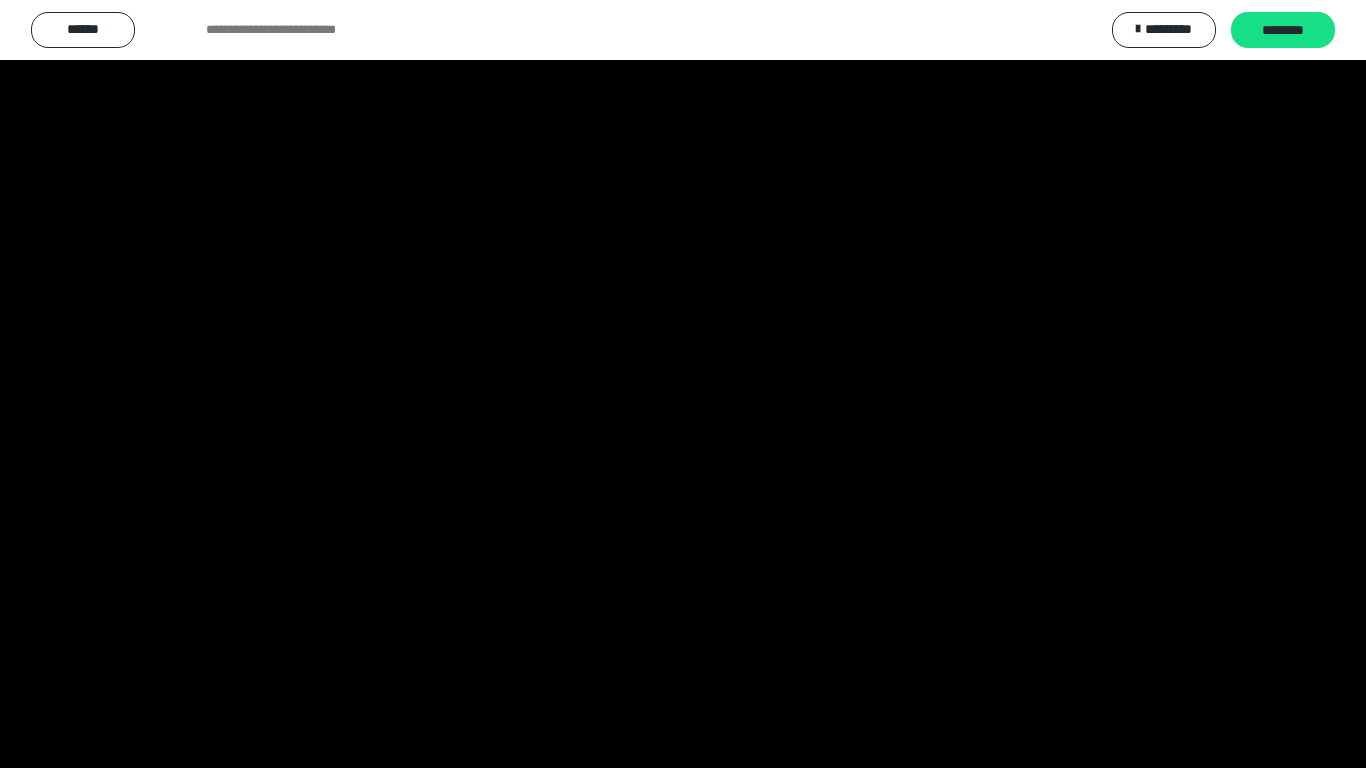 click at bounding box center (683, 384) 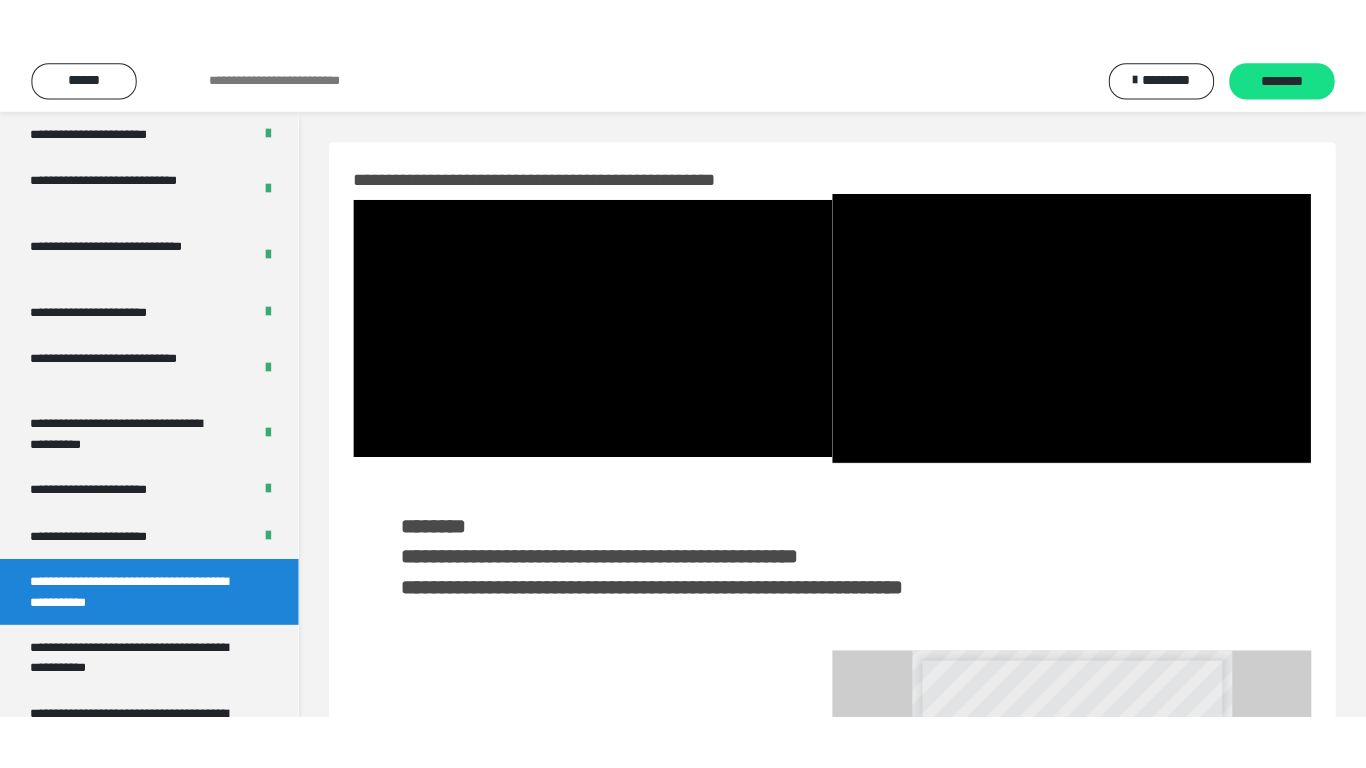 scroll, scrollTop: 4033, scrollLeft: 0, axis: vertical 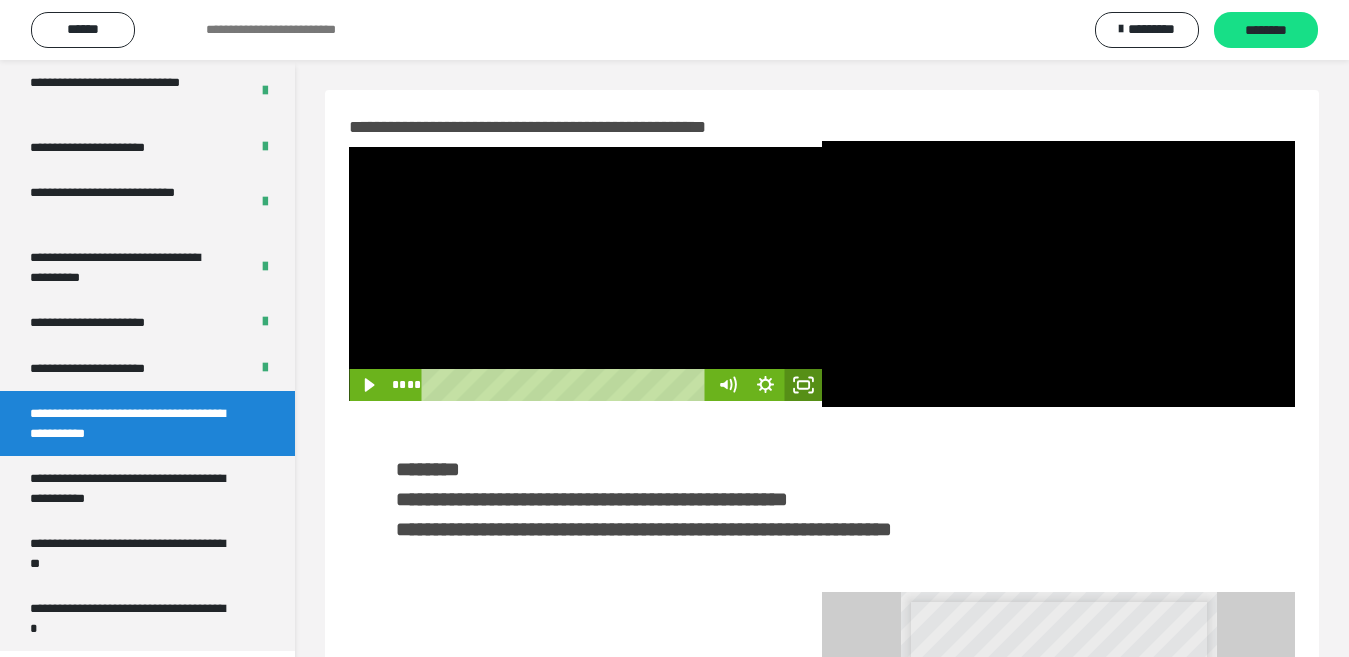 click 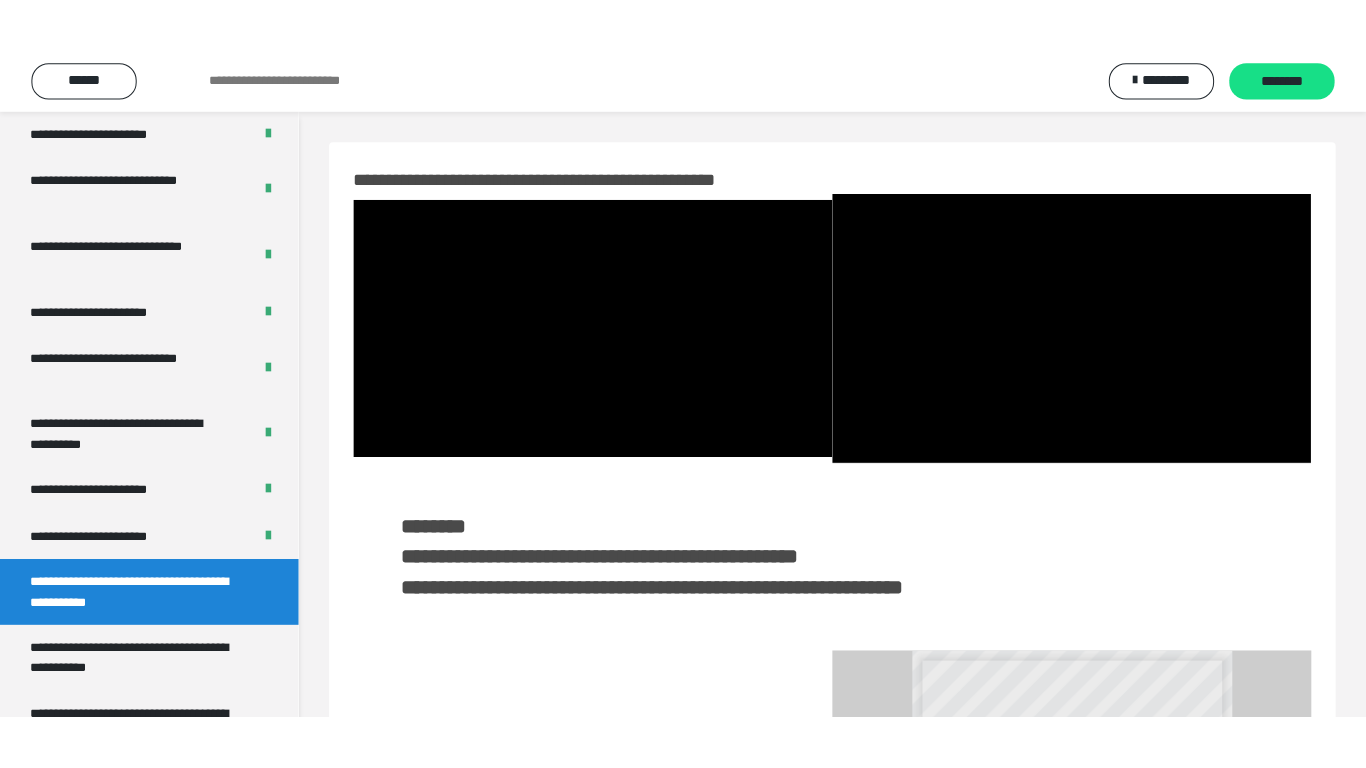 scroll, scrollTop: 4033, scrollLeft: 0, axis: vertical 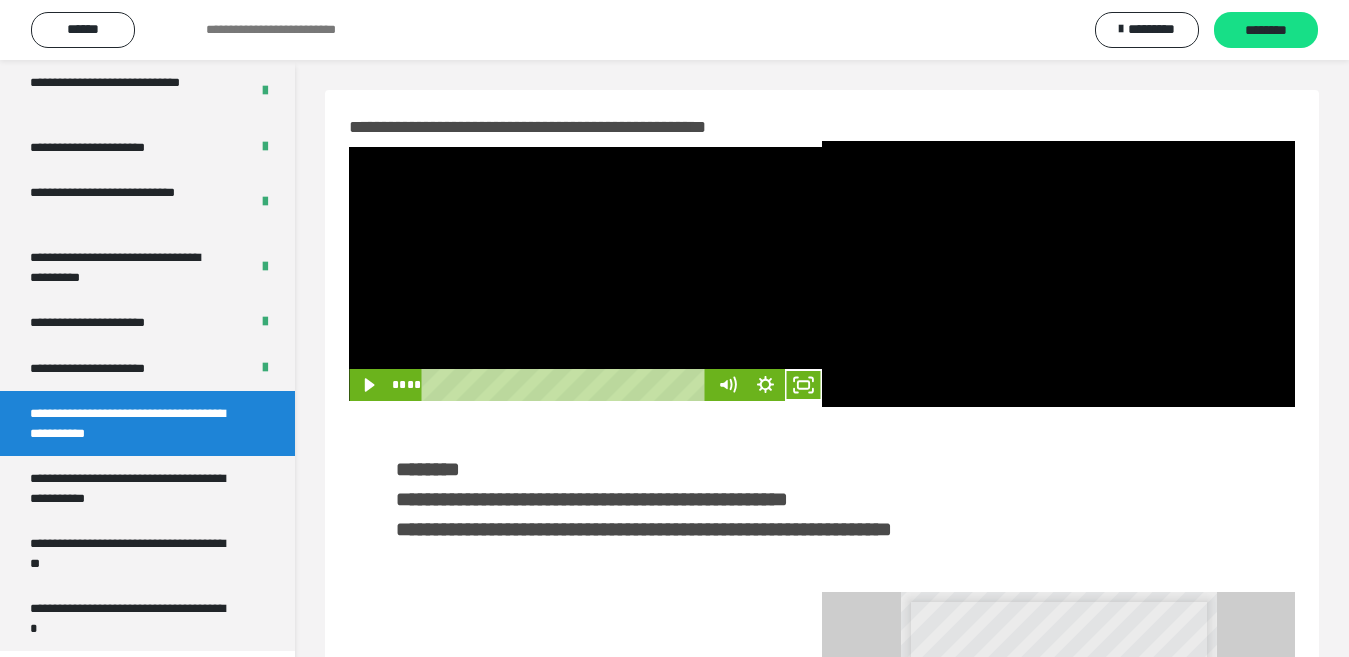 drag, startPoint x: 606, startPoint y: 289, endPoint x: 603, endPoint y: 273, distance: 16.27882 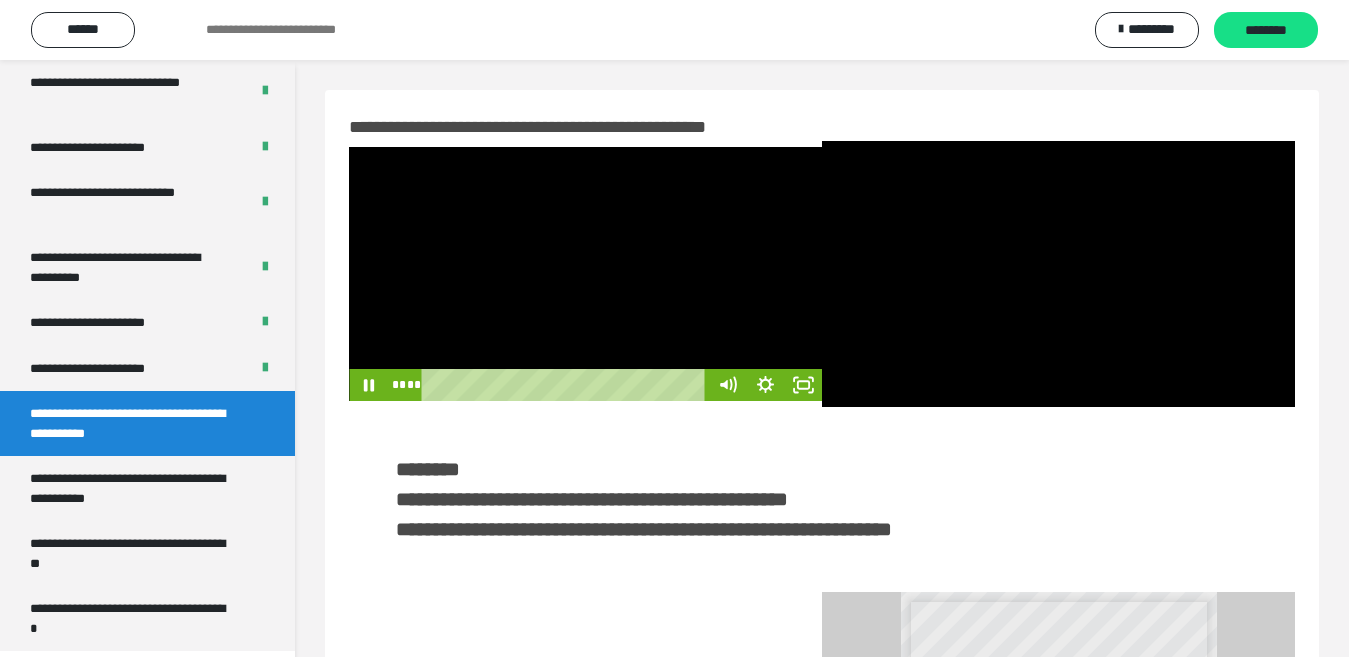 click at bounding box center [585, 274] 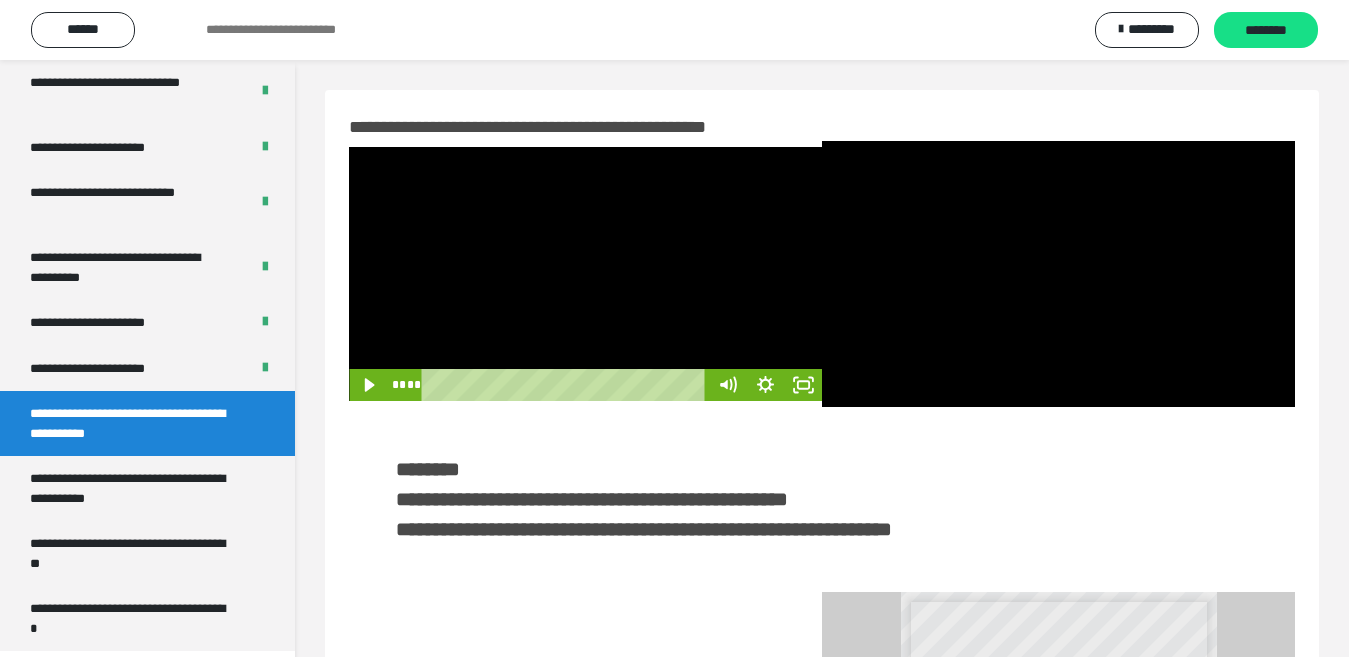 click at bounding box center (585, 274) 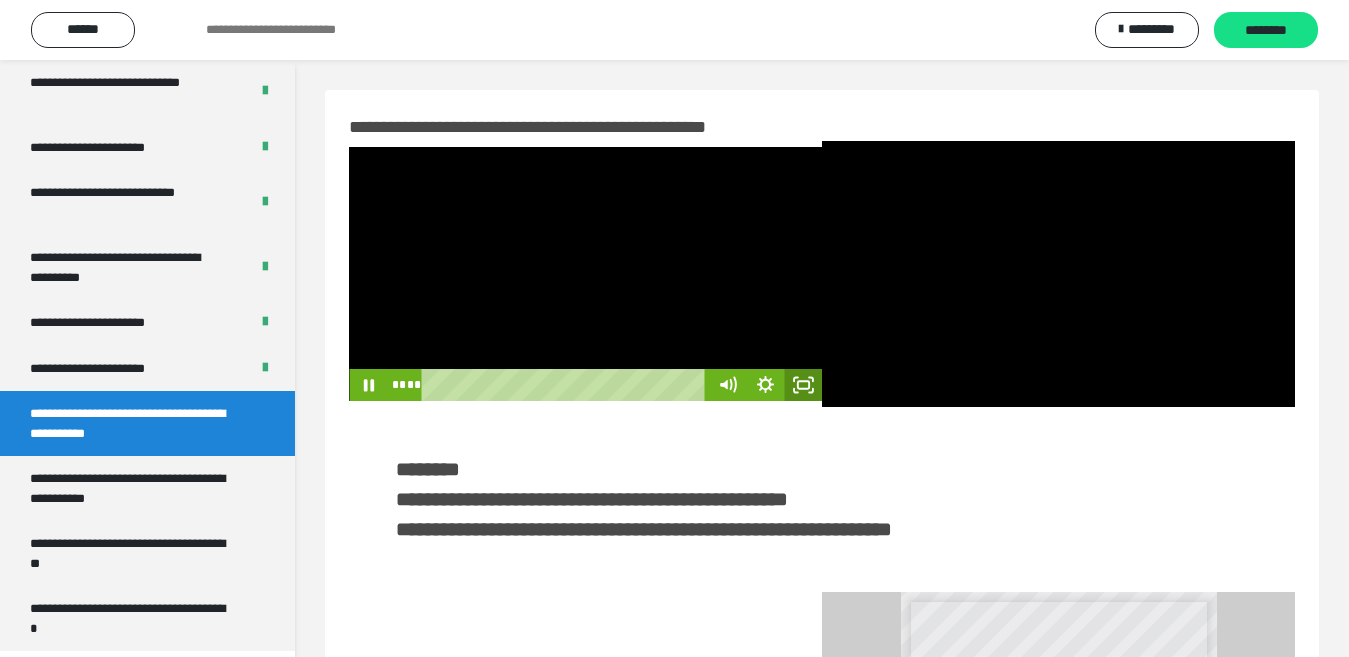 click 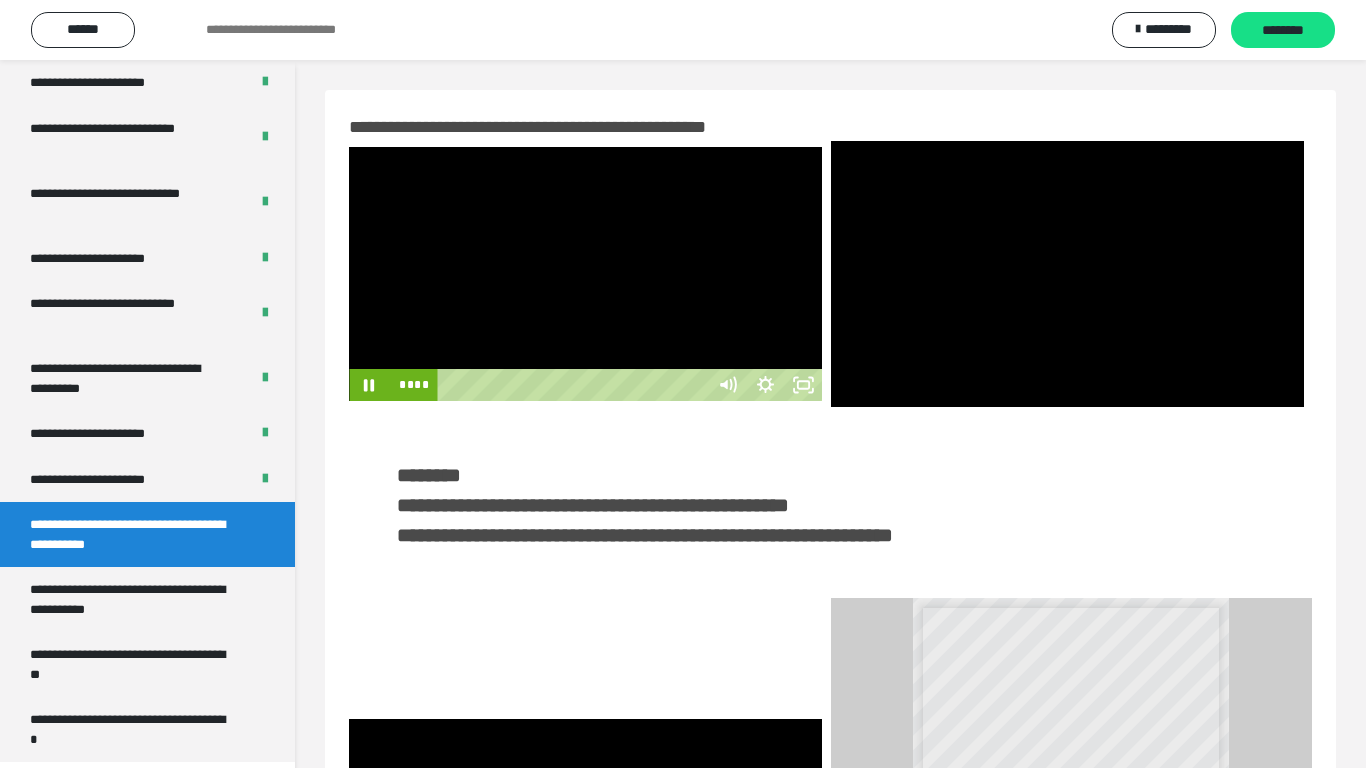 scroll, scrollTop: 4033, scrollLeft: 0, axis: vertical 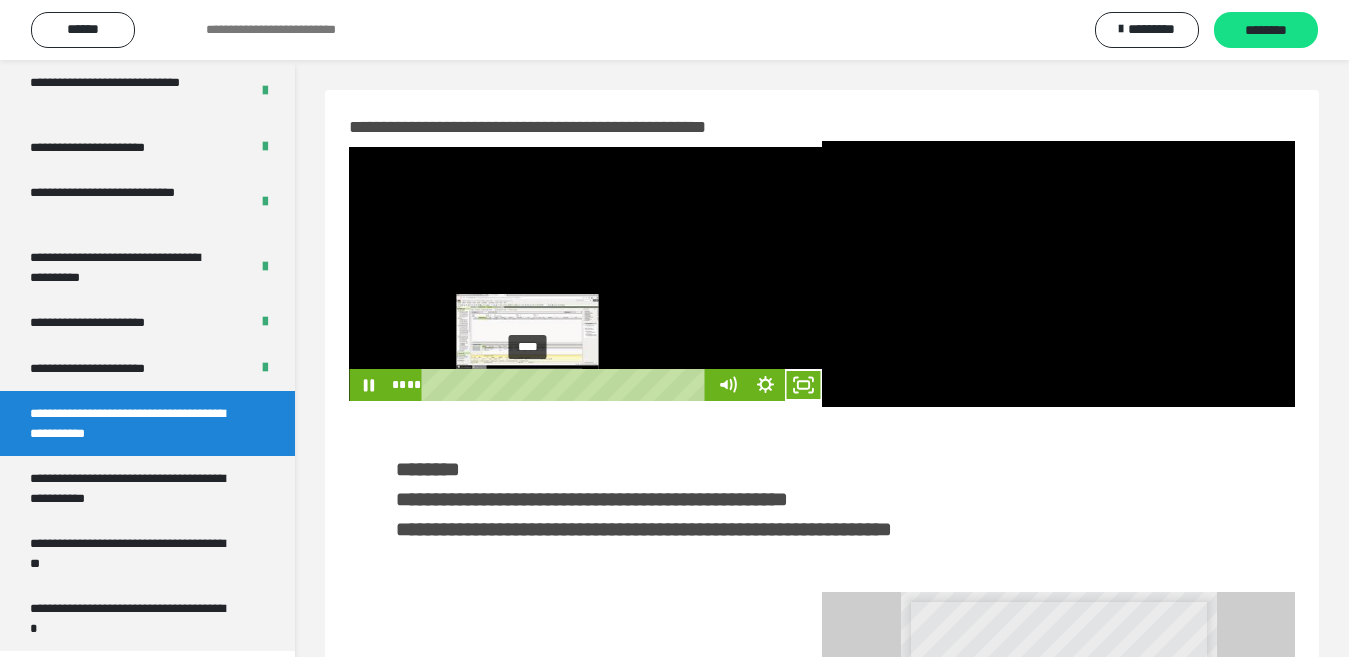 click on "****" at bounding box center (567, 385) 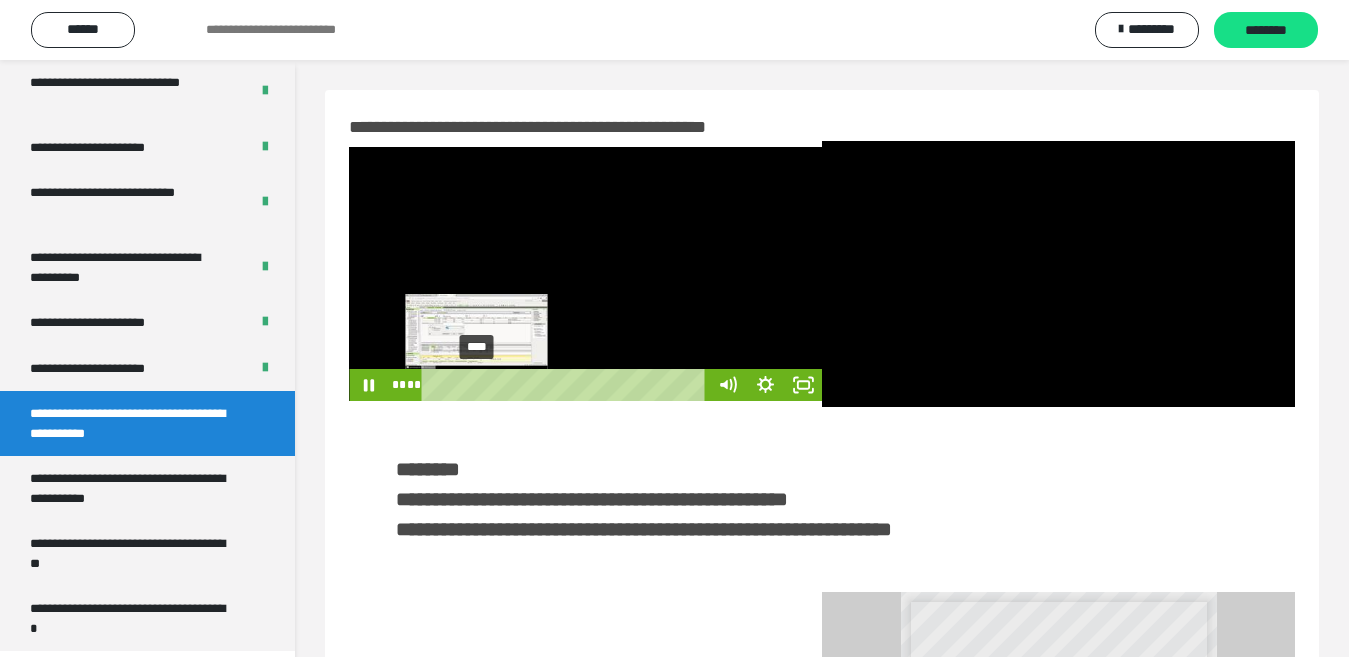 click on "****" at bounding box center [567, 385] 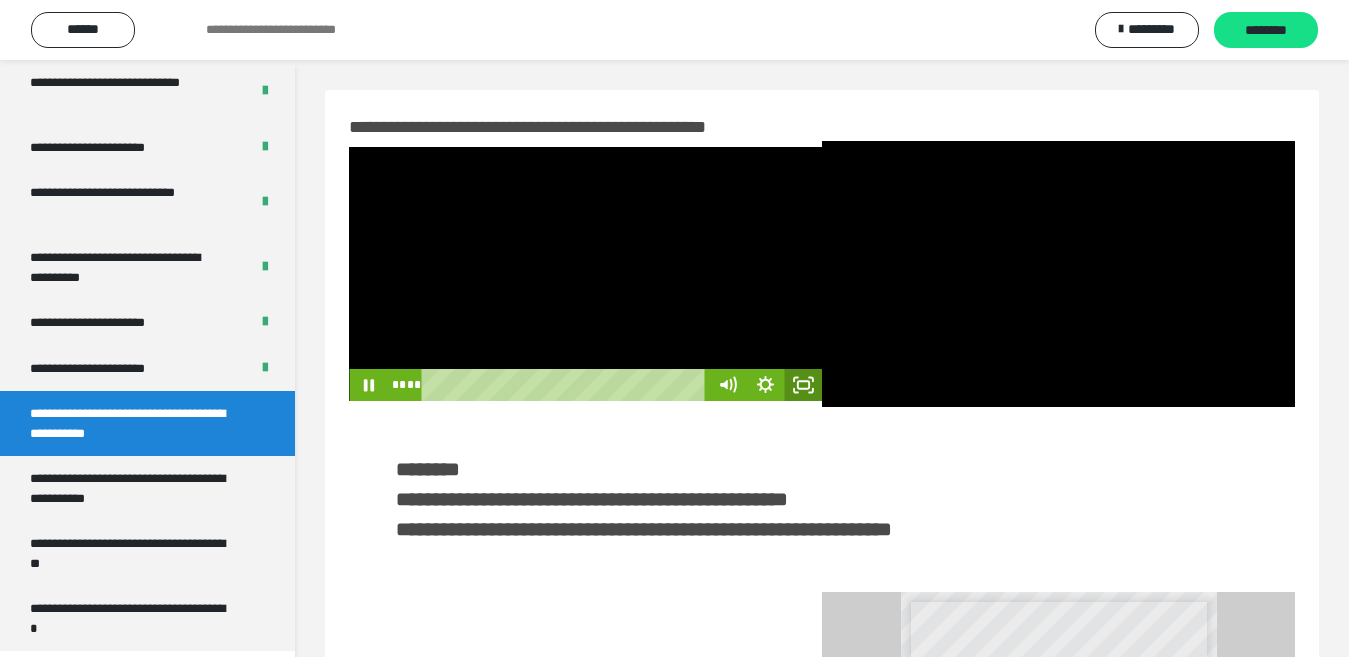 click 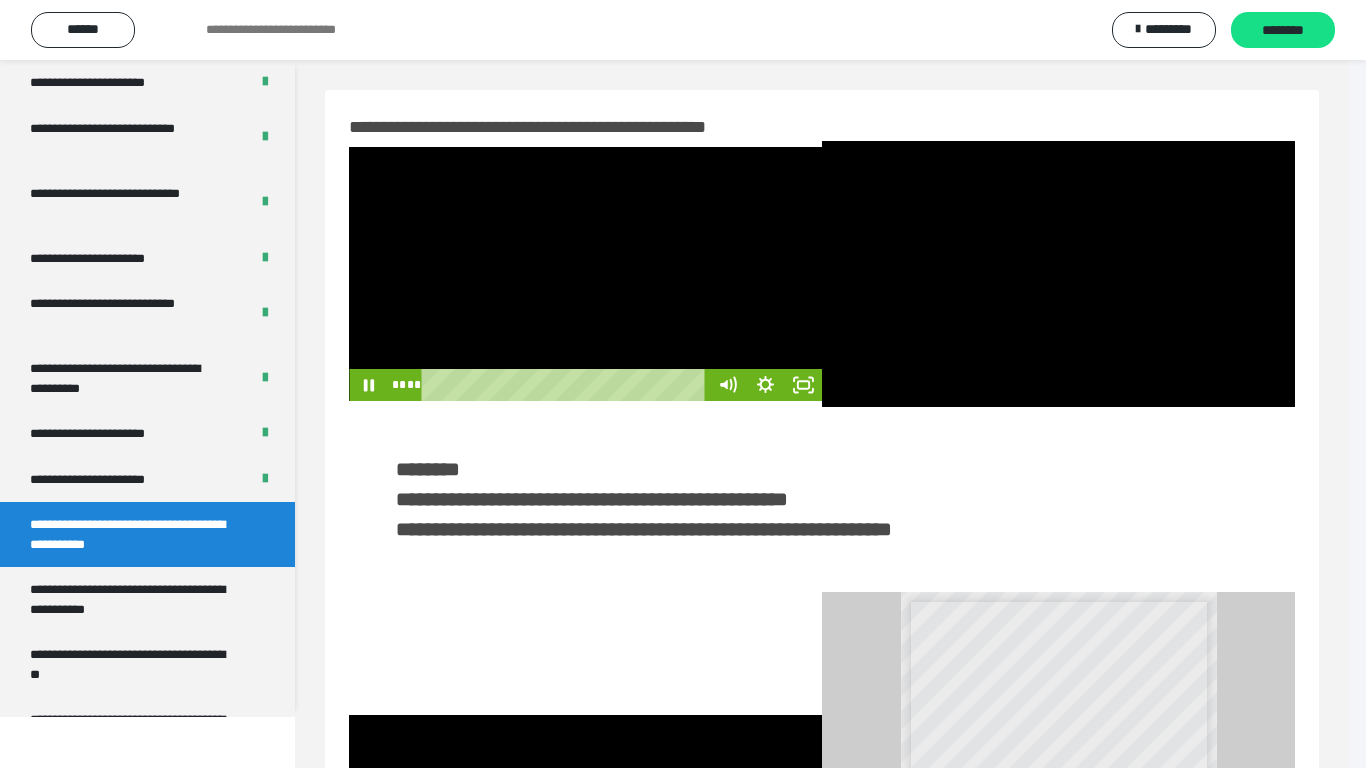 scroll, scrollTop: 4033, scrollLeft: 0, axis: vertical 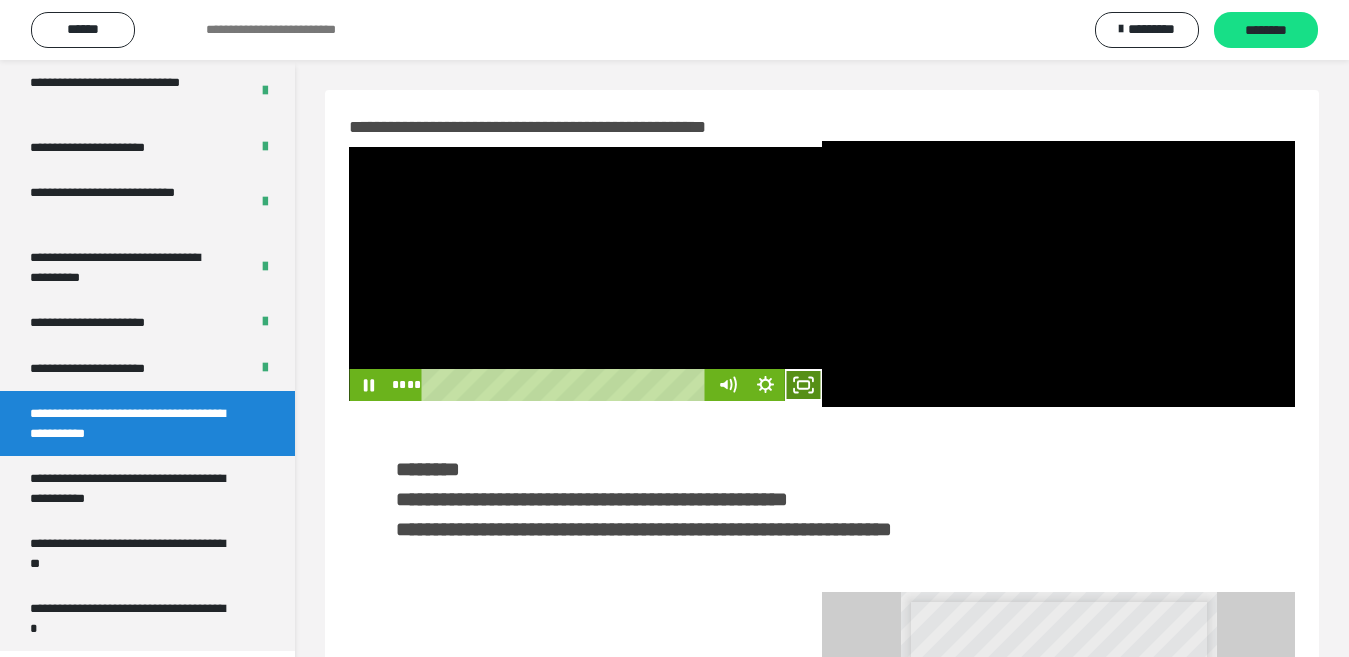 drag, startPoint x: 802, startPoint y: 379, endPoint x: 802, endPoint y: 450, distance: 71 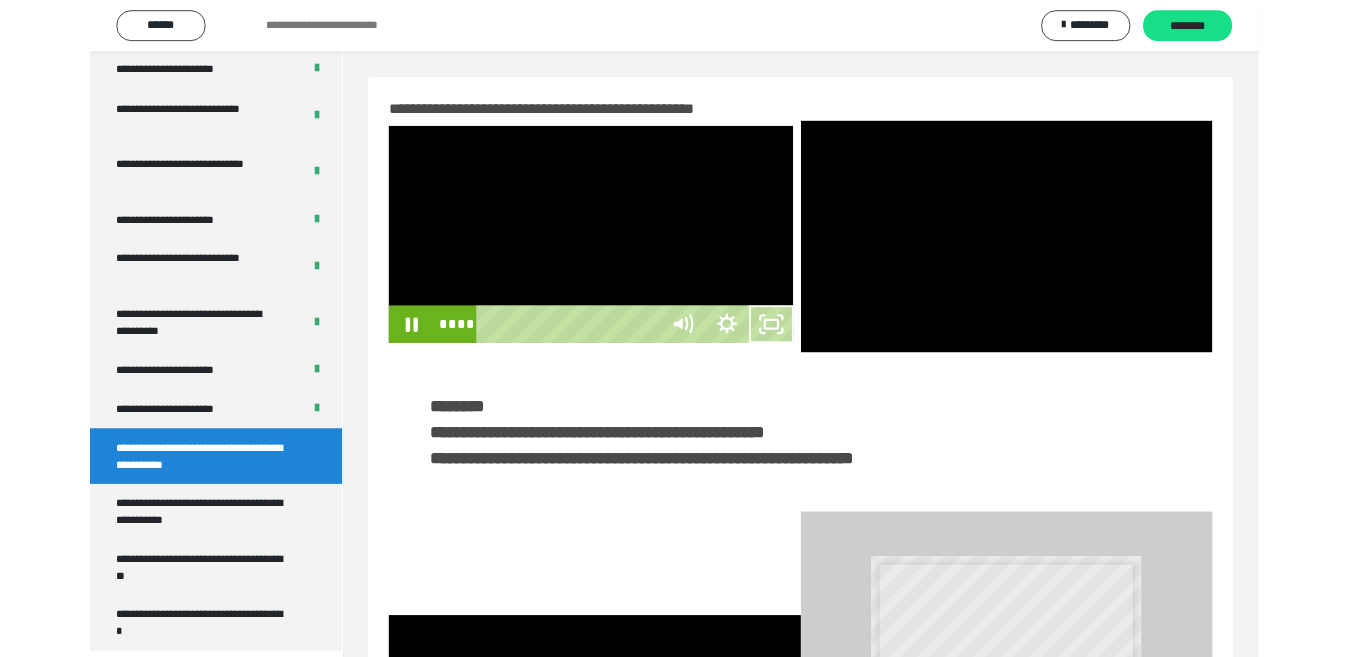 scroll, scrollTop: 3922, scrollLeft: 0, axis: vertical 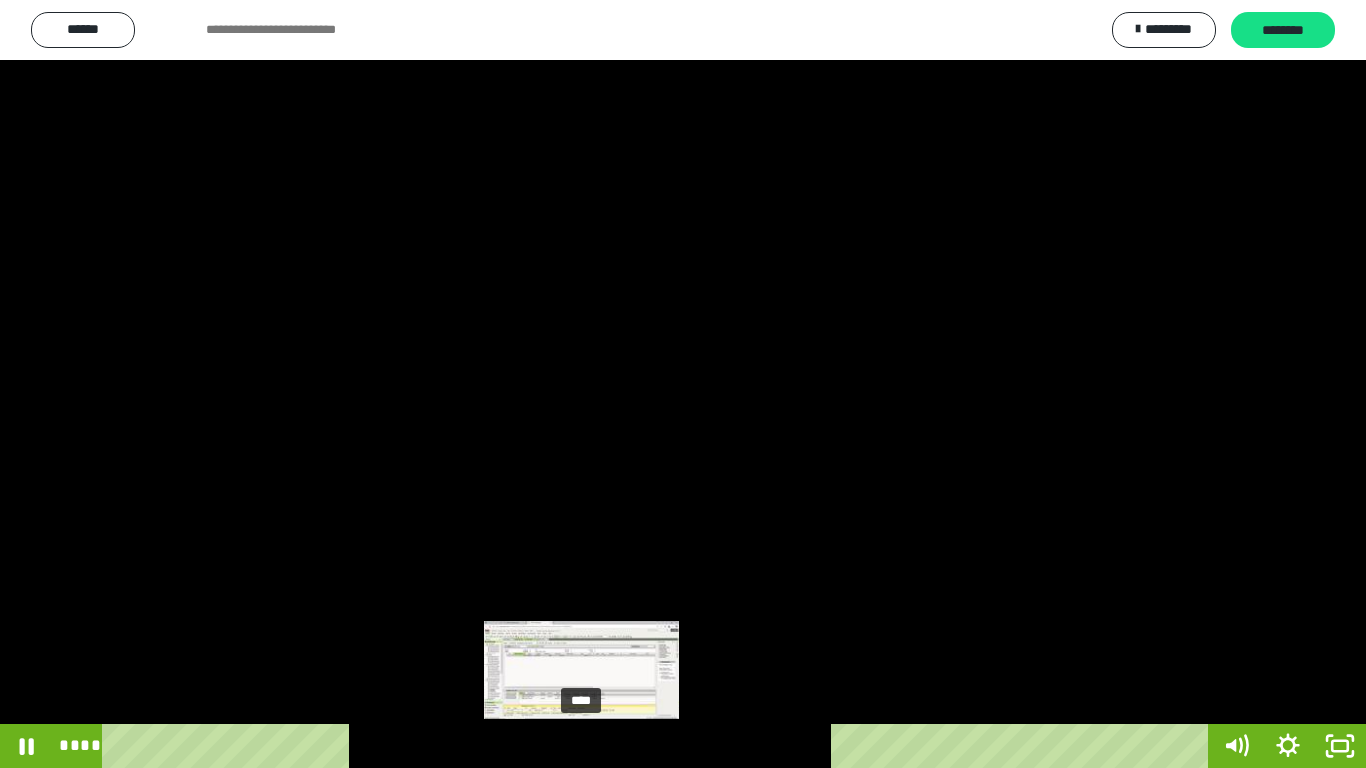 click at bounding box center [581, 746] 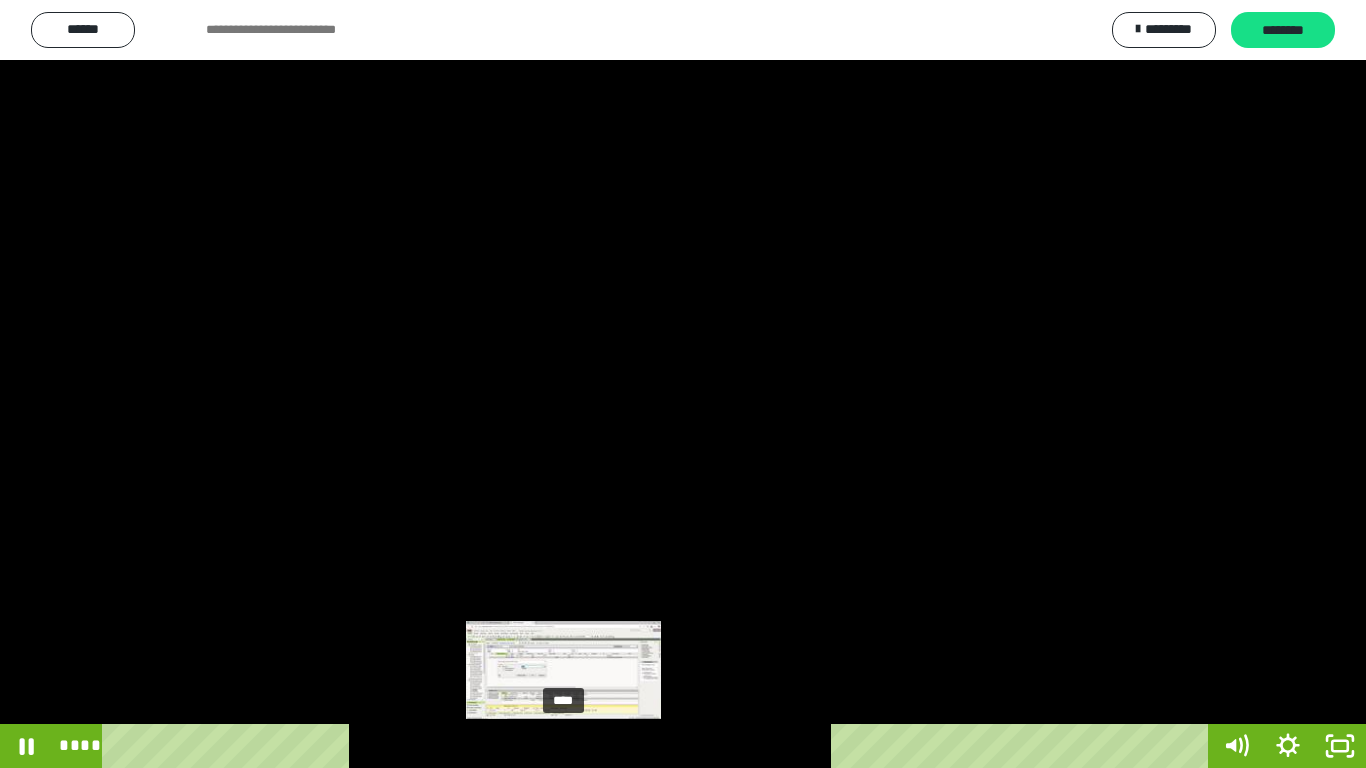 click on "****" at bounding box center (659, 746) 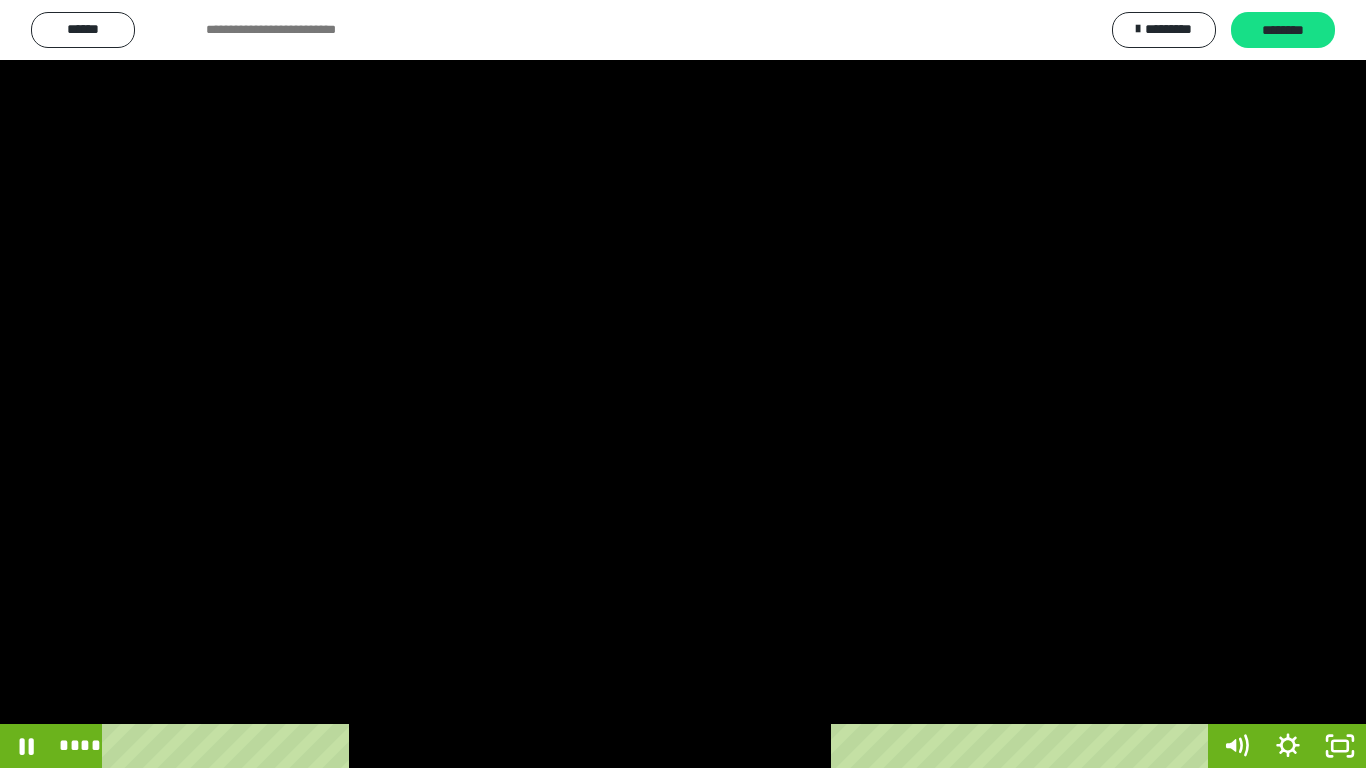 click at bounding box center [683, 384] 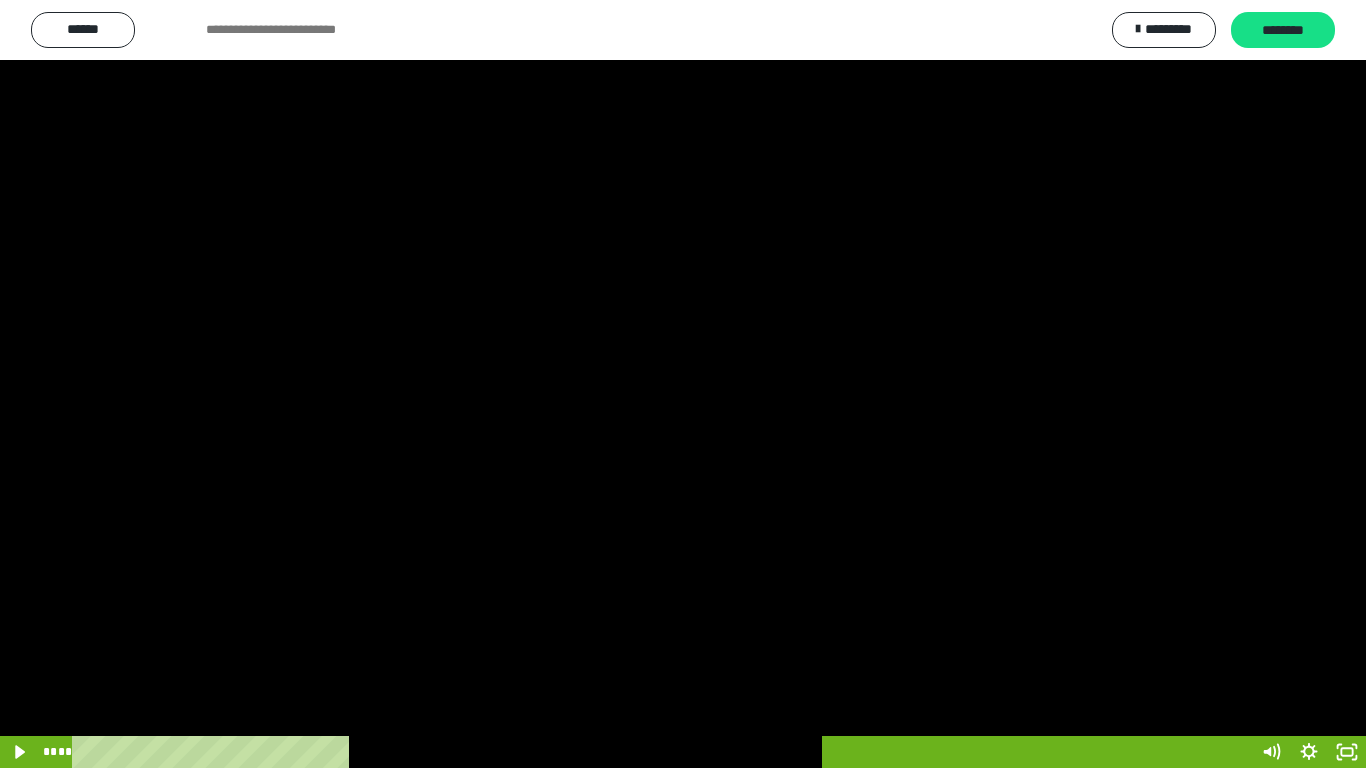 scroll, scrollTop: 4033, scrollLeft: 0, axis: vertical 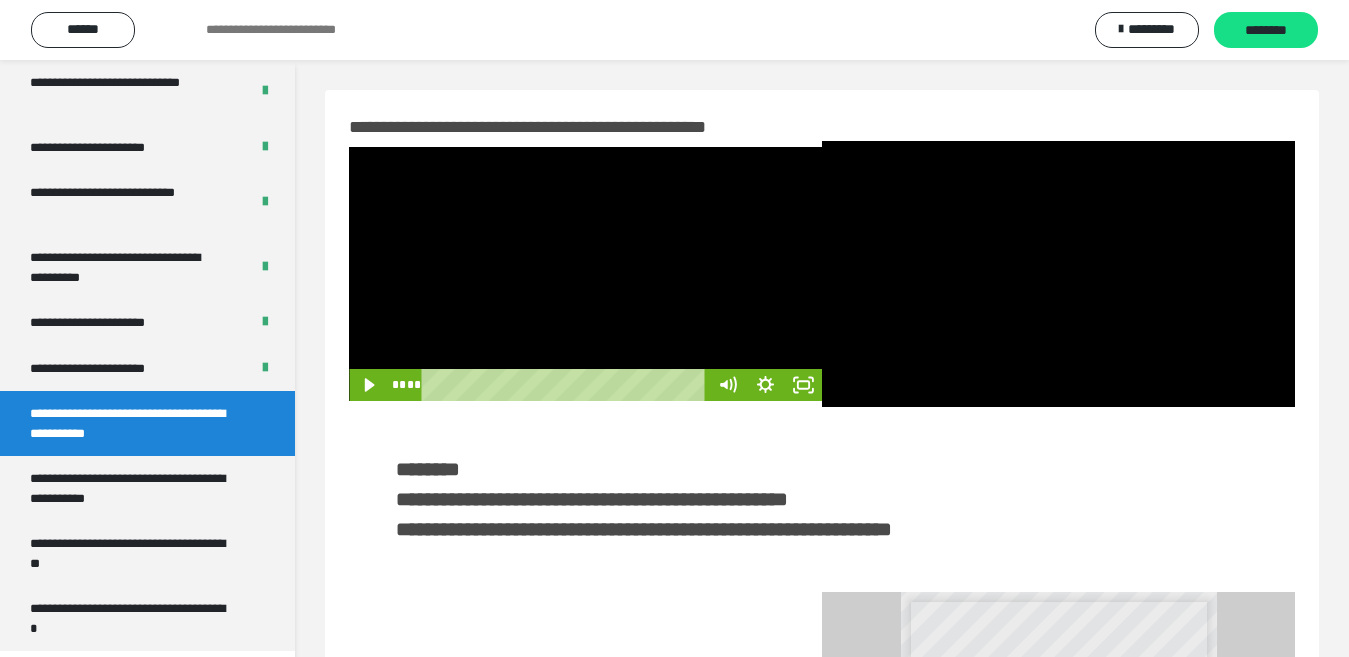 click at bounding box center [585, 274] 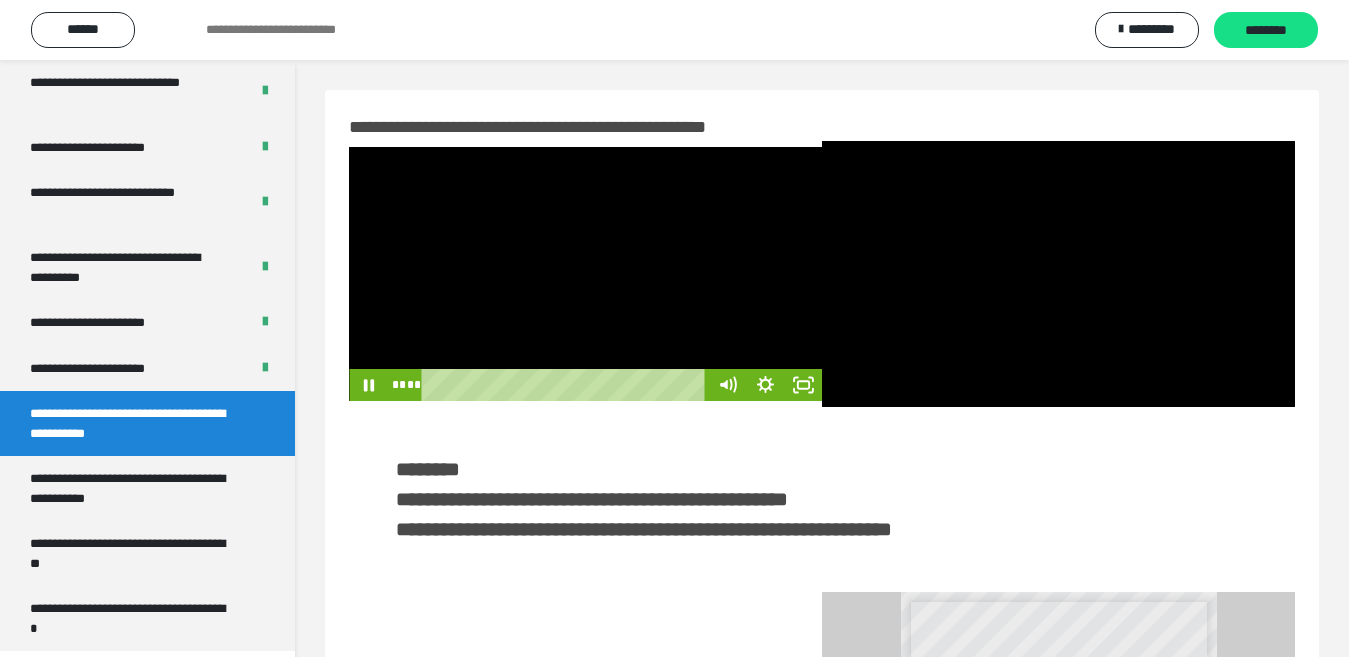 click at bounding box center [585, 274] 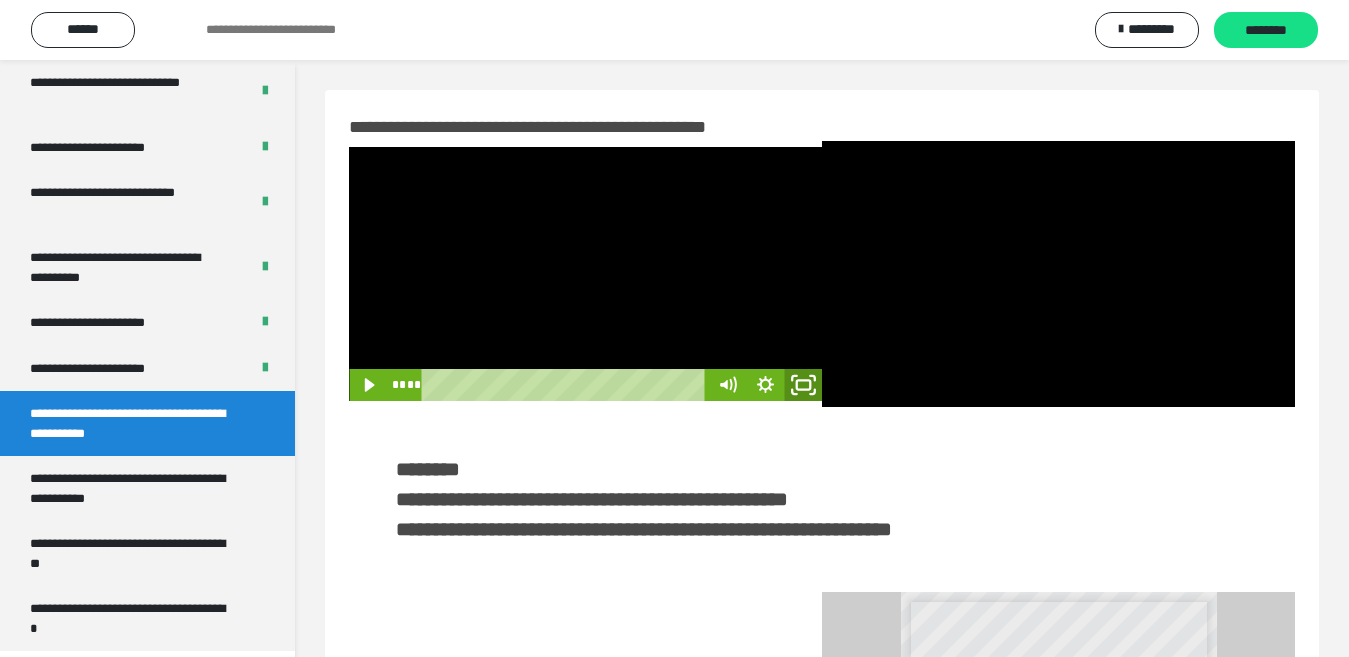 click 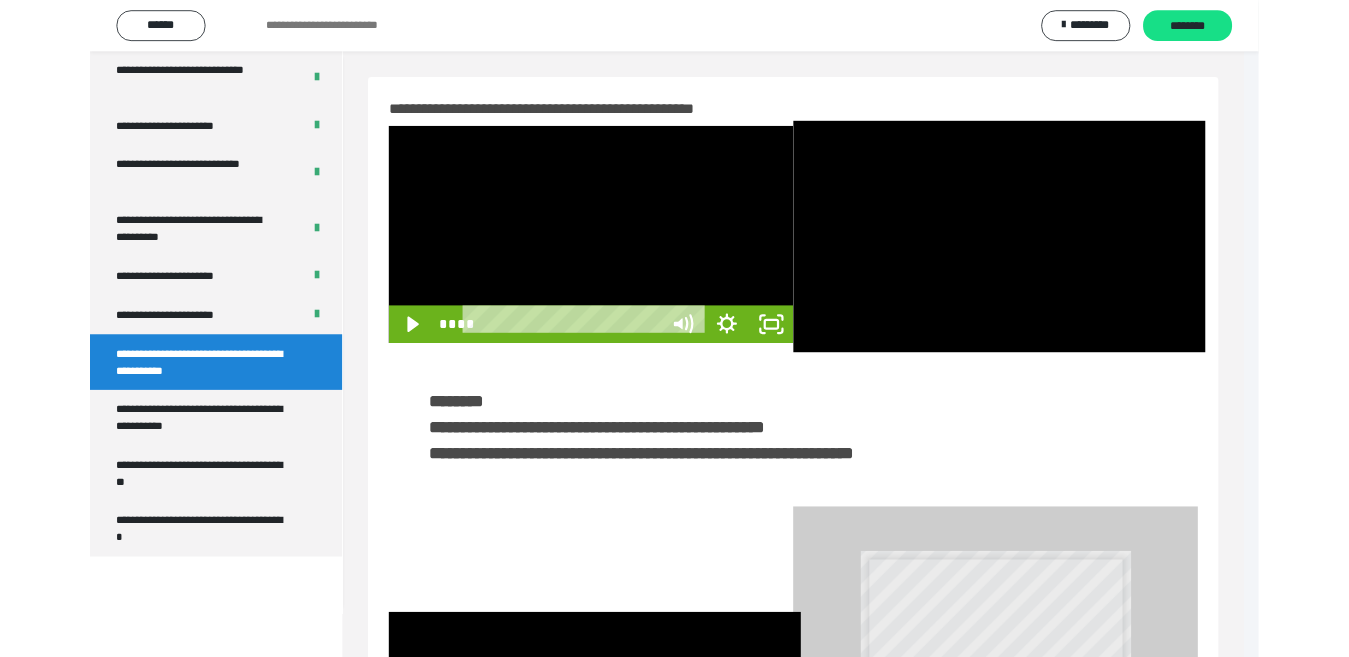 scroll, scrollTop: 3922, scrollLeft: 0, axis: vertical 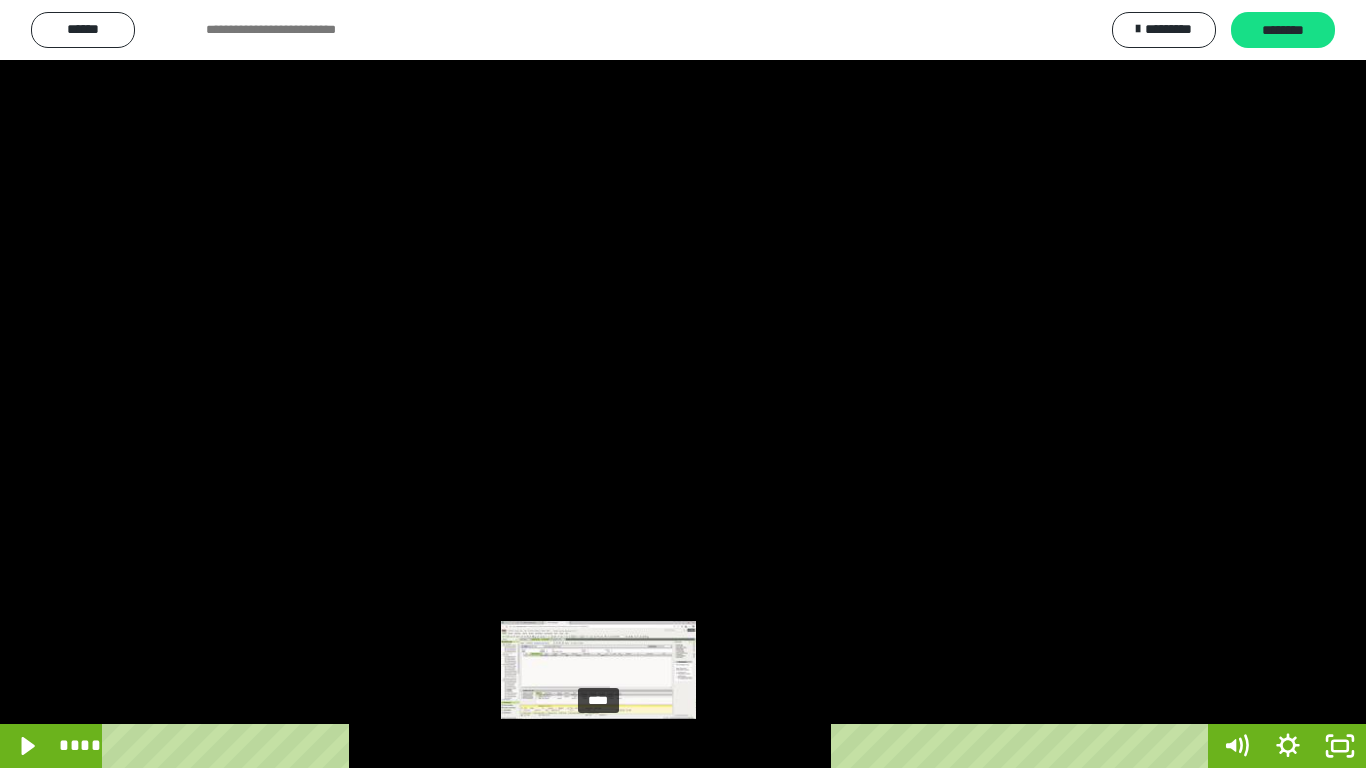 click on "****" at bounding box center [659, 746] 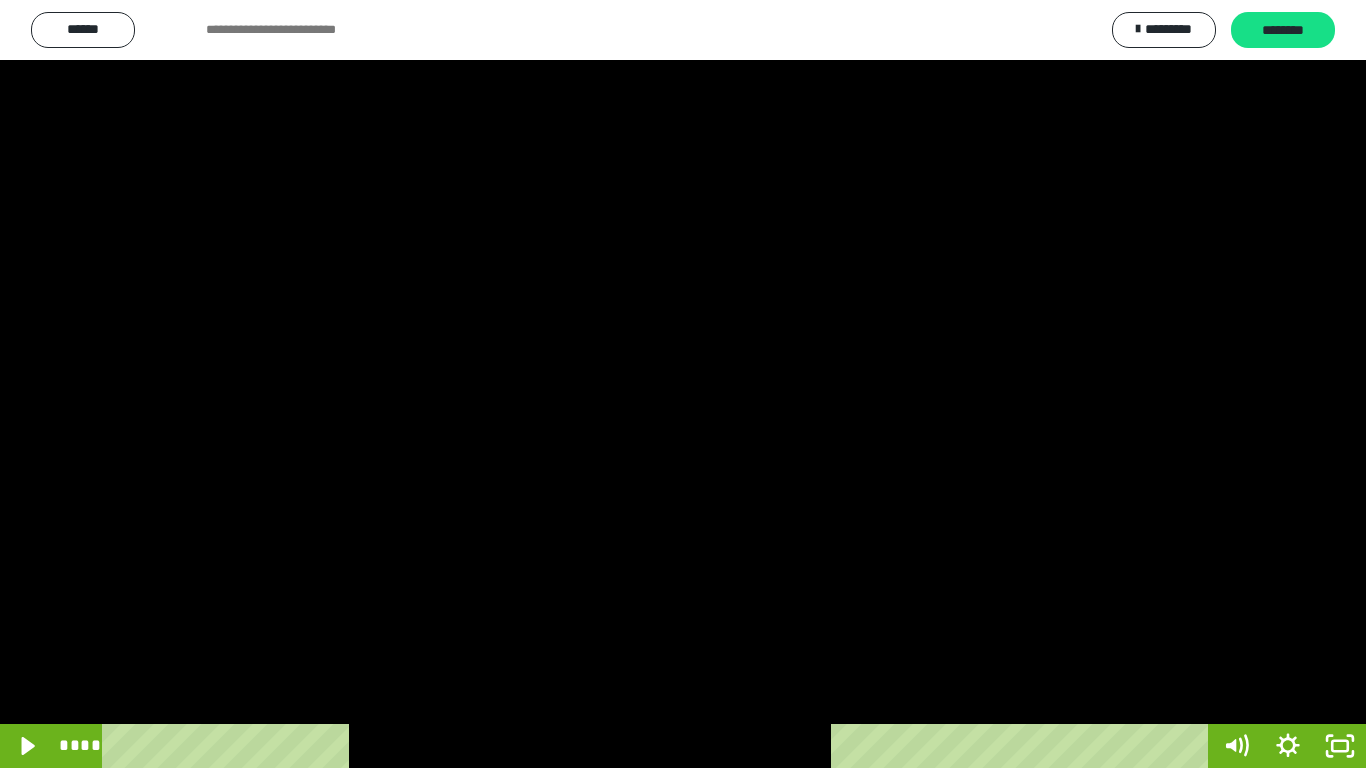 drag, startPoint x: 644, startPoint y: 448, endPoint x: 650, endPoint y: 460, distance: 13.416408 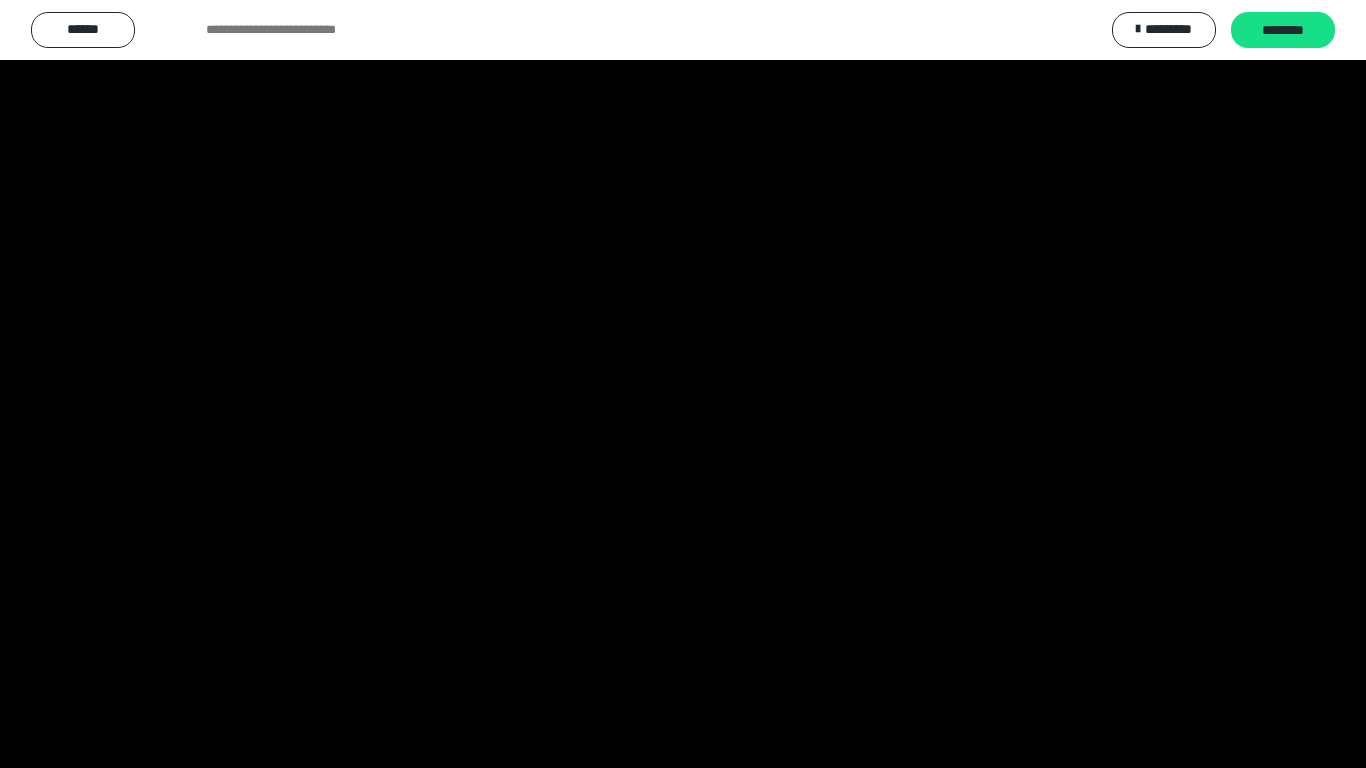 scroll, scrollTop: 4033, scrollLeft: 0, axis: vertical 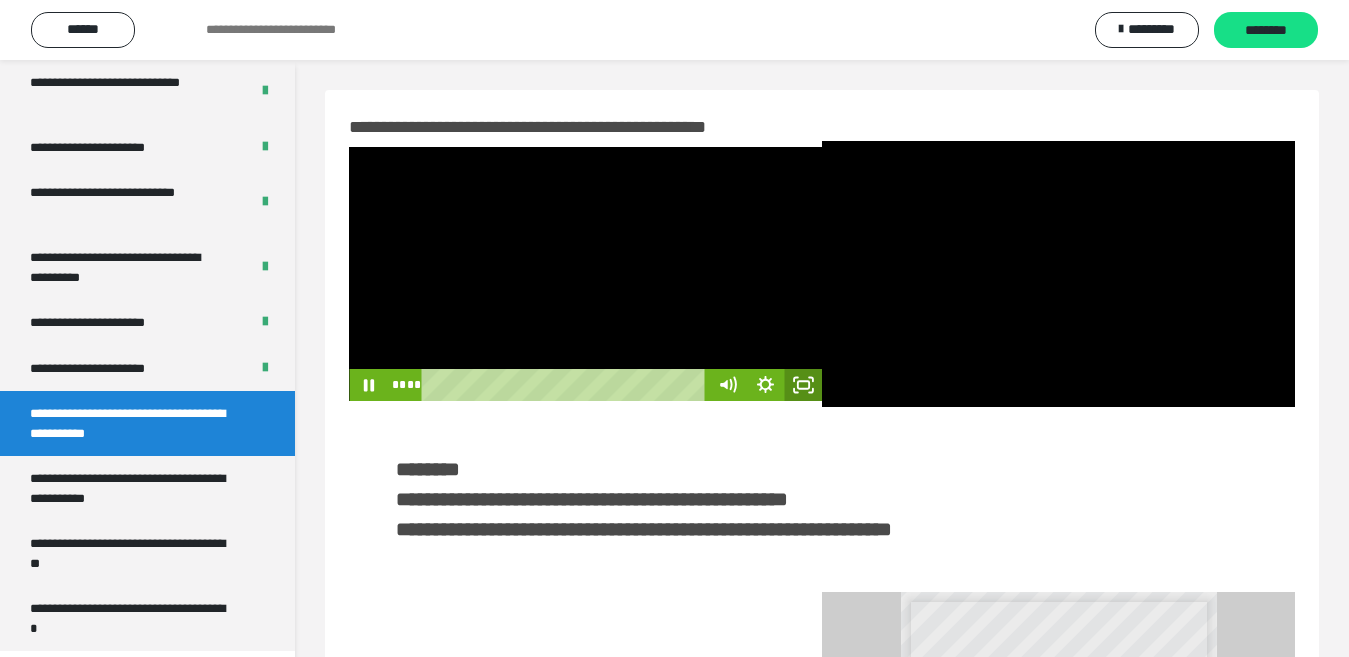 click 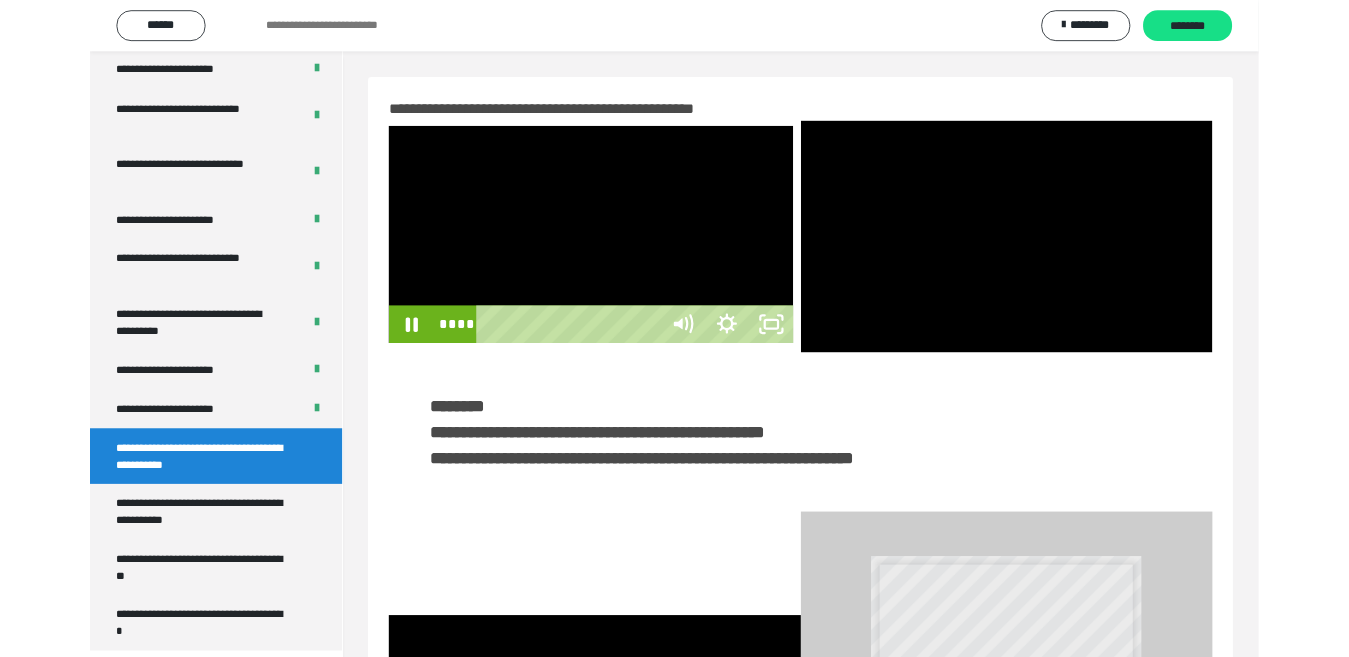 scroll, scrollTop: 3922, scrollLeft: 0, axis: vertical 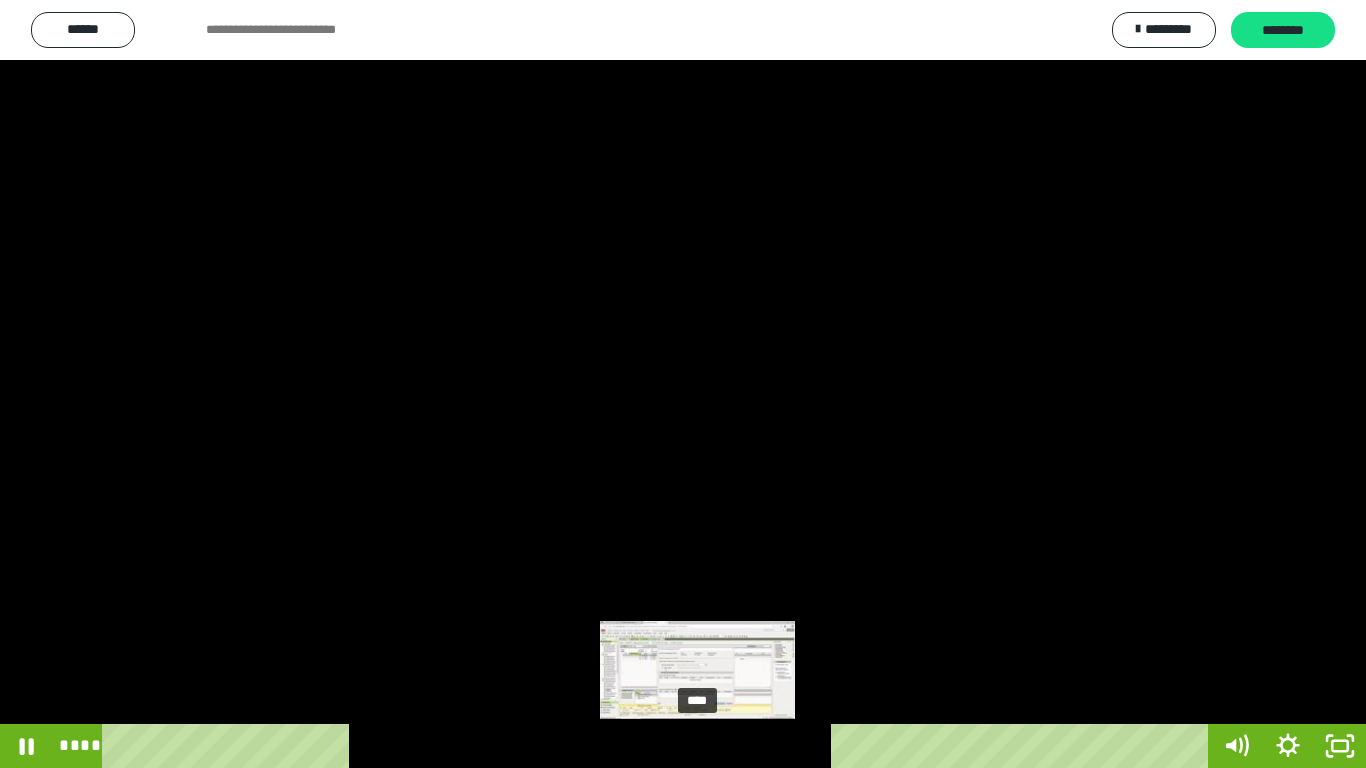 click on "****" at bounding box center [659, 746] 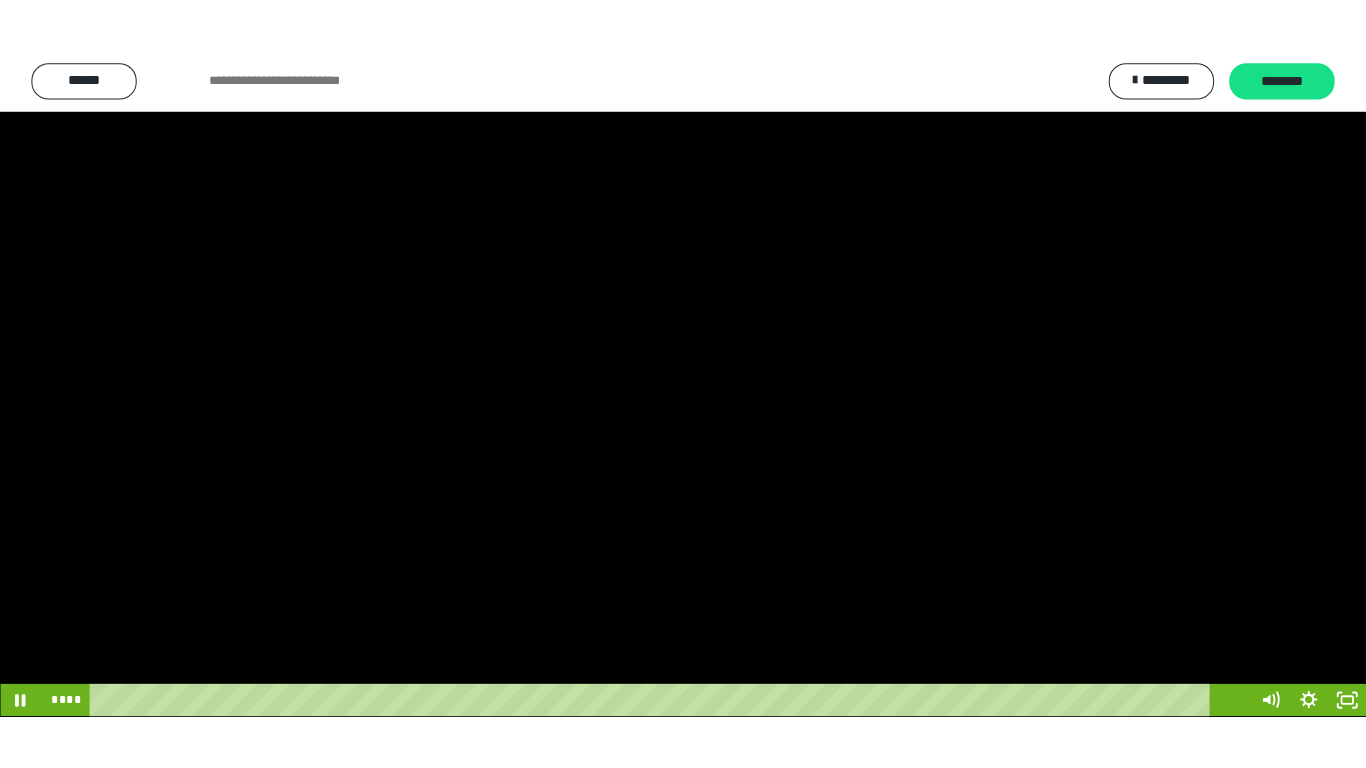 scroll, scrollTop: 4033, scrollLeft: 0, axis: vertical 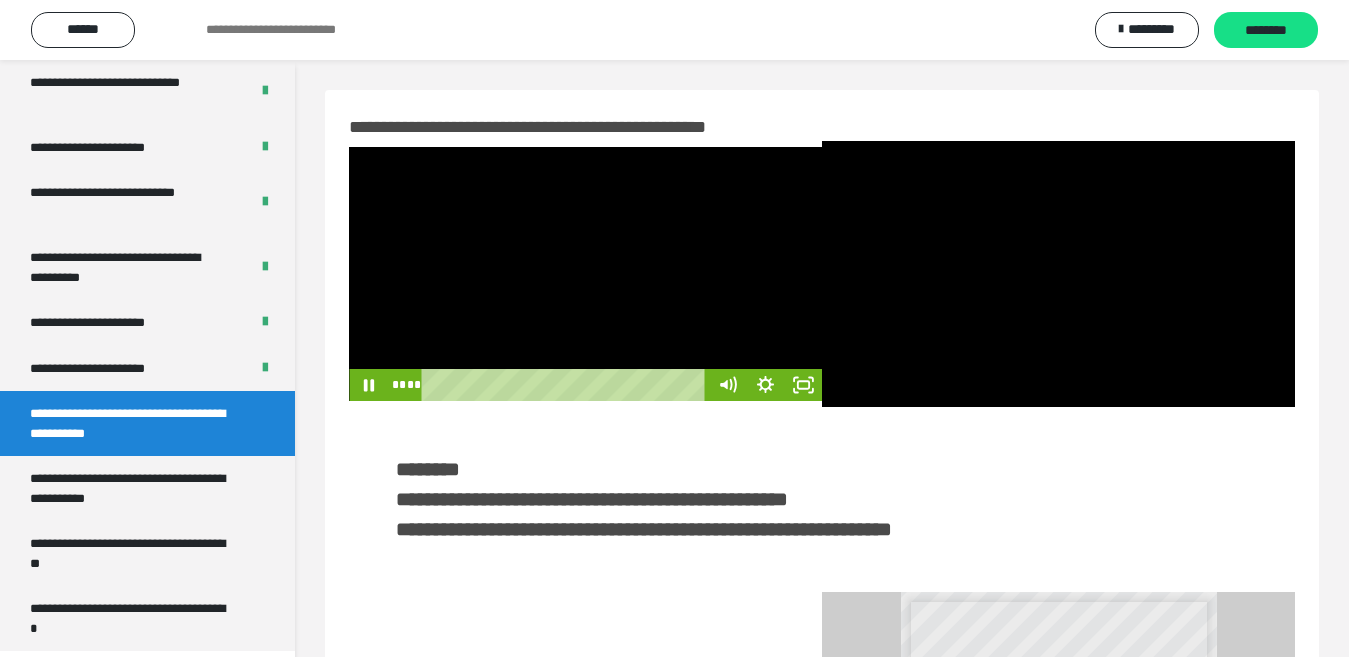 click at bounding box center [585, 274] 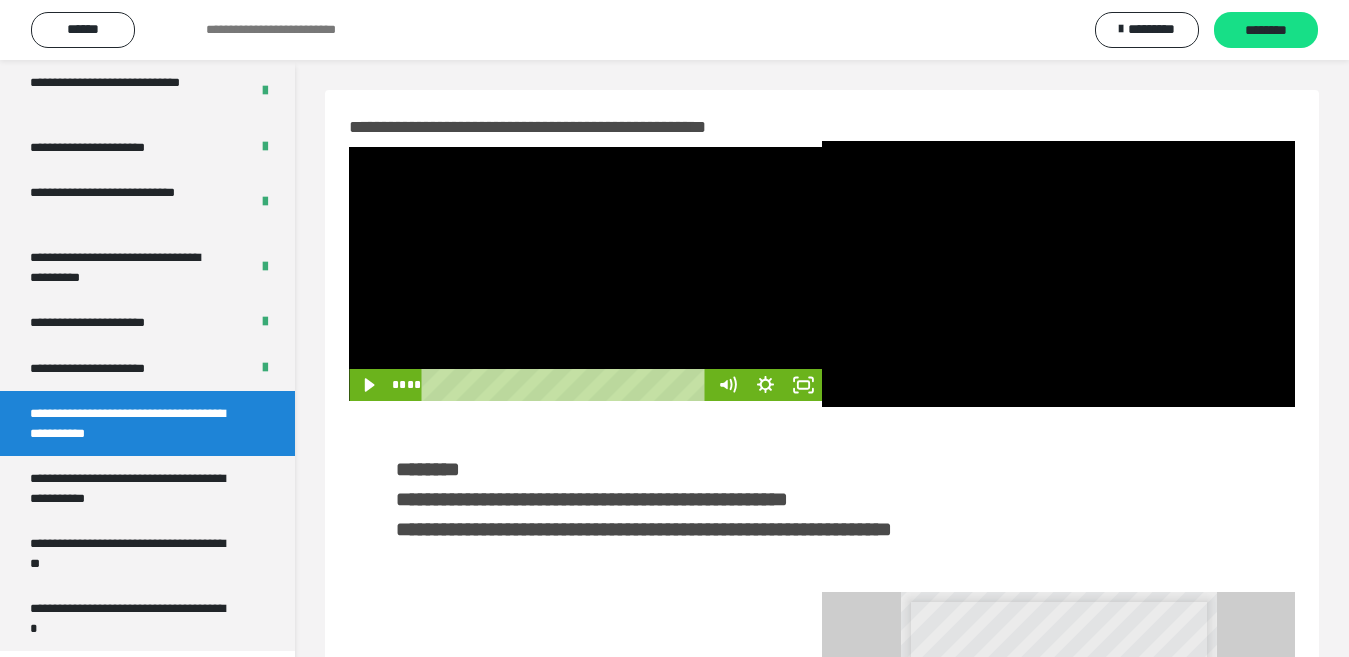 click at bounding box center (585, 274) 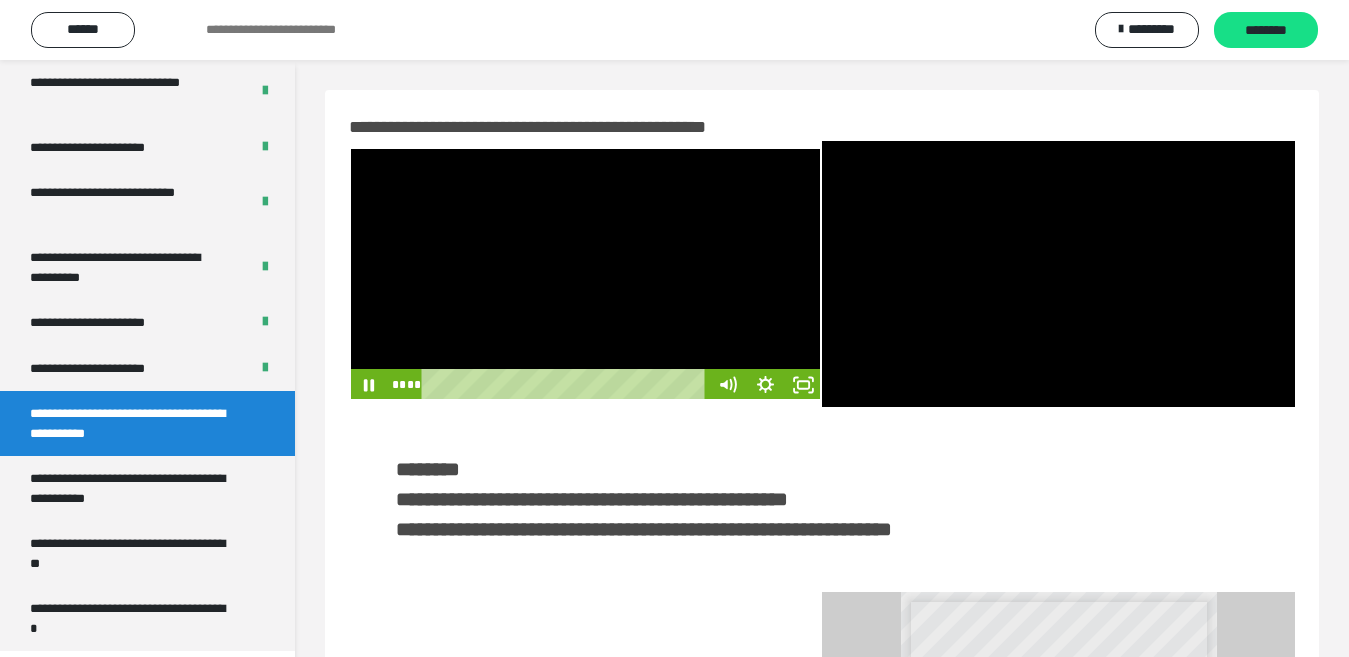 click at bounding box center [585, 274] 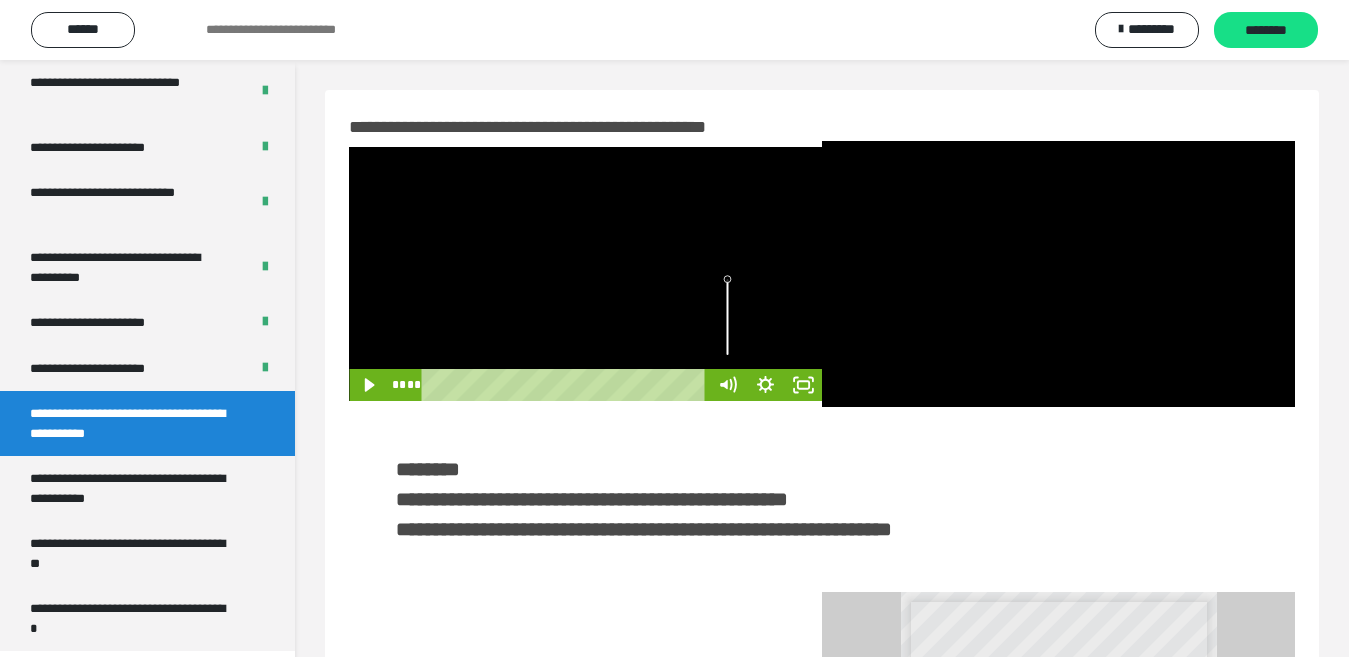 click at bounding box center (585, 274) 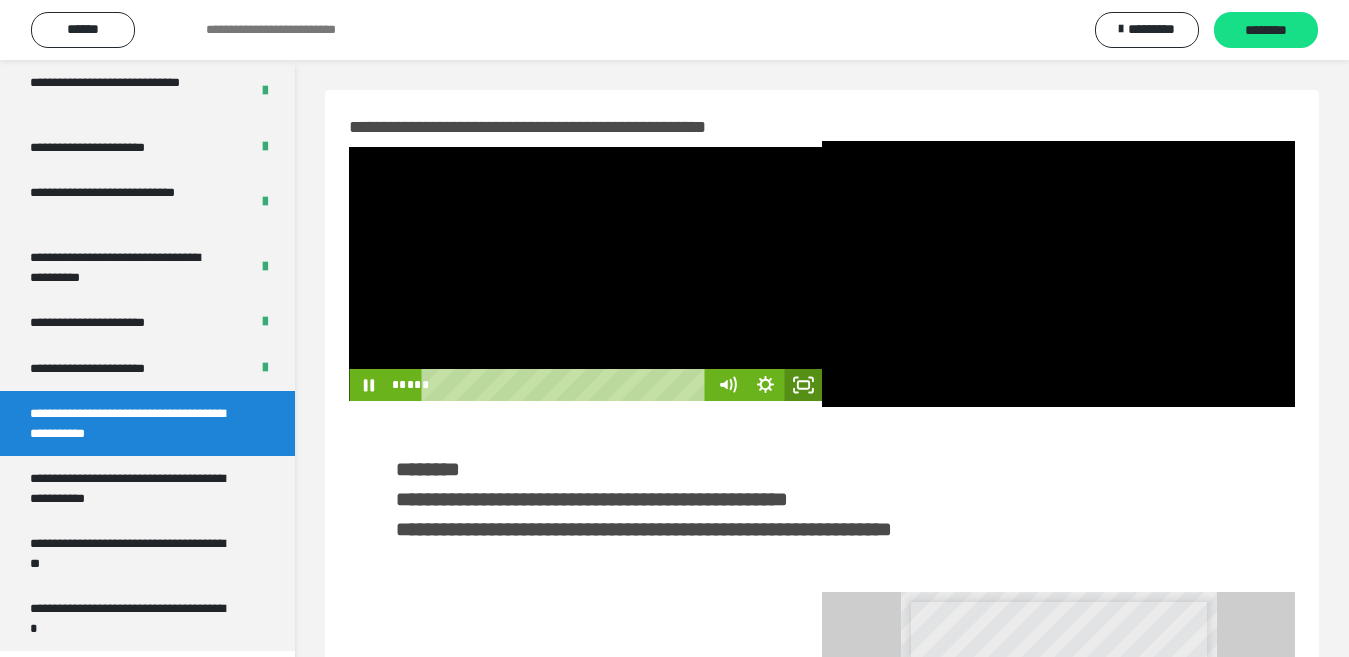 click 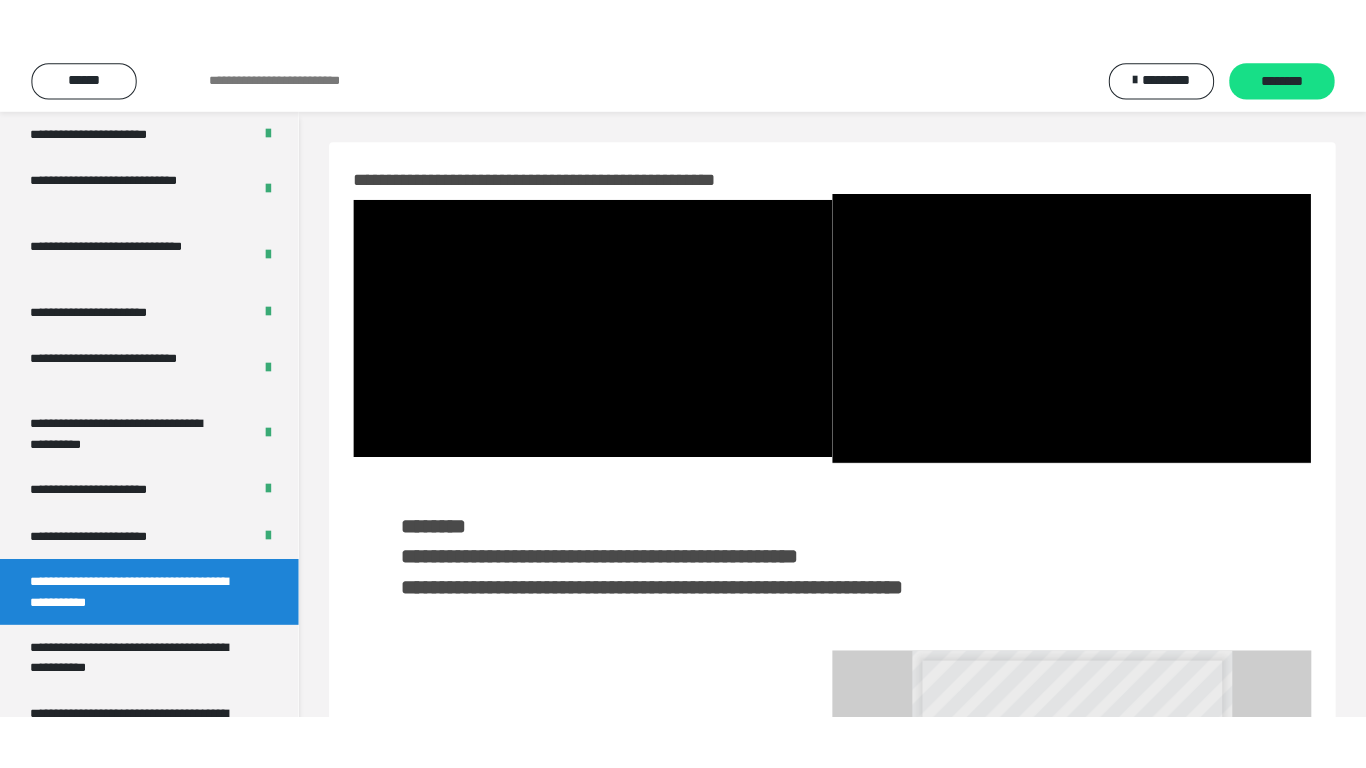 scroll, scrollTop: 4033, scrollLeft: 0, axis: vertical 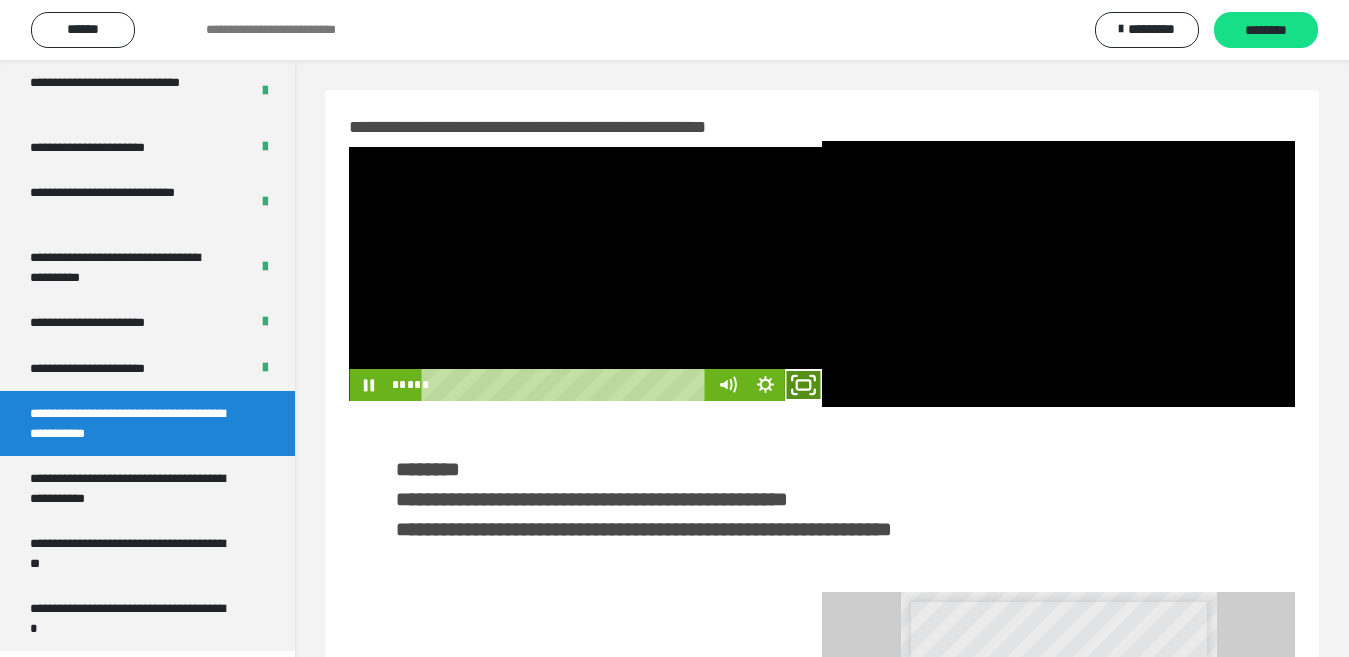 click 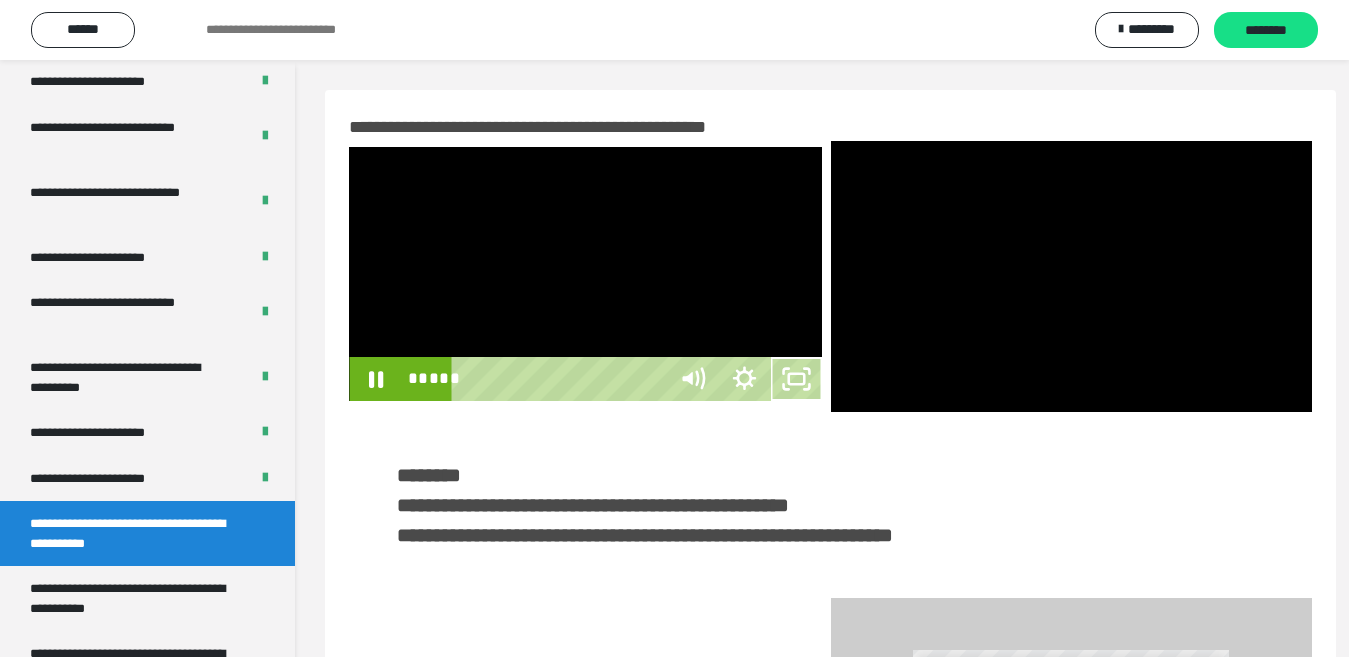 scroll, scrollTop: 3922, scrollLeft: 0, axis: vertical 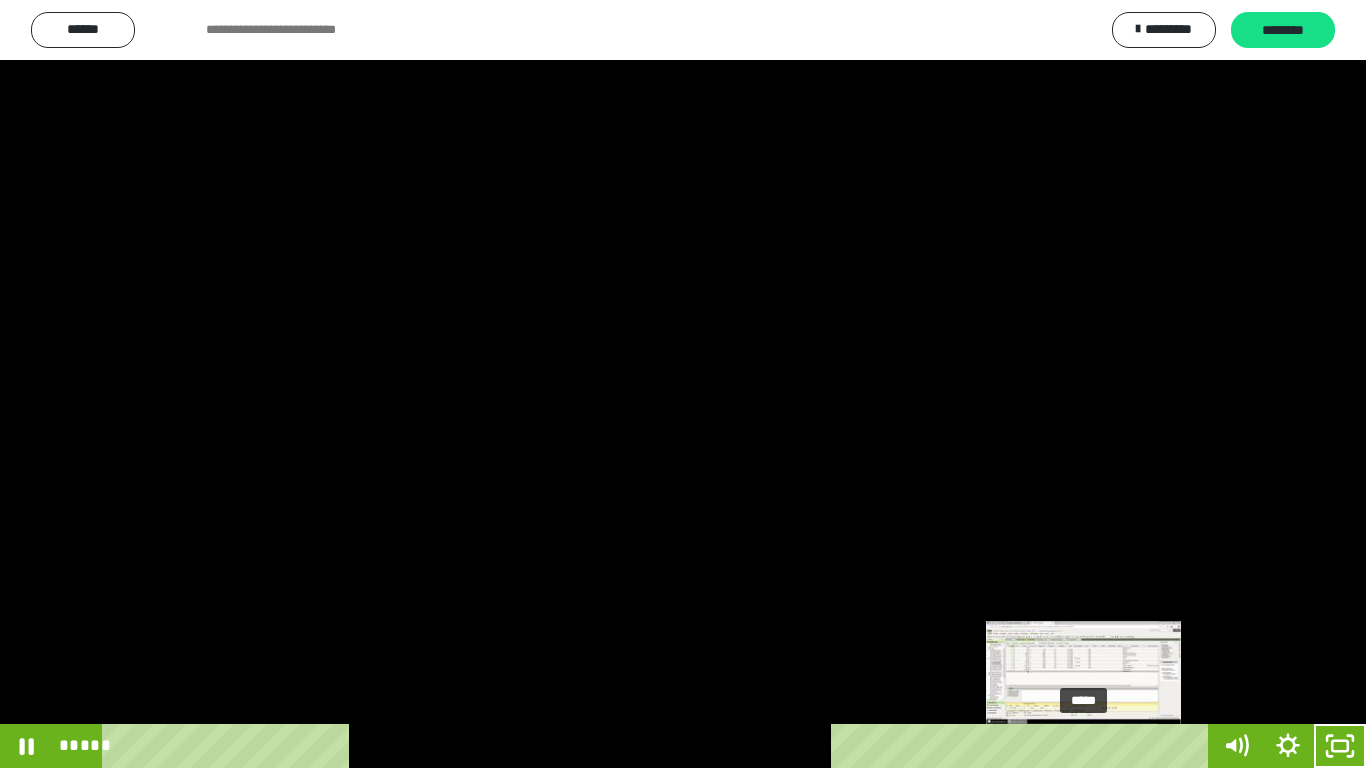 click on "*****" at bounding box center [659, 746] 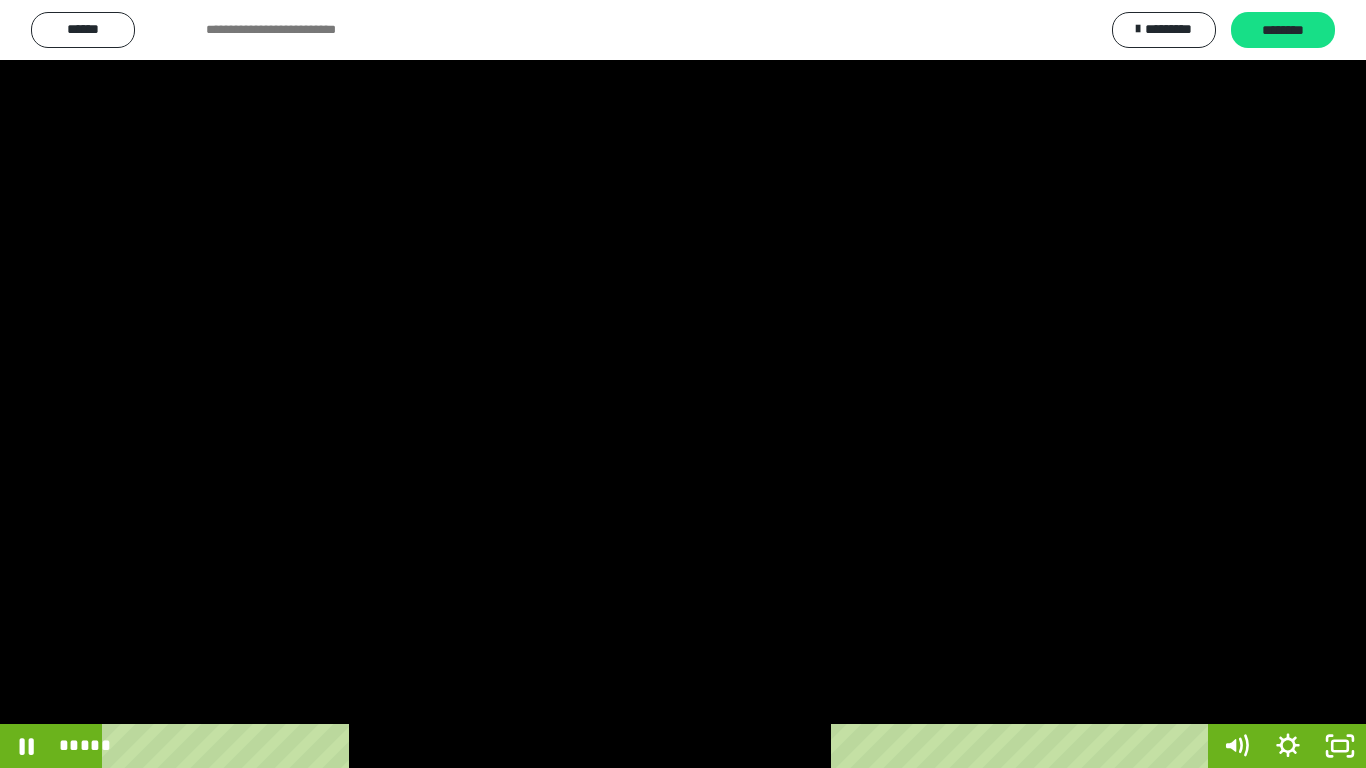 click at bounding box center [683, 384] 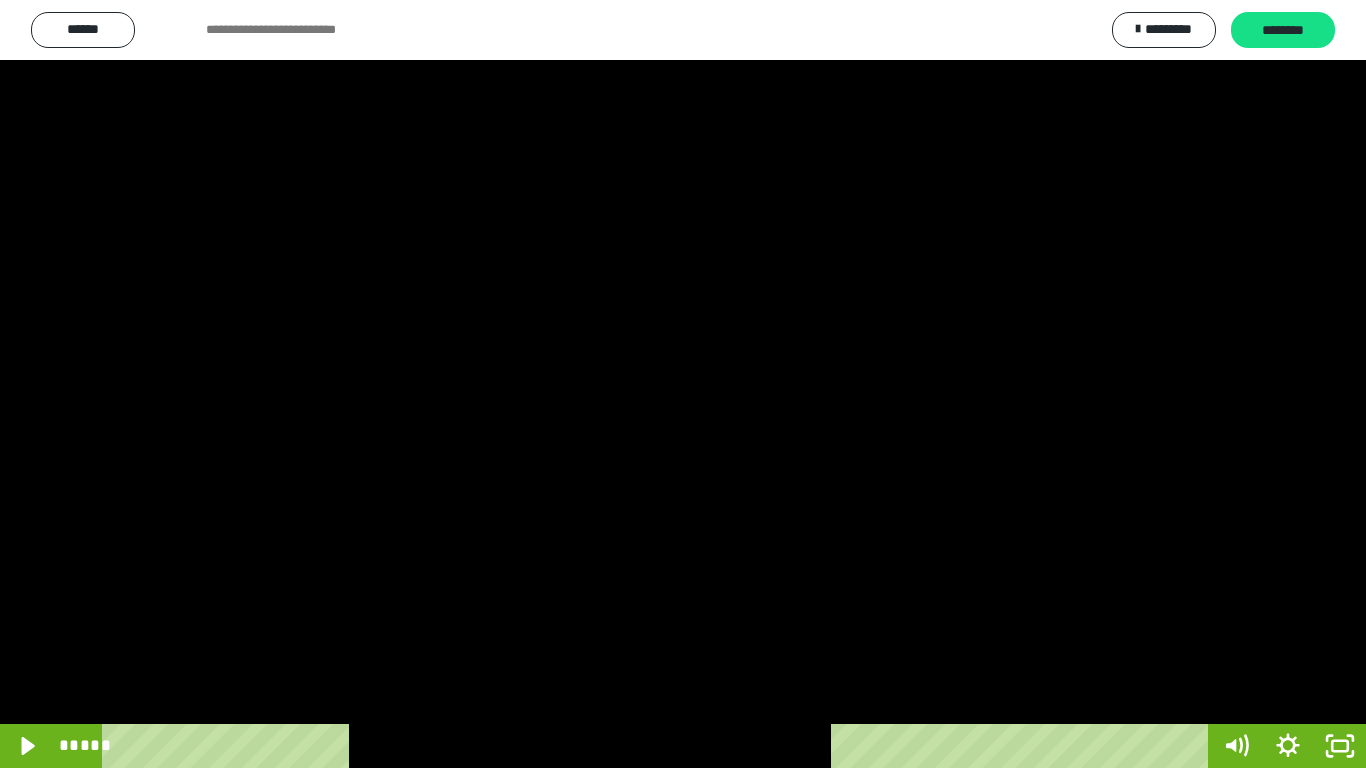 click at bounding box center (683, 384) 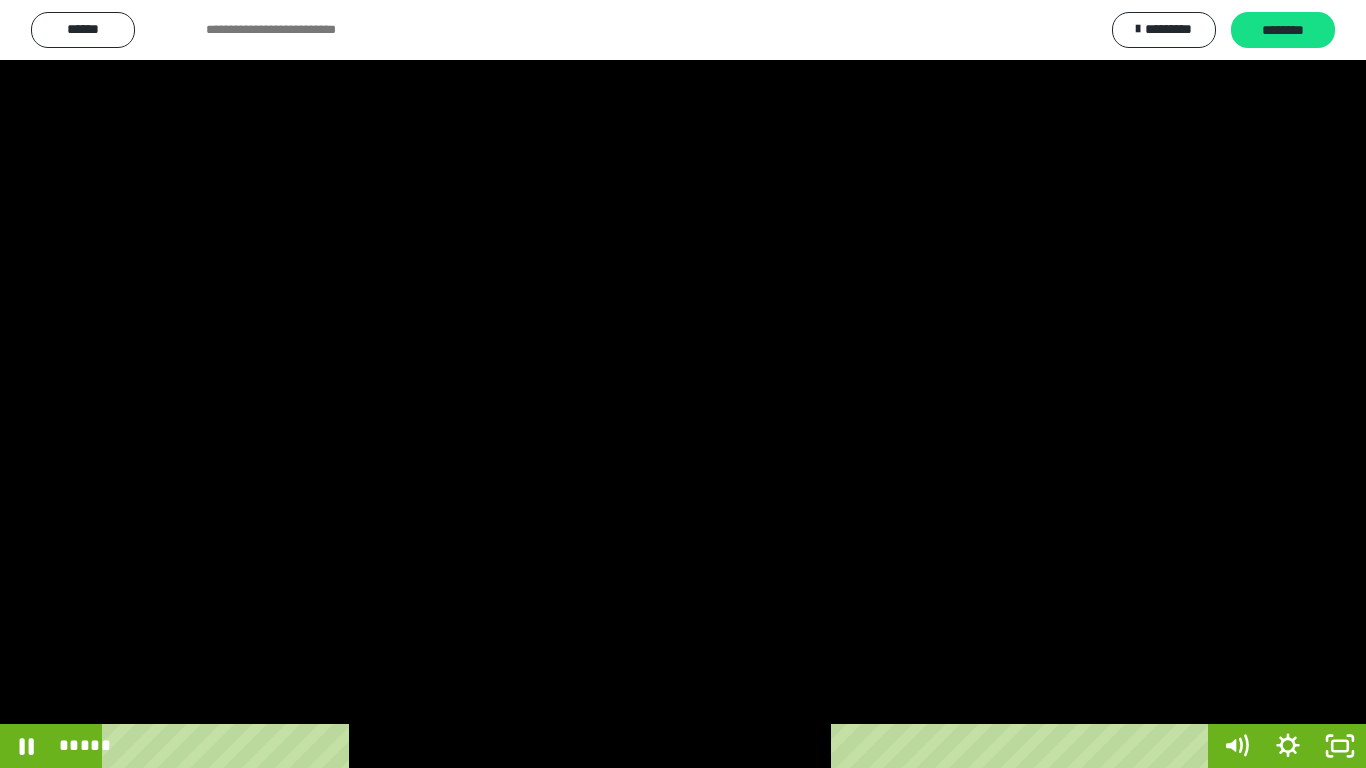 click at bounding box center (683, 384) 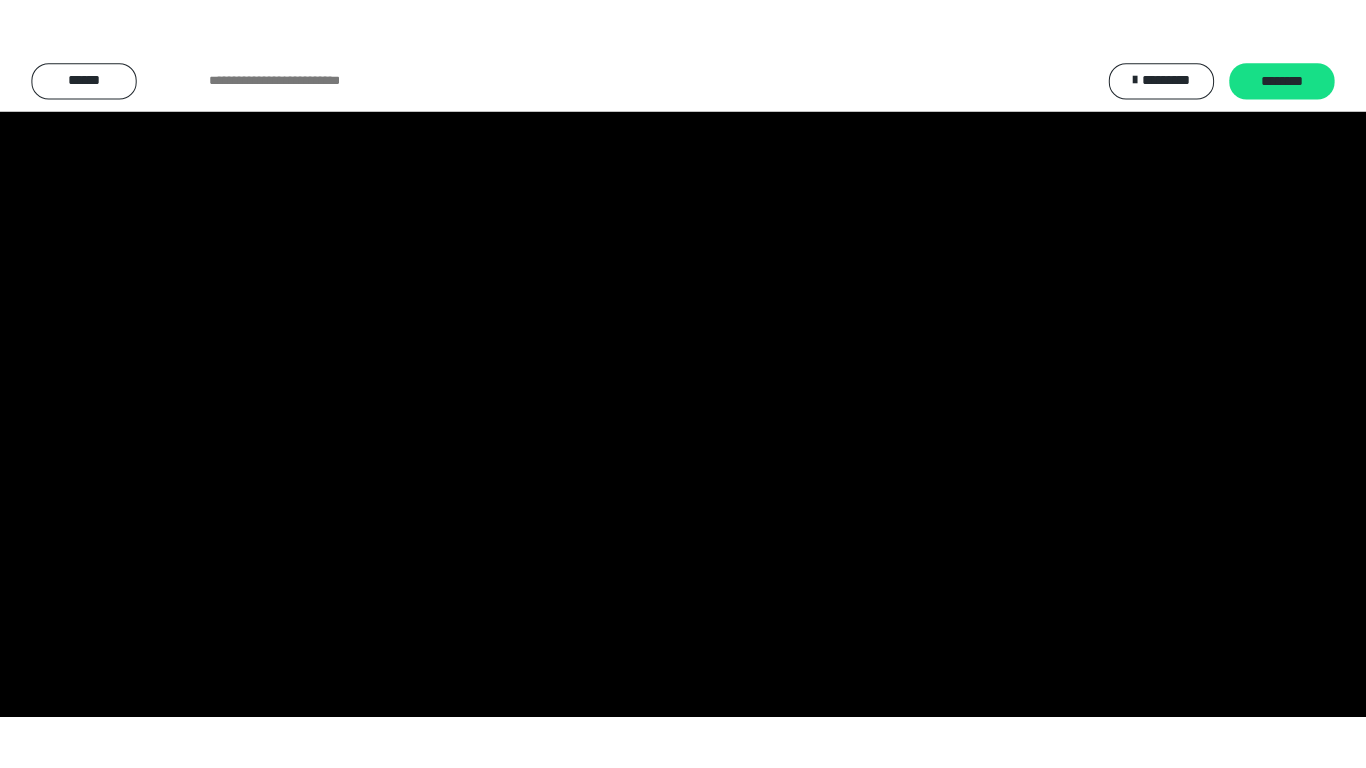 scroll, scrollTop: 4033, scrollLeft: 0, axis: vertical 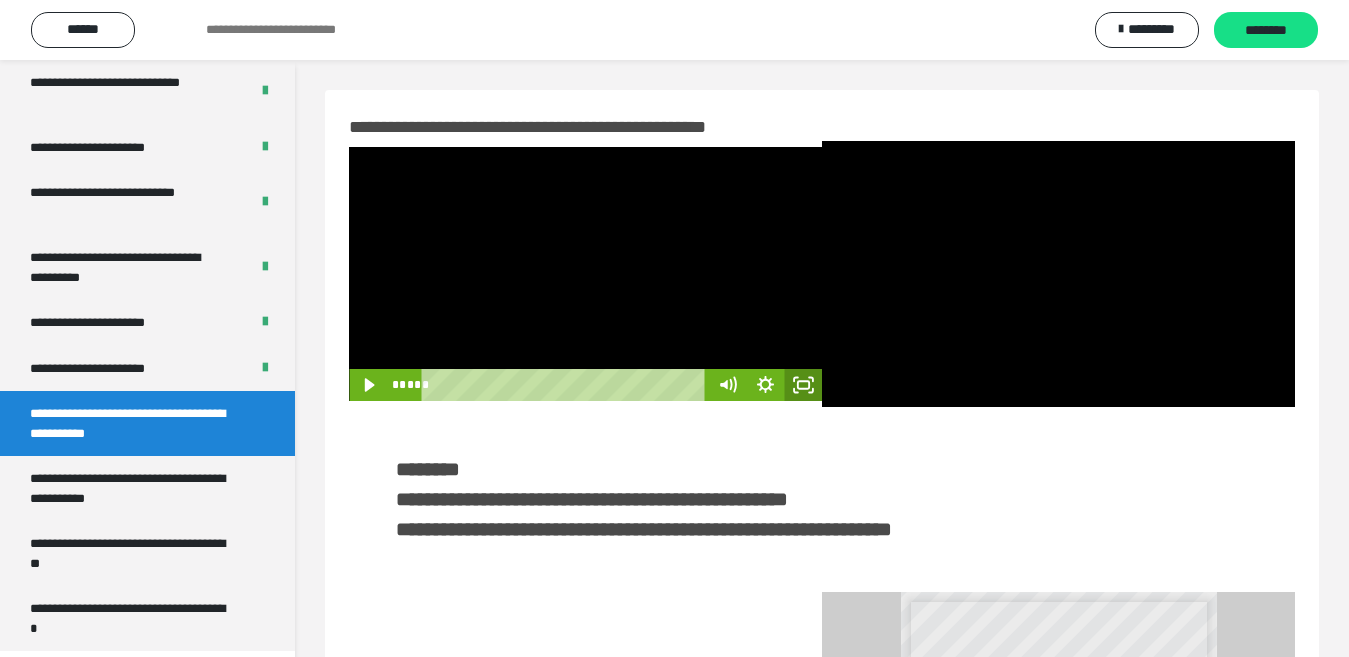 click 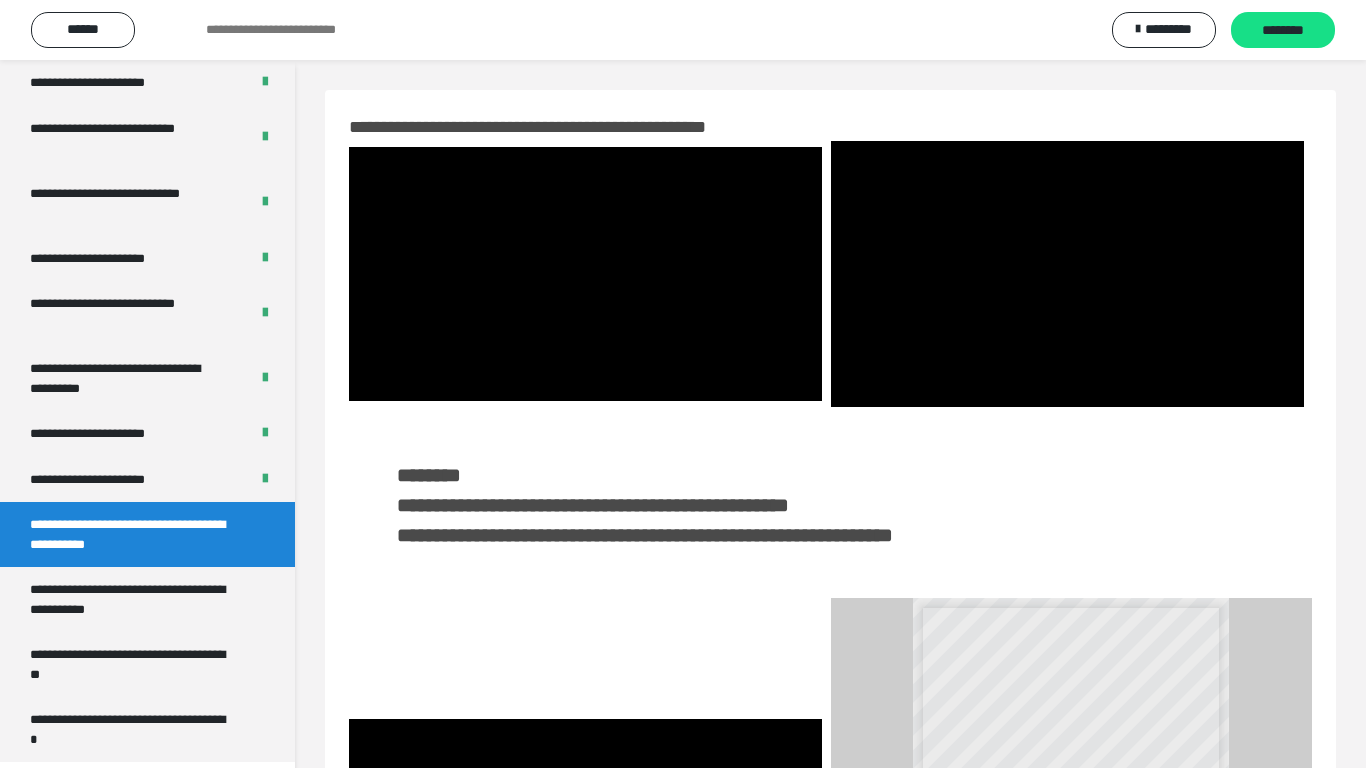 scroll, scrollTop: 4033, scrollLeft: 0, axis: vertical 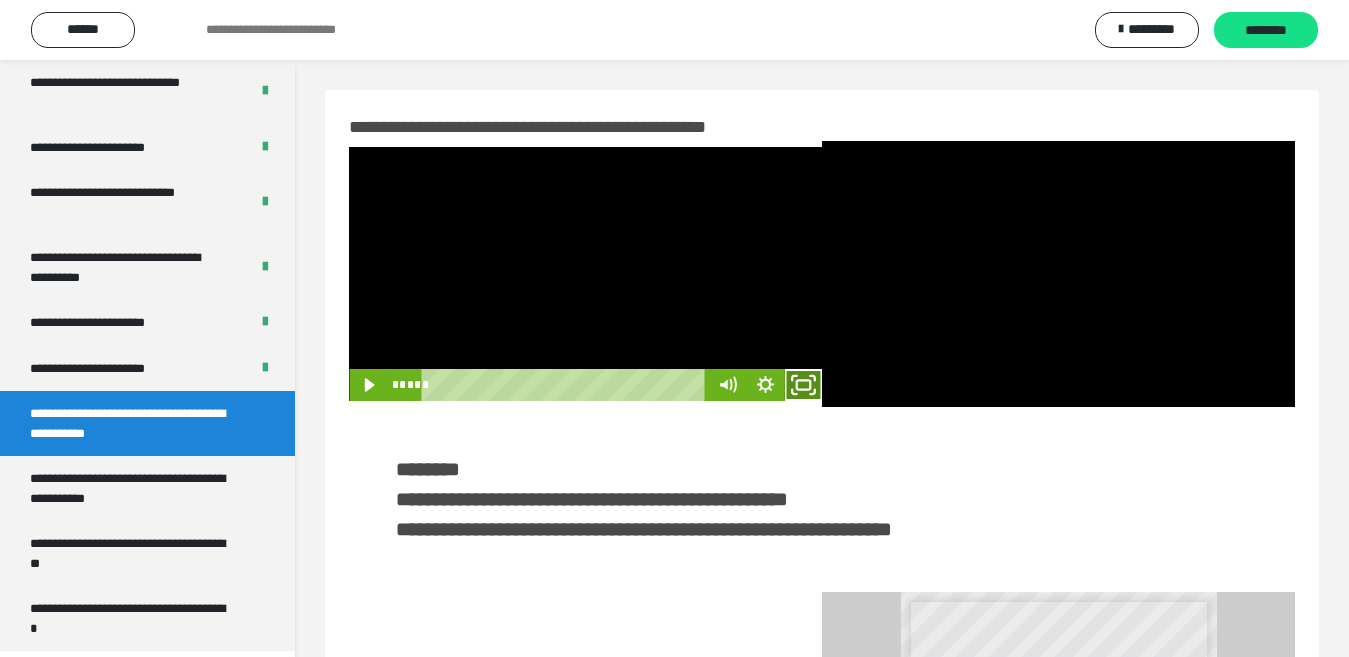 drag, startPoint x: 796, startPoint y: 382, endPoint x: 799, endPoint y: 451, distance: 69.065186 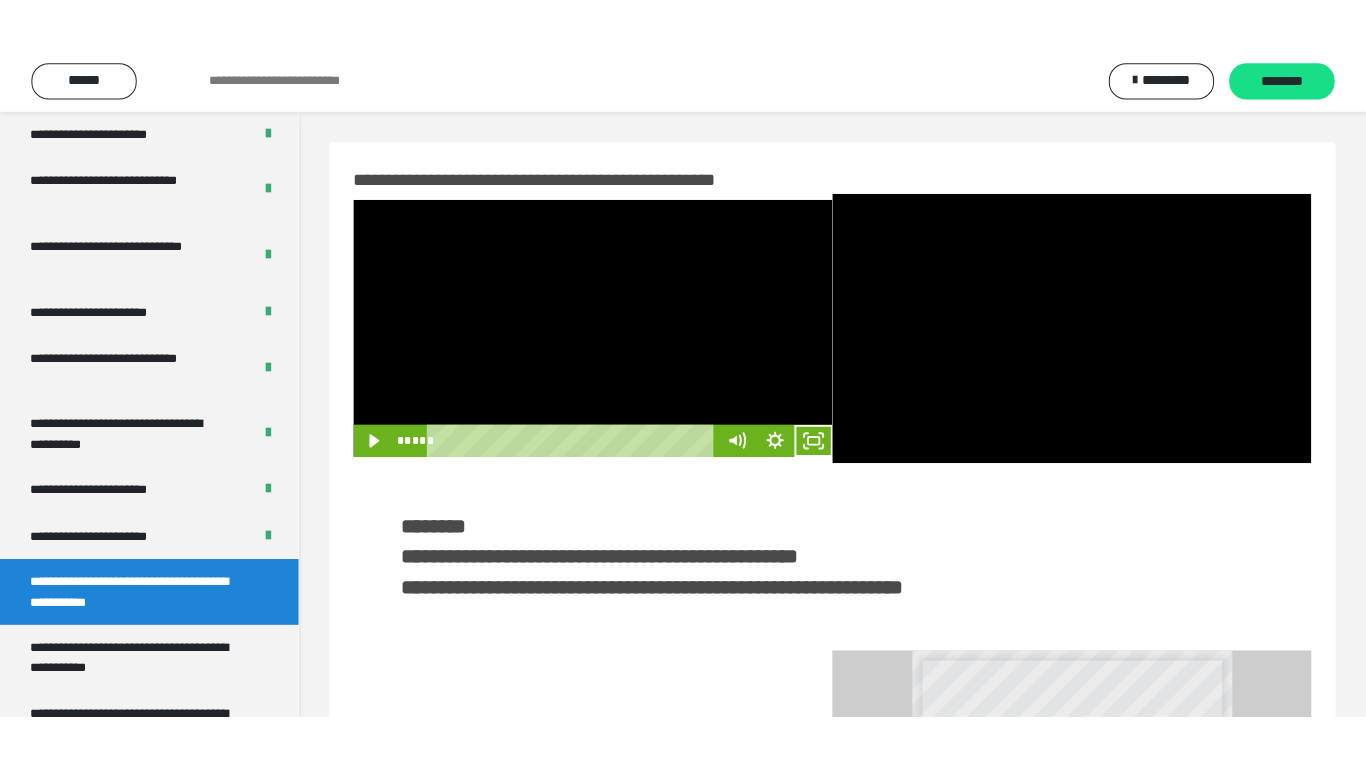 scroll, scrollTop: 4033, scrollLeft: 0, axis: vertical 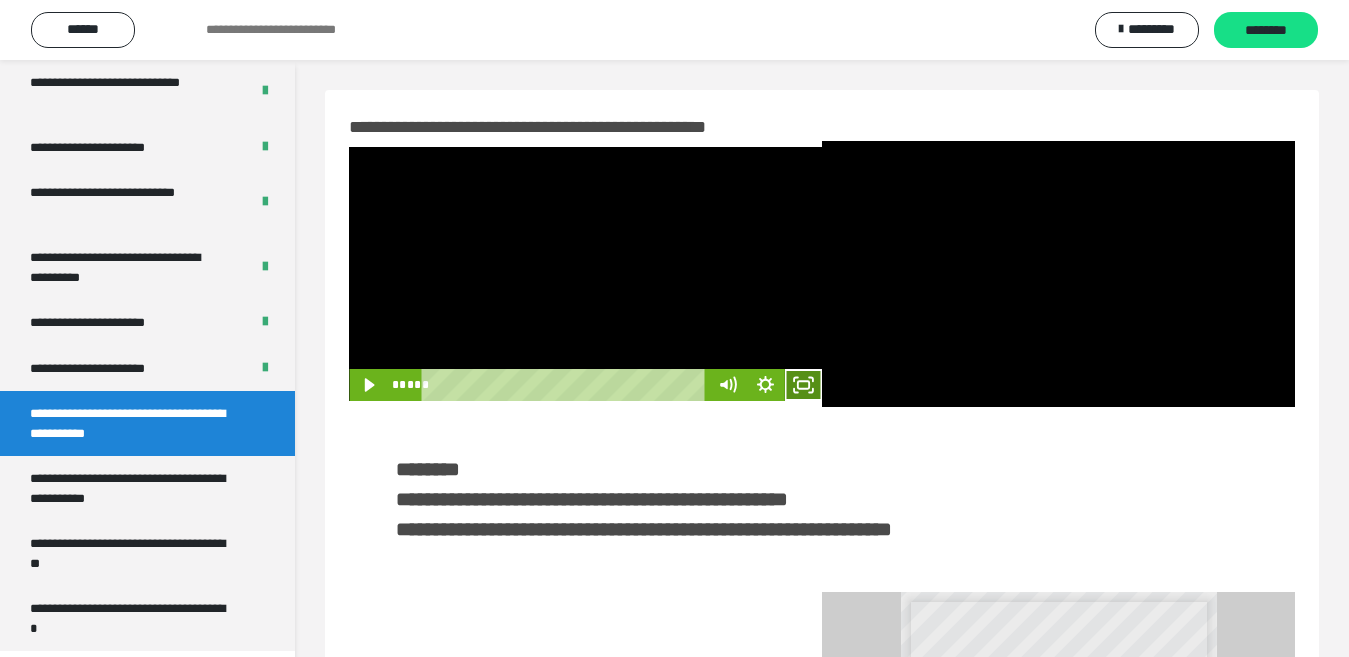click 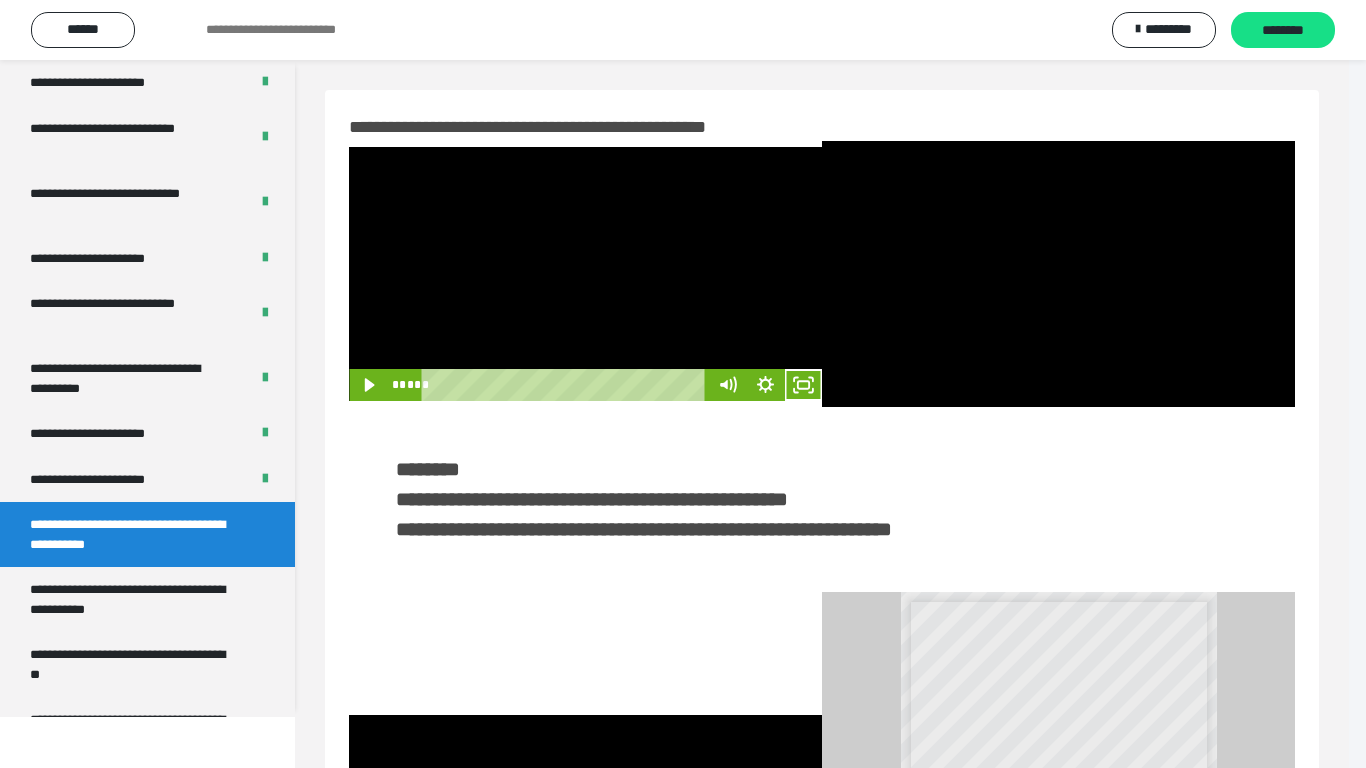 scroll, scrollTop: 4033, scrollLeft: 0, axis: vertical 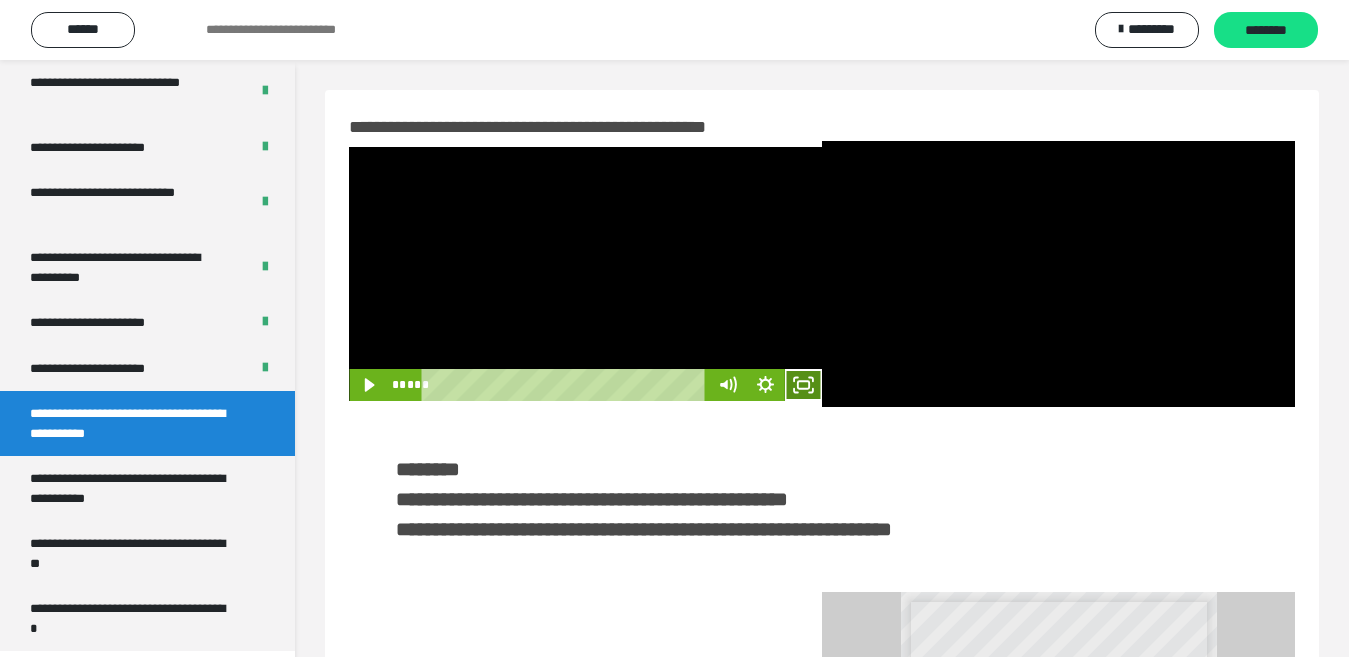 click 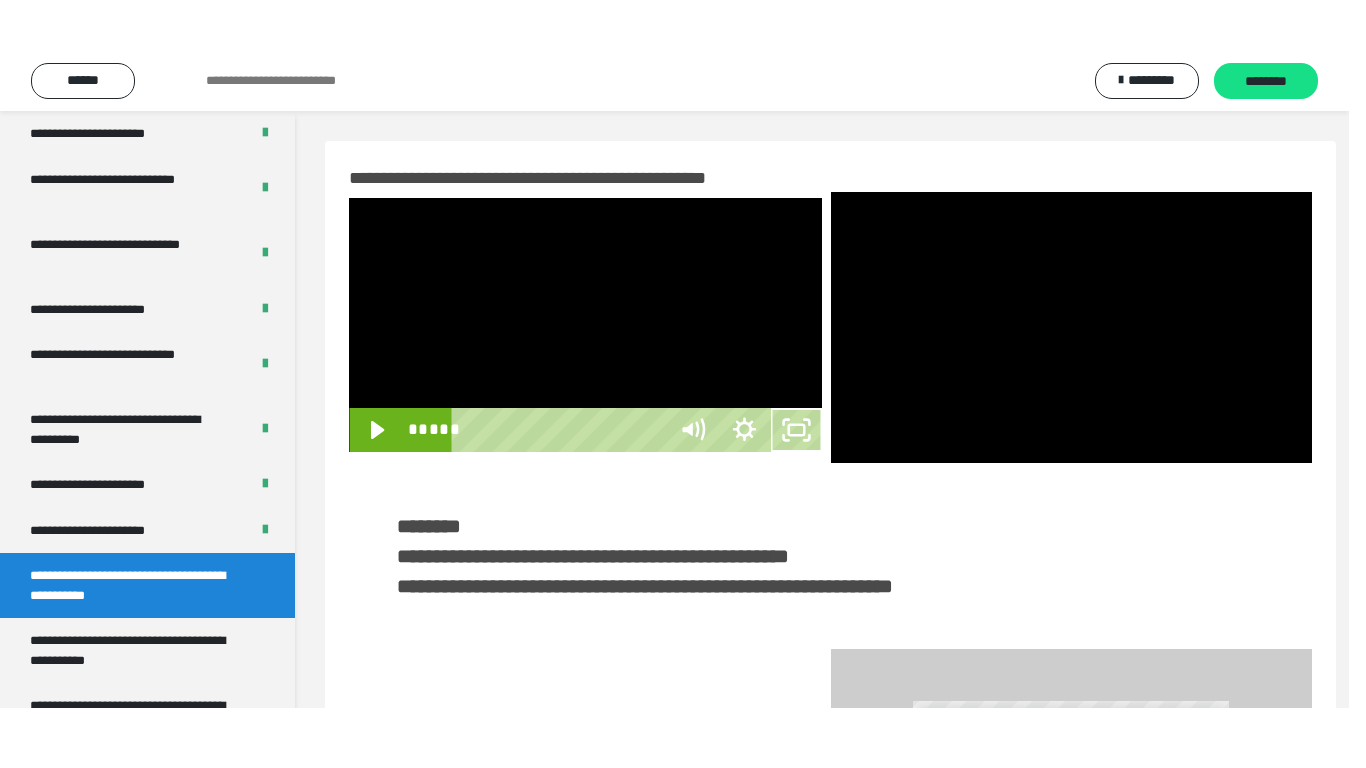 scroll, scrollTop: 4033, scrollLeft: 0, axis: vertical 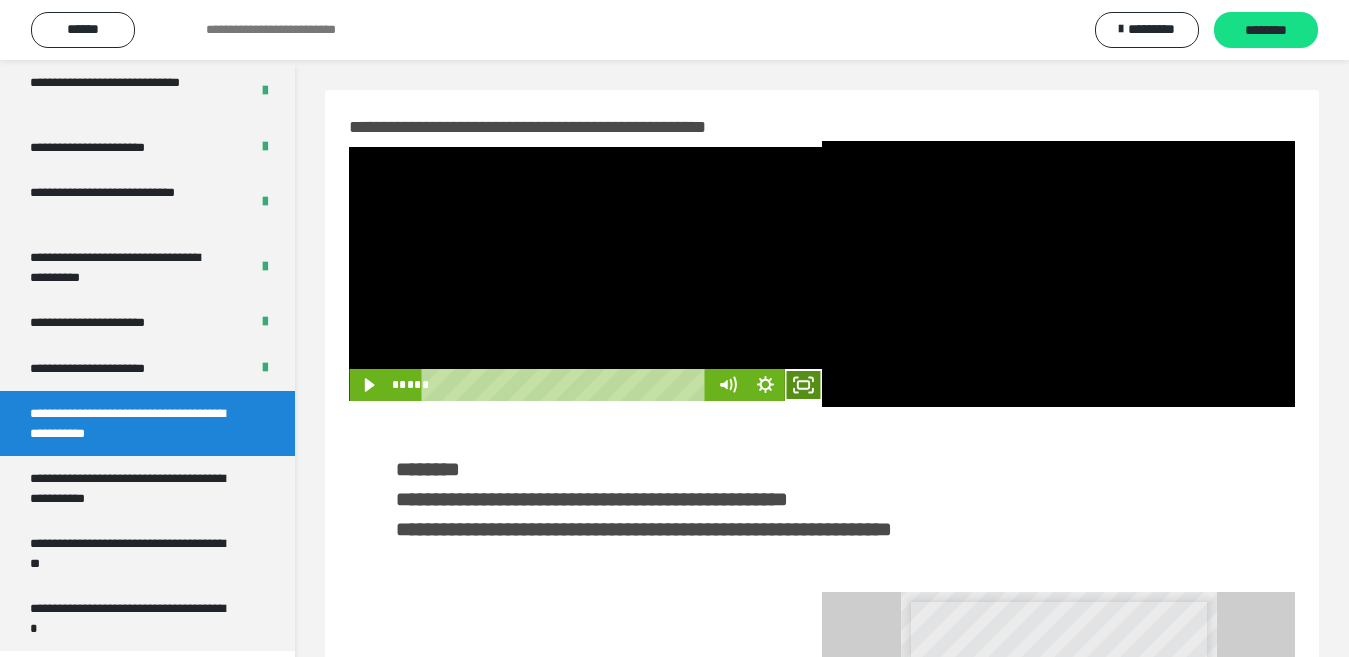 drag, startPoint x: 804, startPoint y: 383, endPoint x: 786, endPoint y: 431, distance: 51.264023 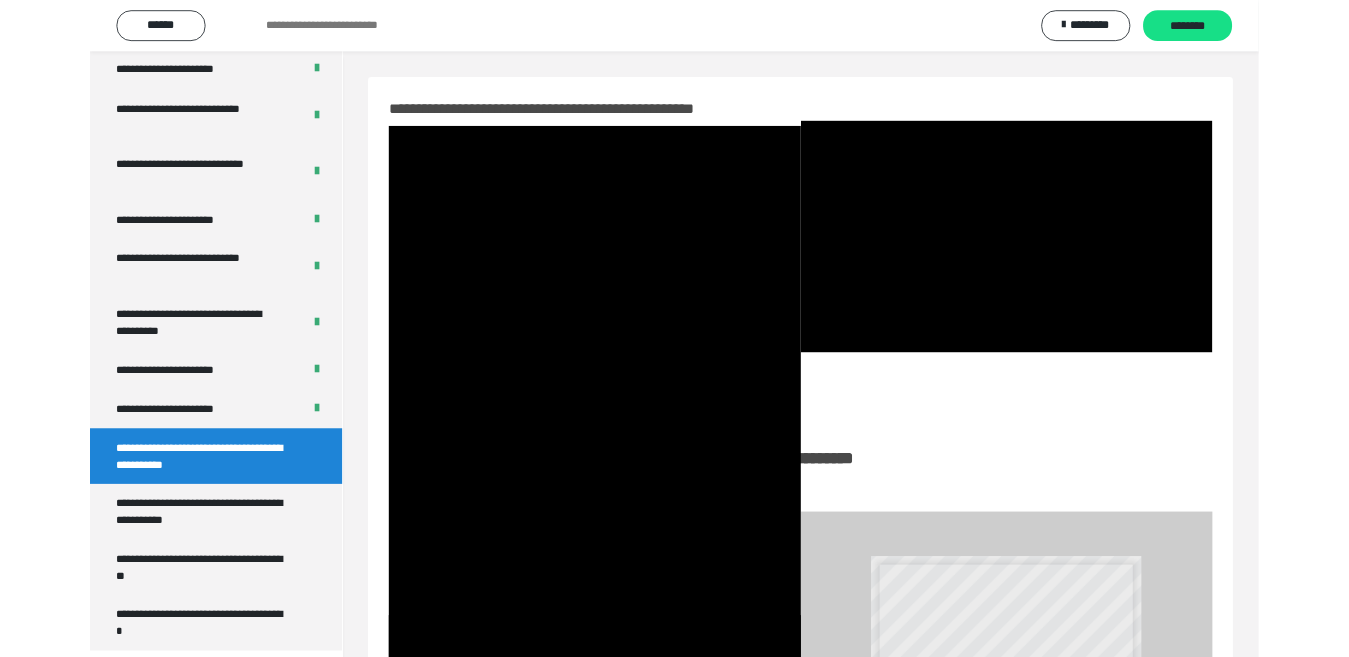 scroll, scrollTop: 3922, scrollLeft: 0, axis: vertical 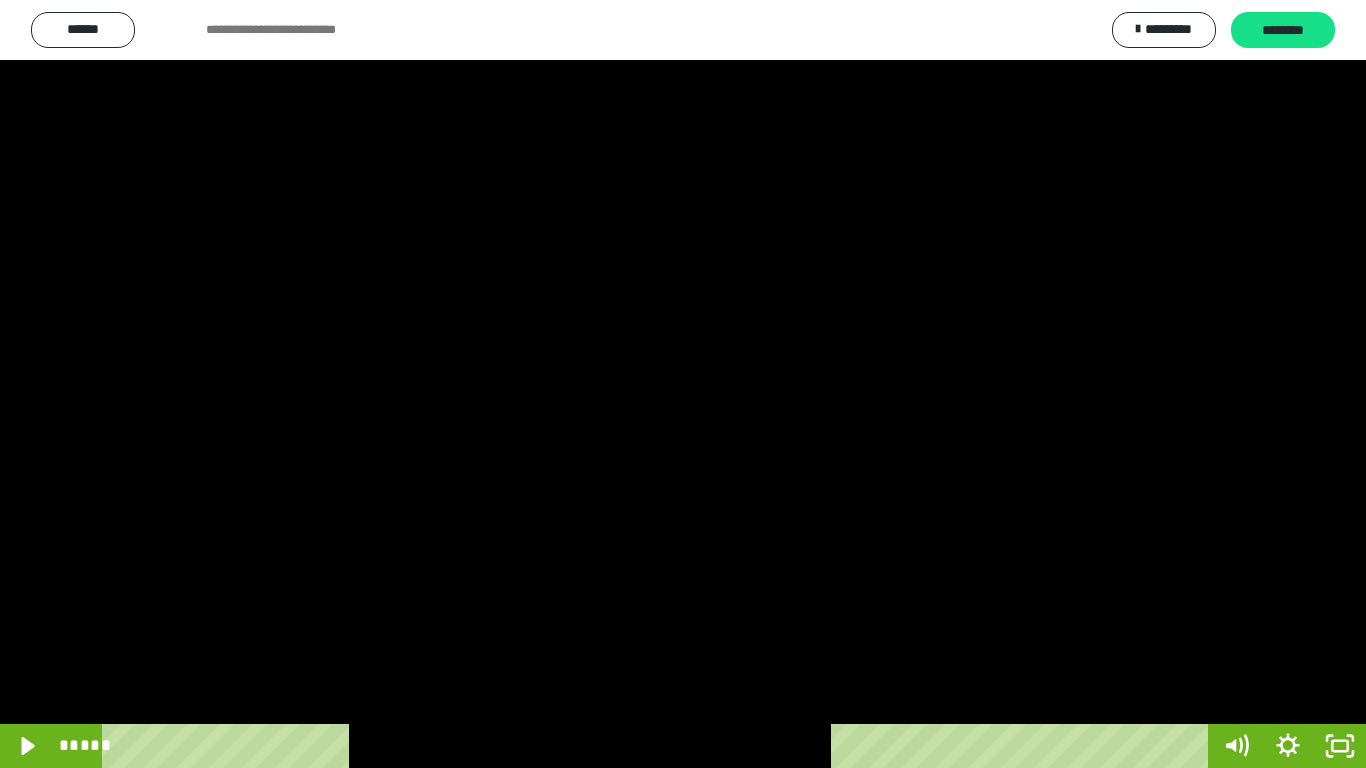 click at bounding box center (683, 384) 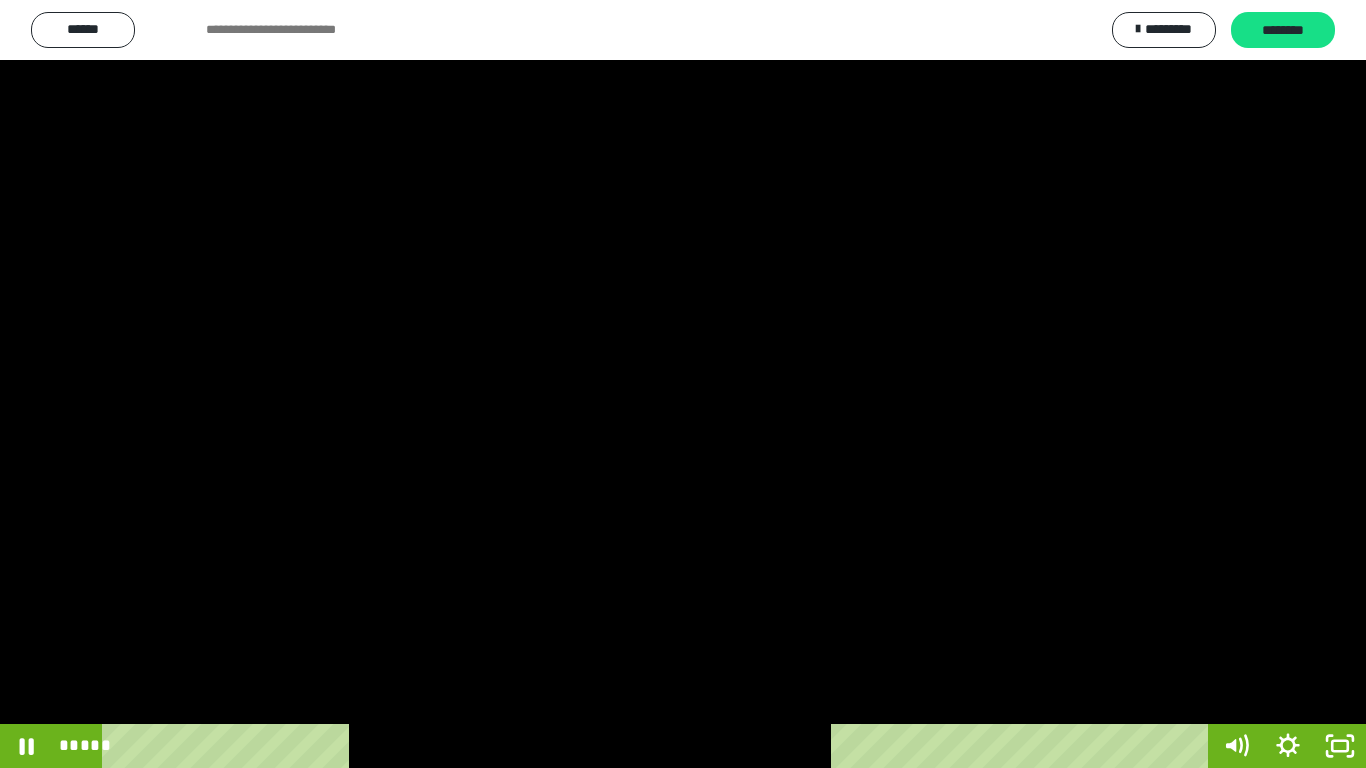 click at bounding box center [683, 384] 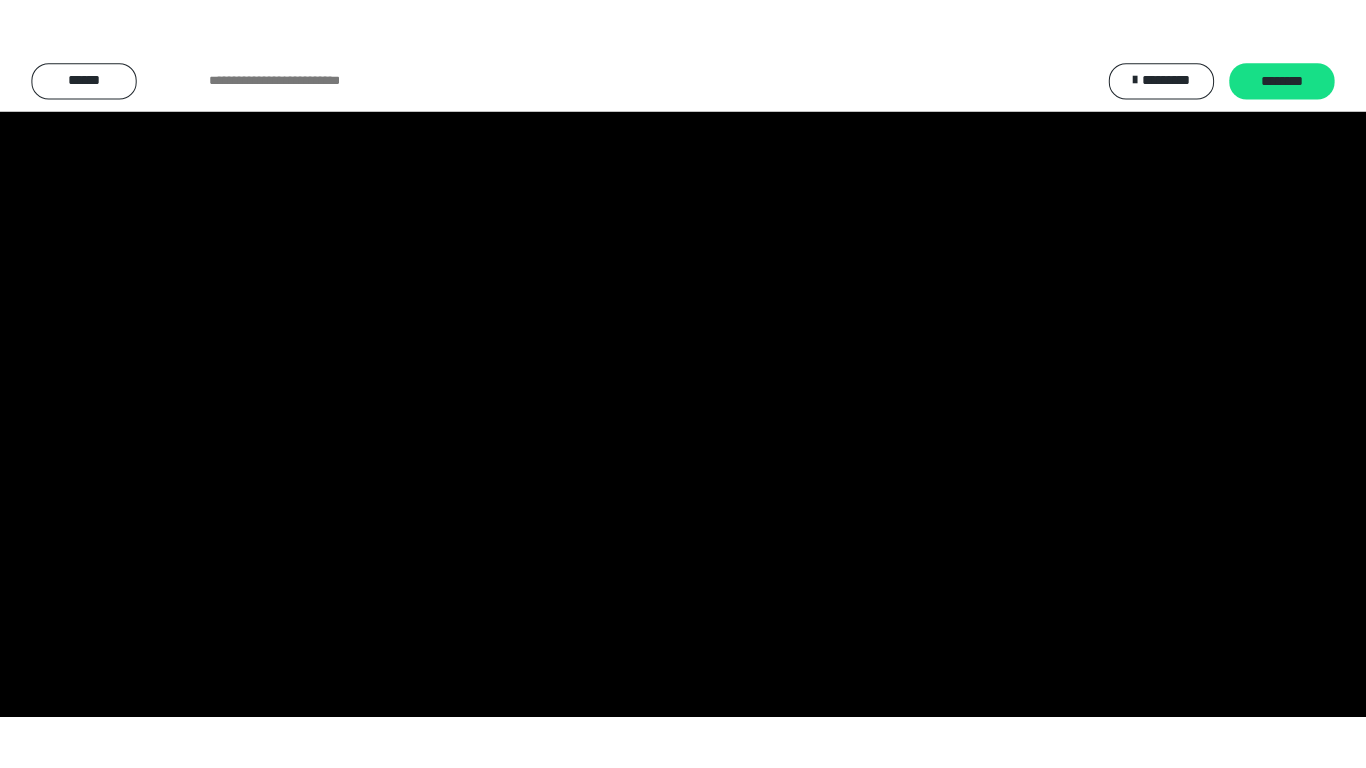 scroll, scrollTop: 4033, scrollLeft: 0, axis: vertical 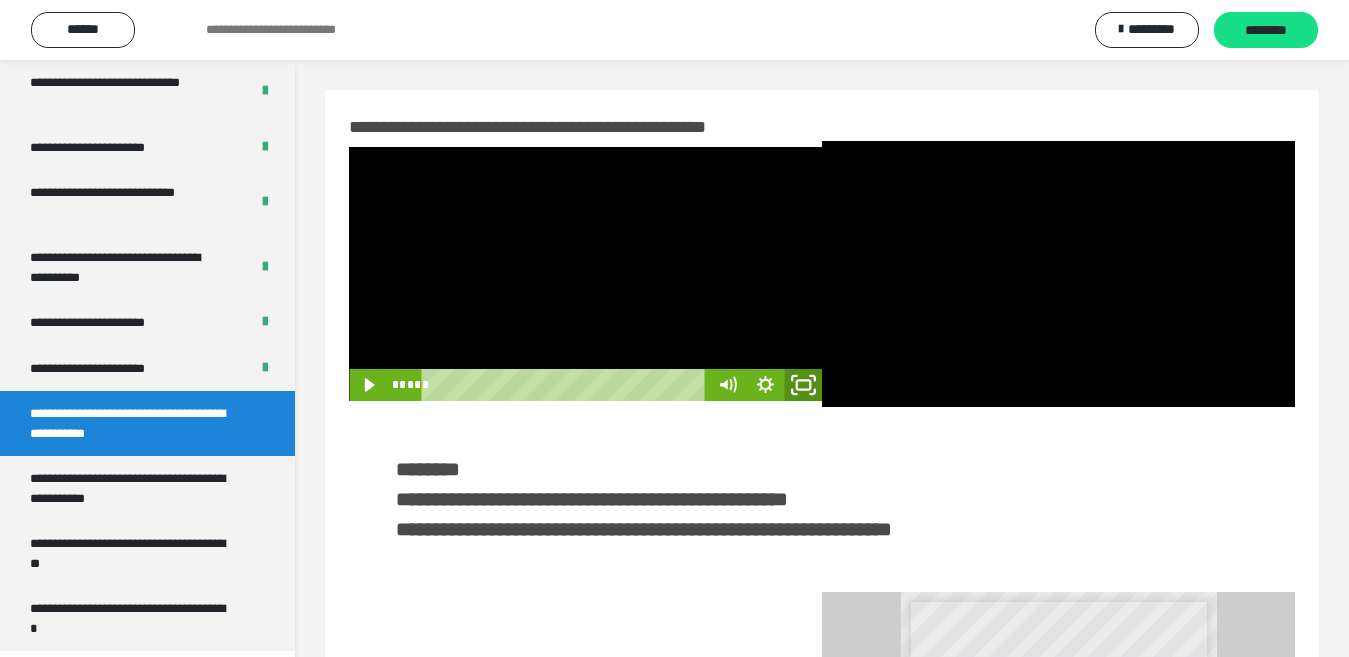 click 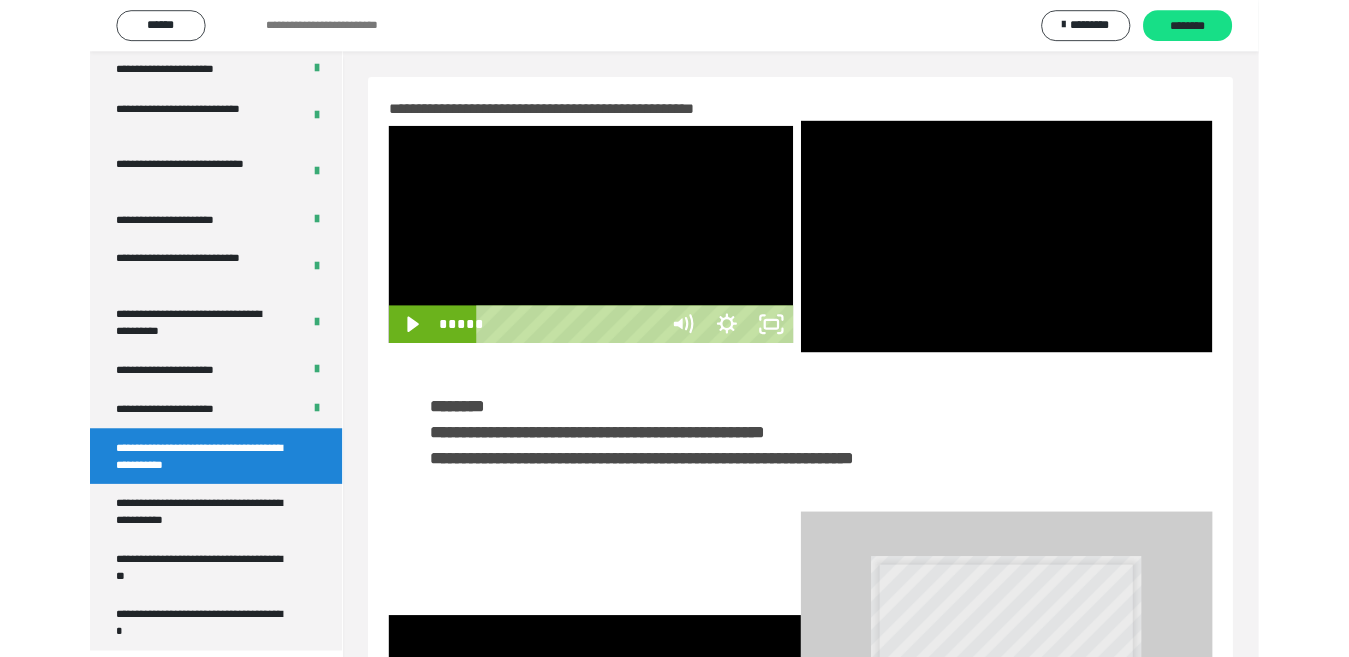 scroll, scrollTop: 3922, scrollLeft: 0, axis: vertical 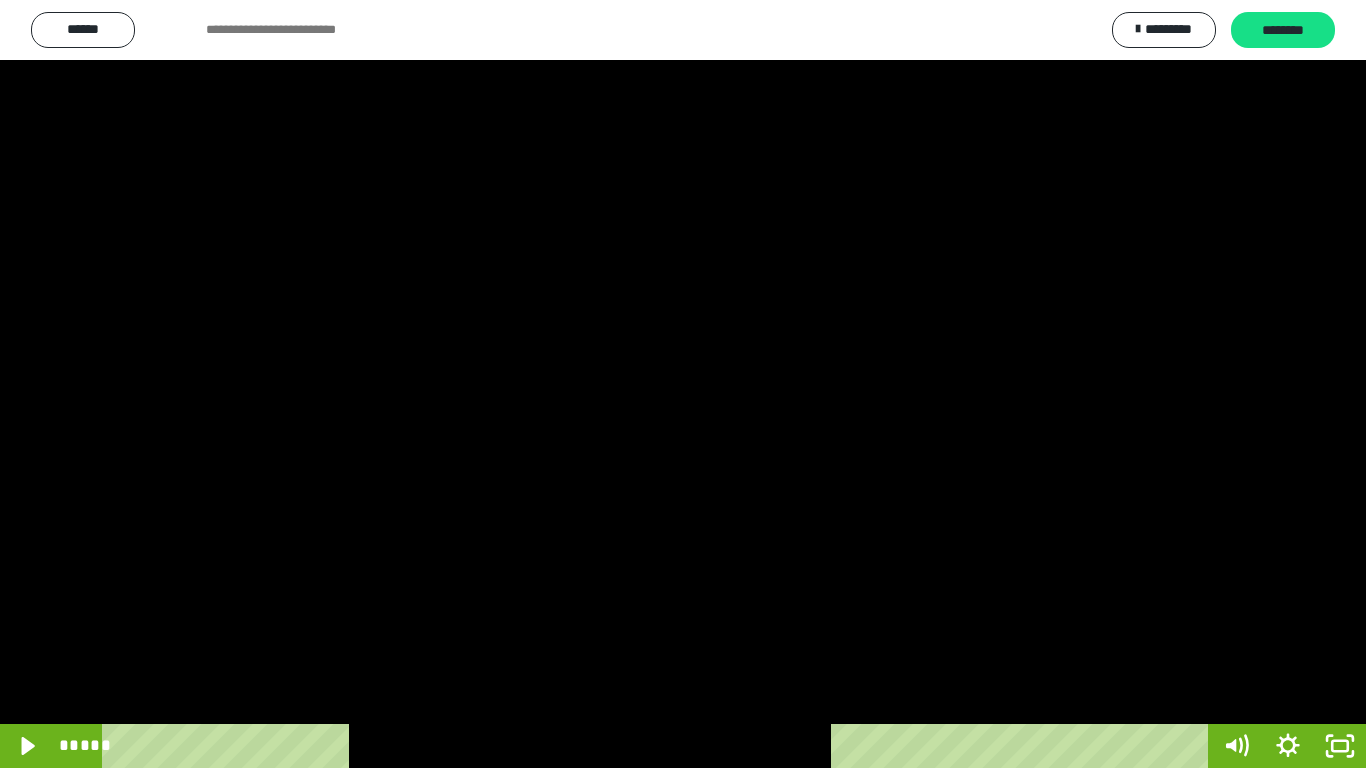 click at bounding box center [683, 384] 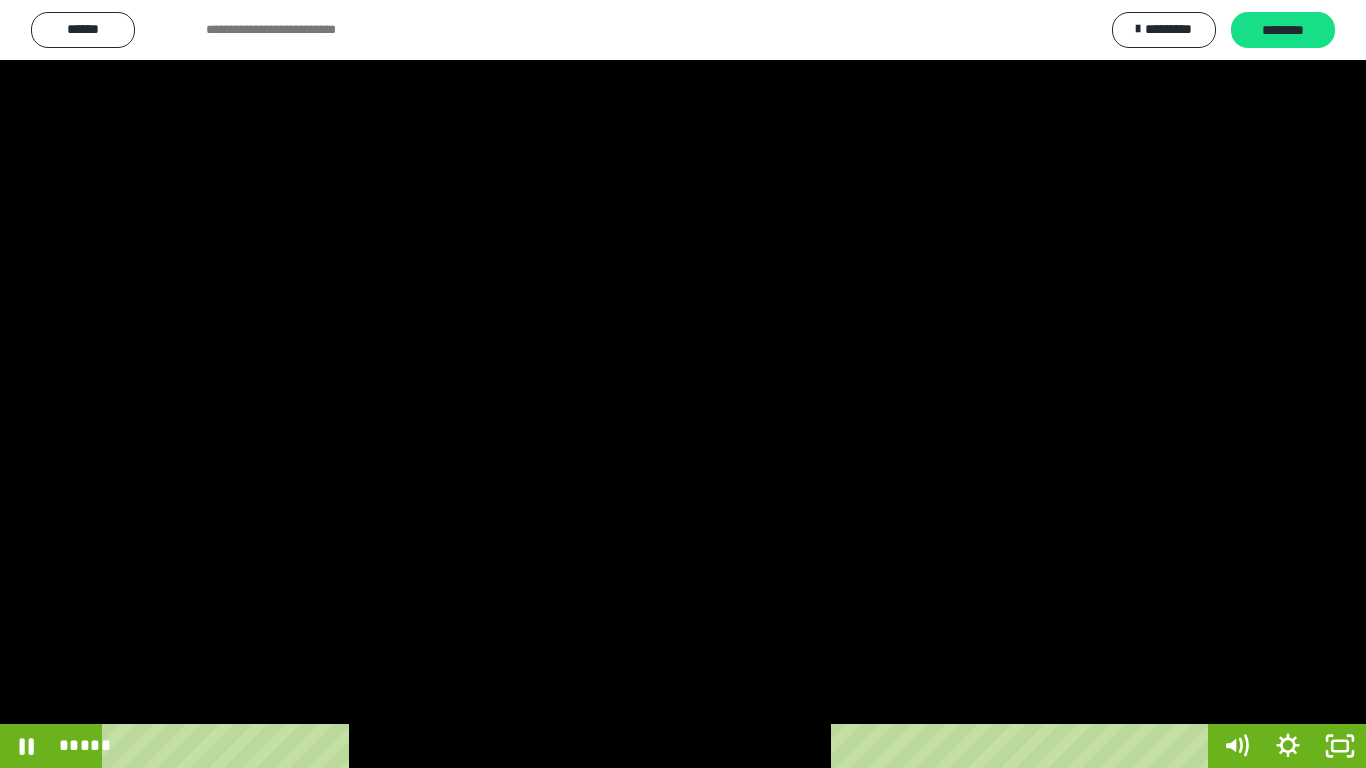 click at bounding box center (683, 384) 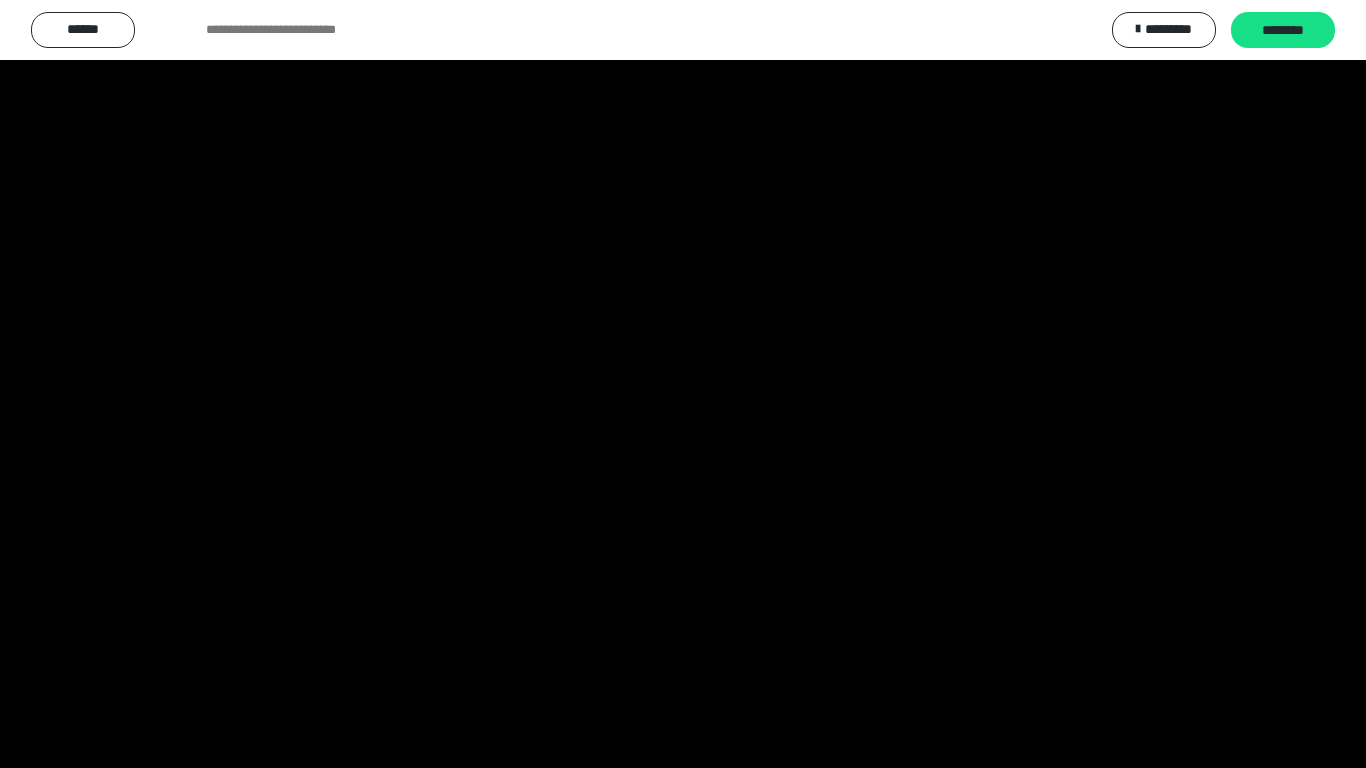 scroll, scrollTop: 4033, scrollLeft: 0, axis: vertical 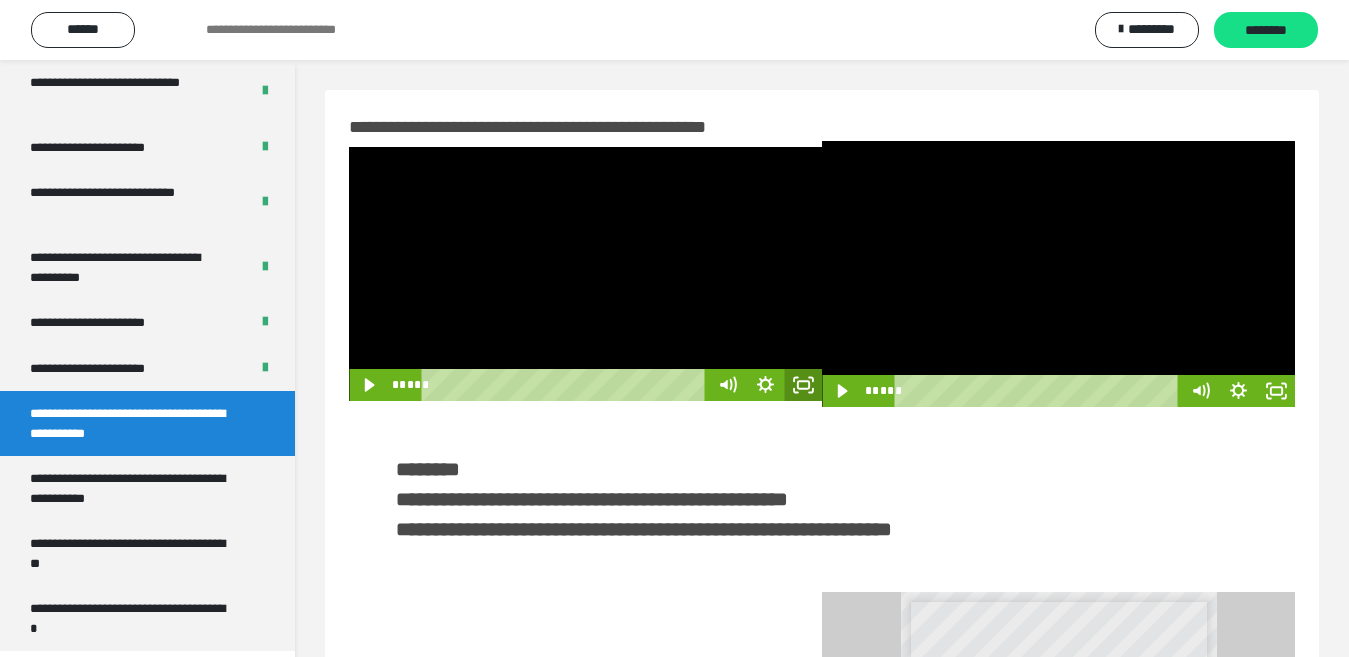 click 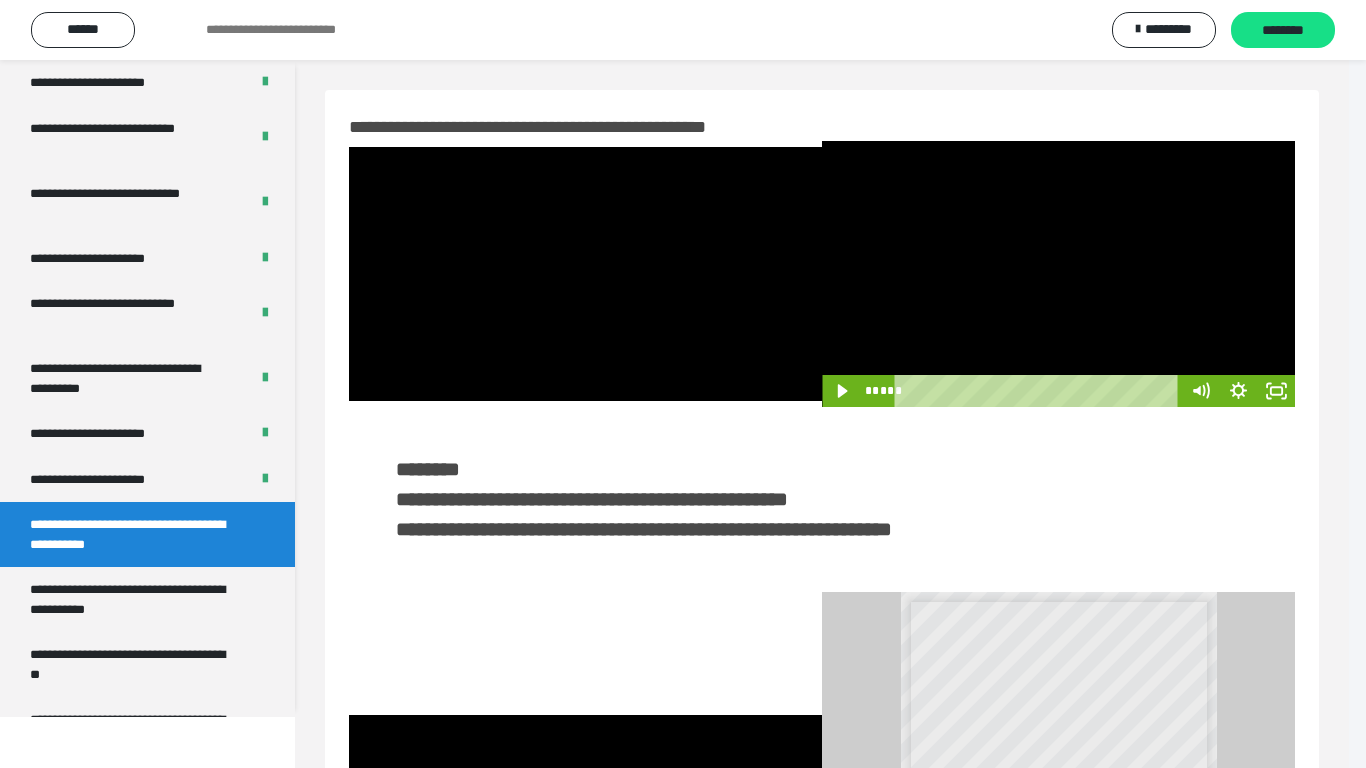 scroll, scrollTop: 4033, scrollLeft: 0, axis: vertical 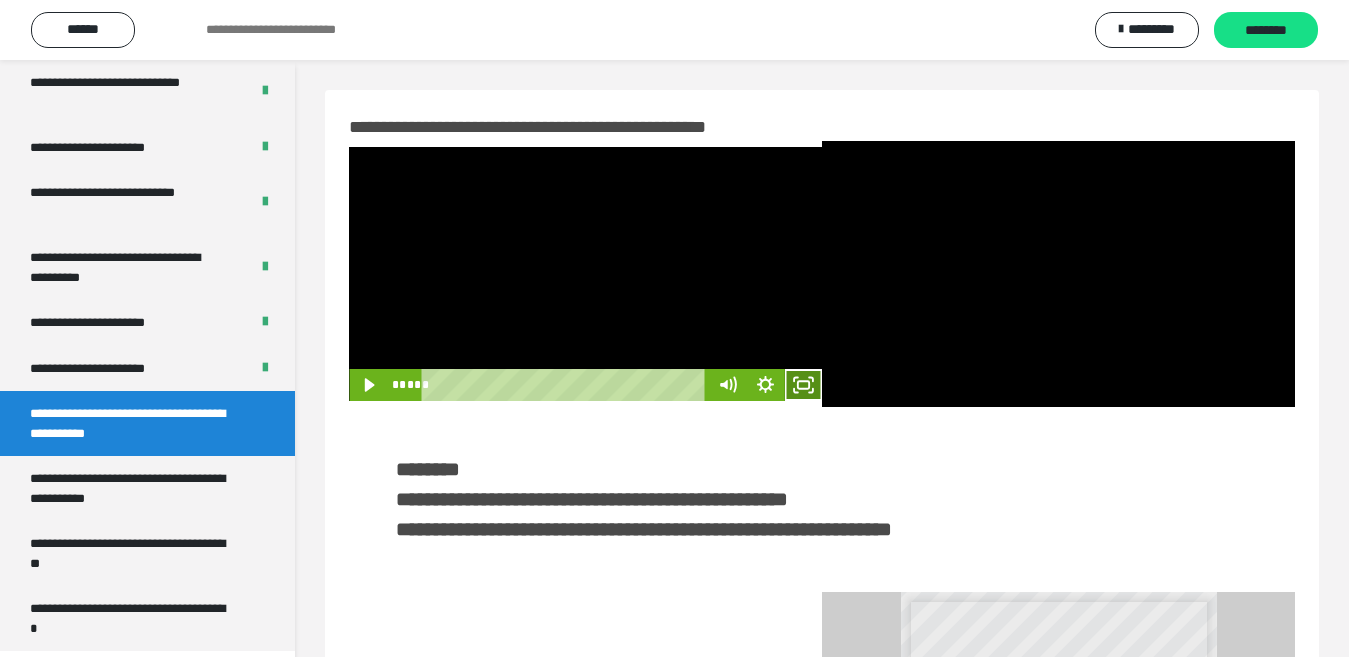 click 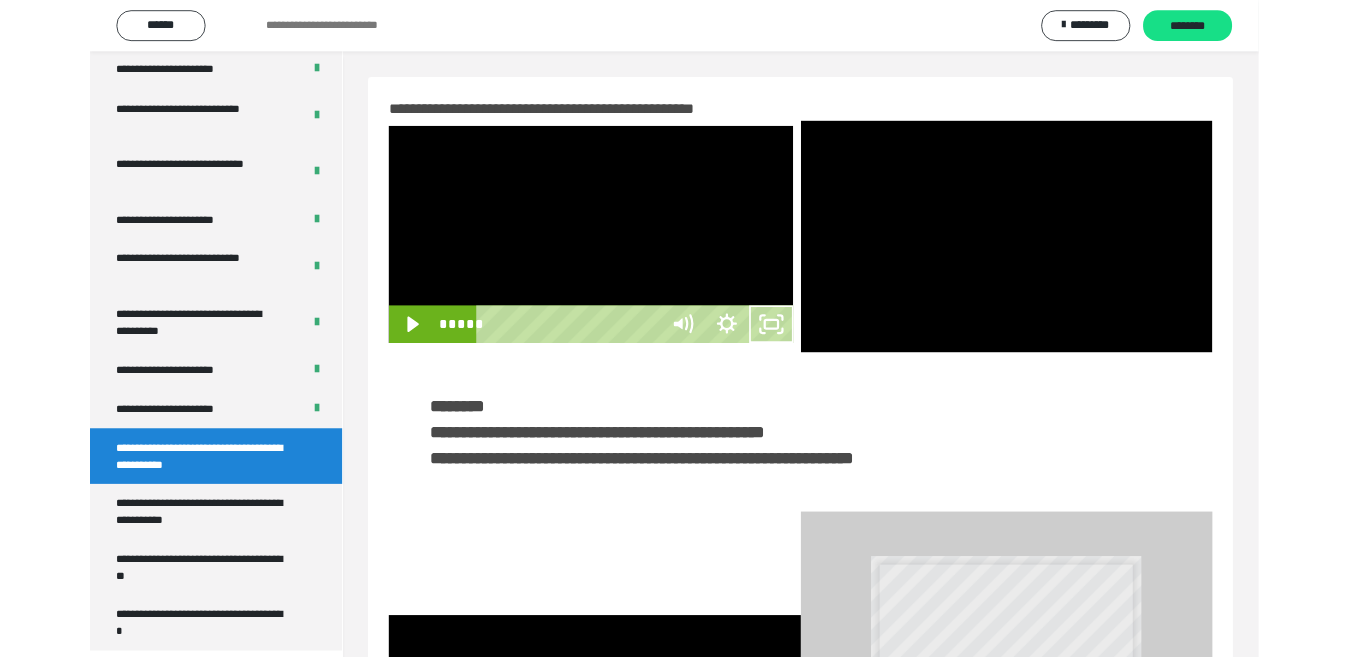 scroll, scrollTop: 3922, scrollLeft: 0, axis: vertical 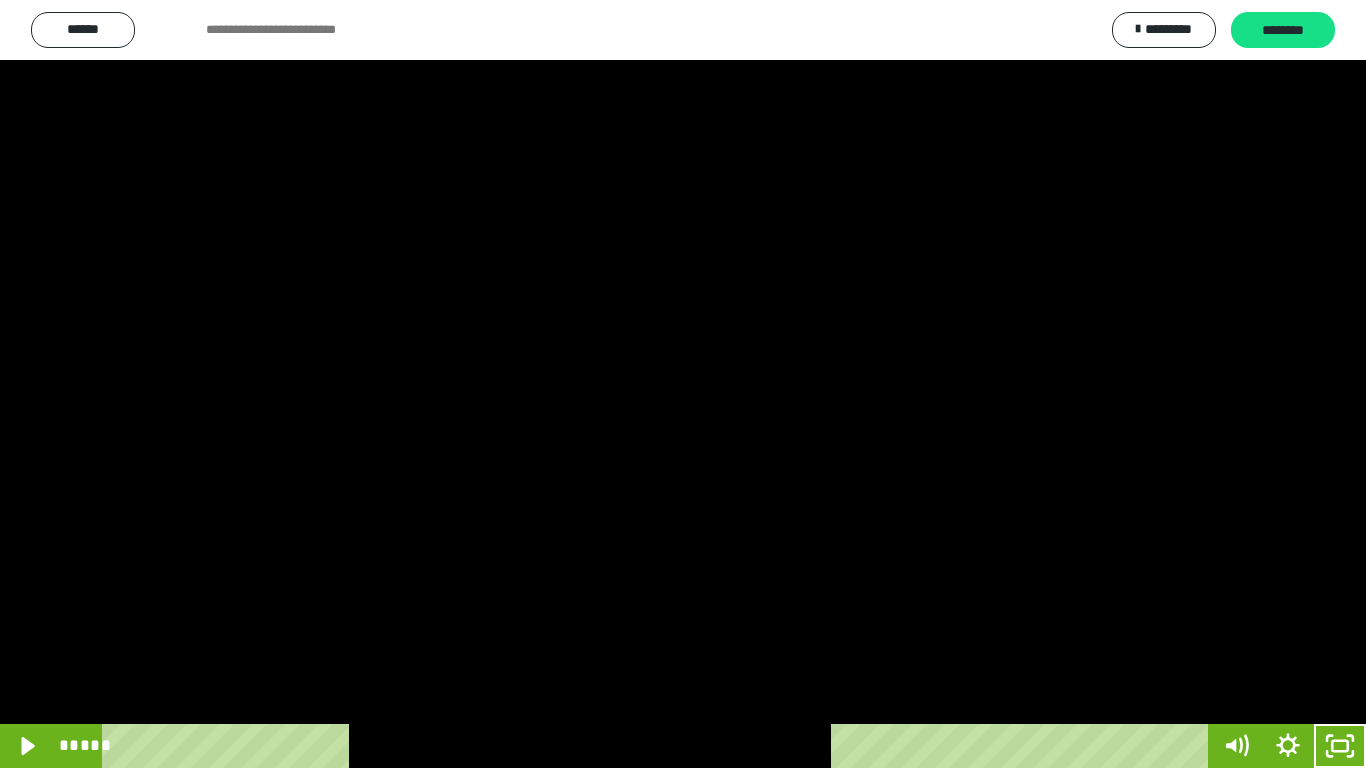 click at bounding box center [683, 384] 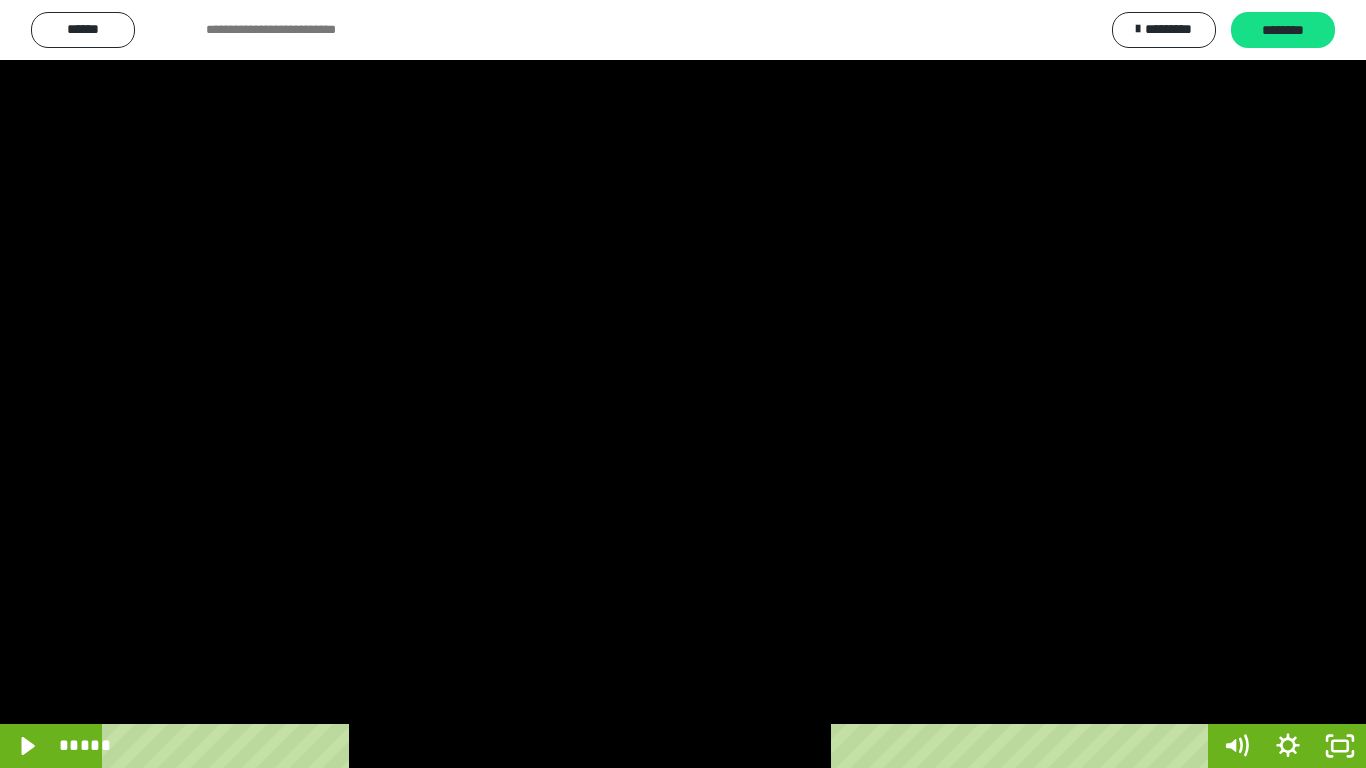 click at bounding box center [683, 384] 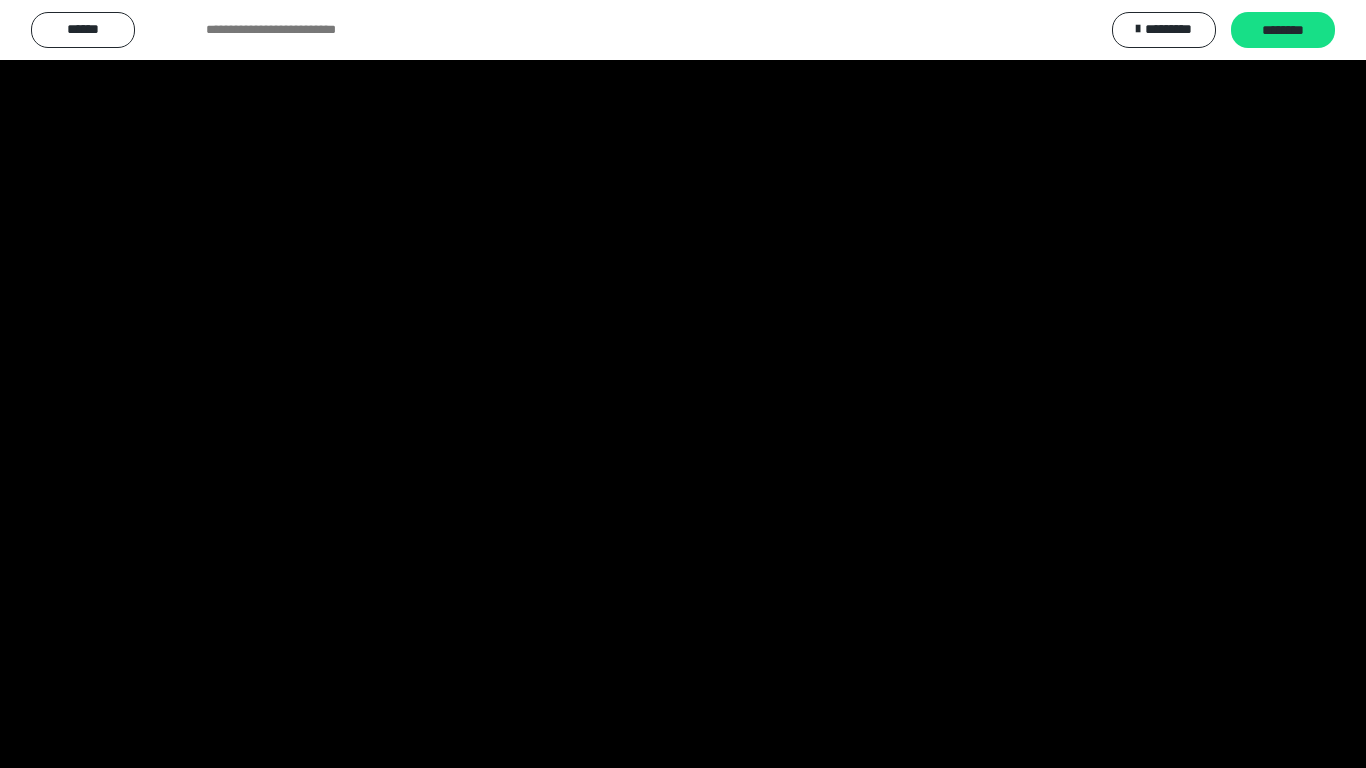 scroll, scrollTop: 4033, scrollLeft: 0, axis: vertical 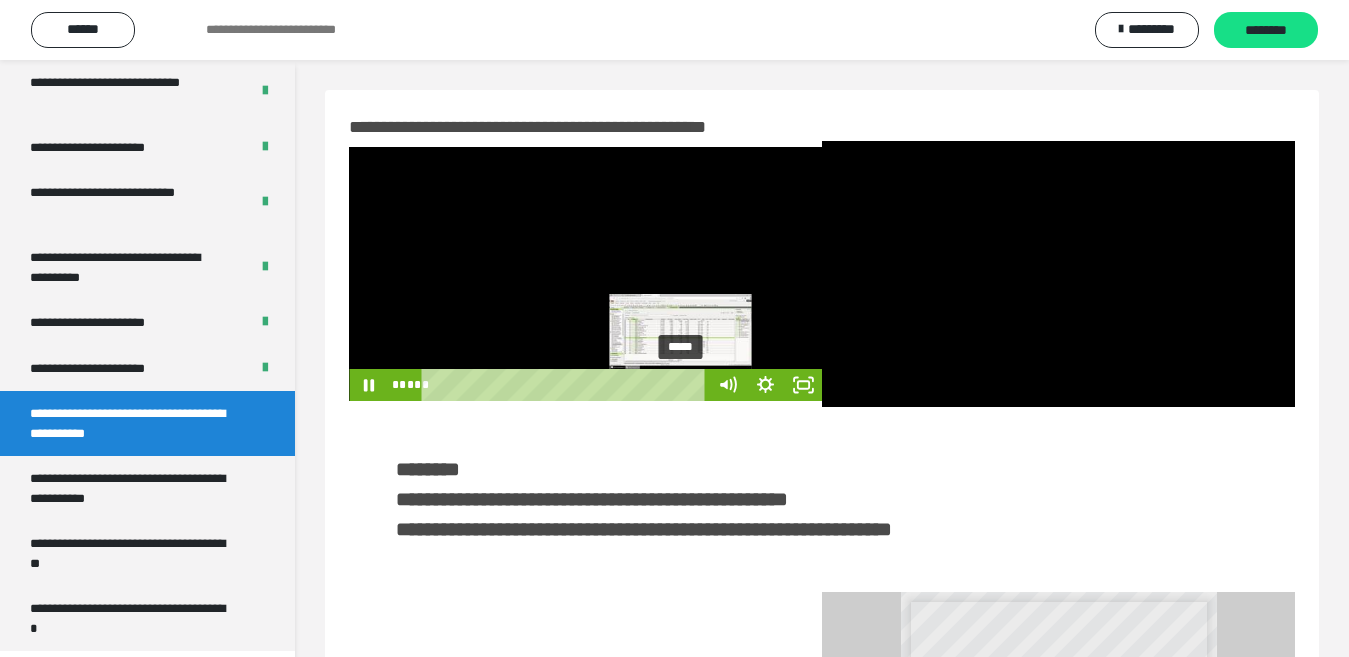 click on "*****" at bounding box center [567, 385] 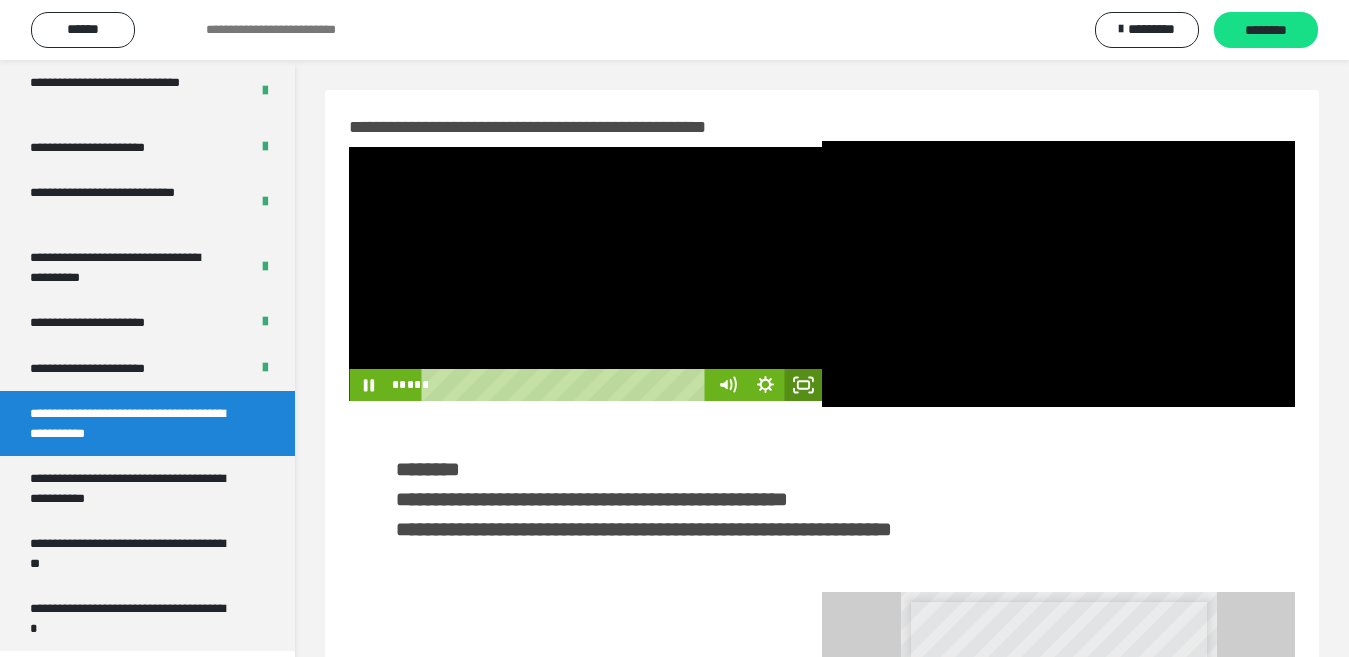 click 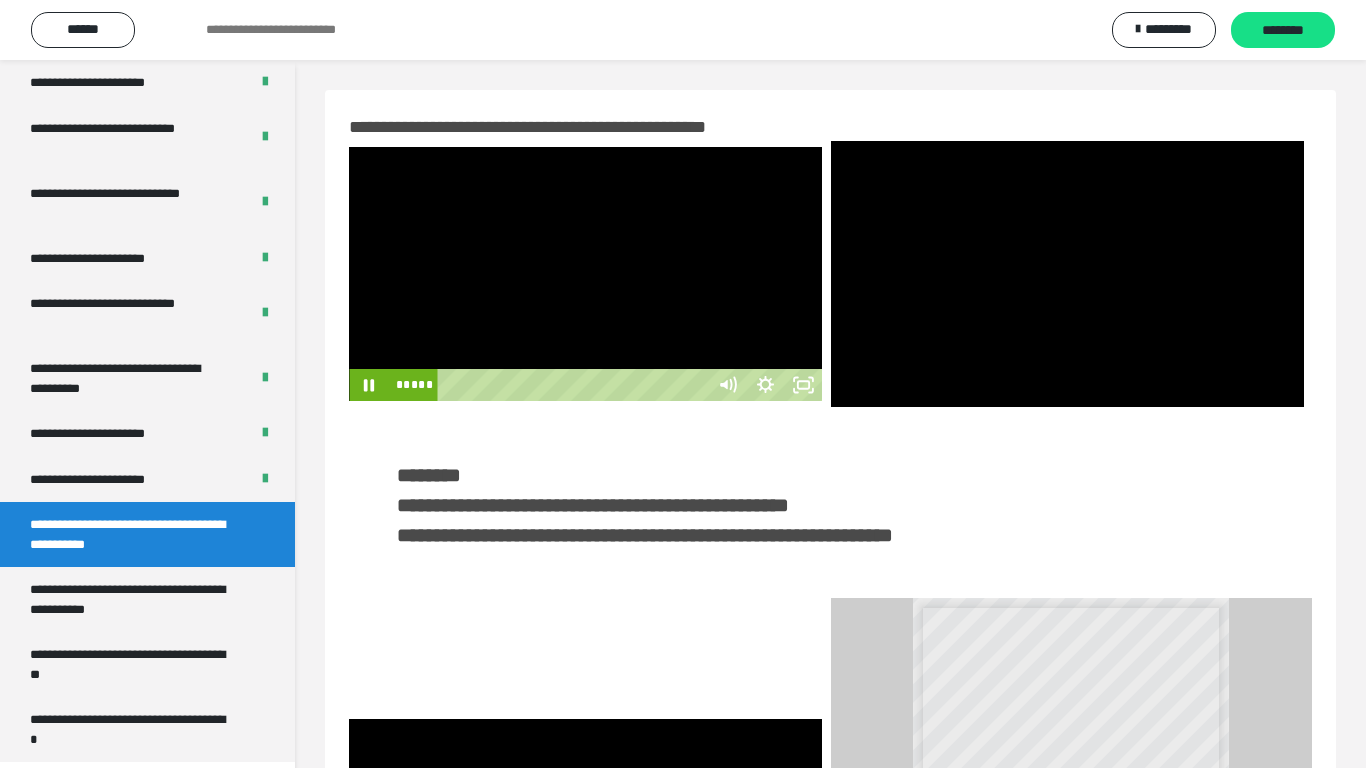 scroll, scrollTop: 4033, scrollLeft: 0, axis: vertical 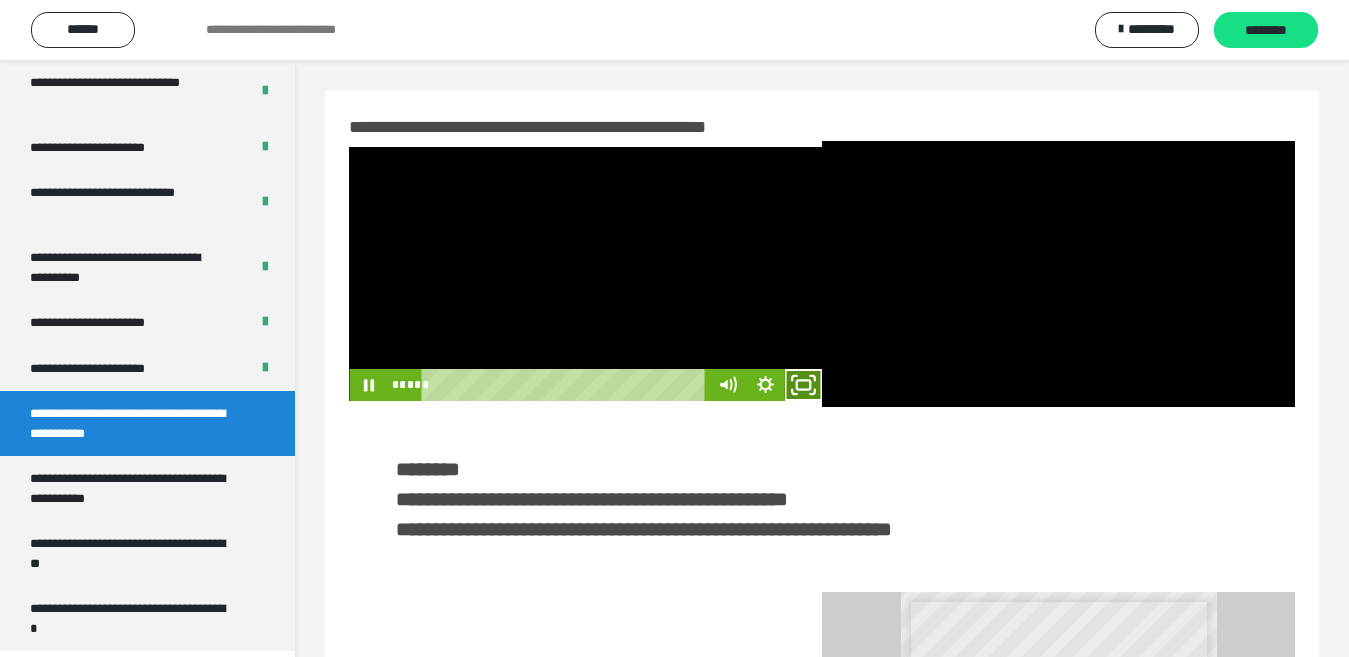click 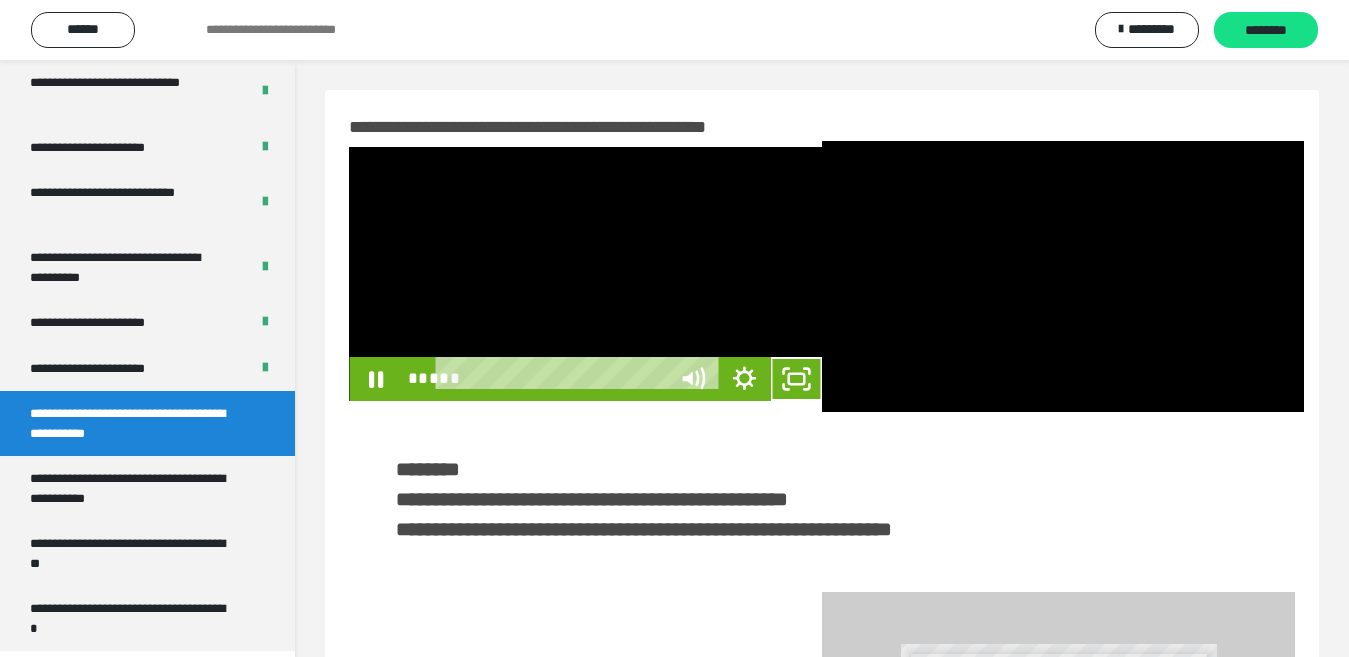 scroll, scrollTop: 3922, scrollLeft: 0, axis: vertical 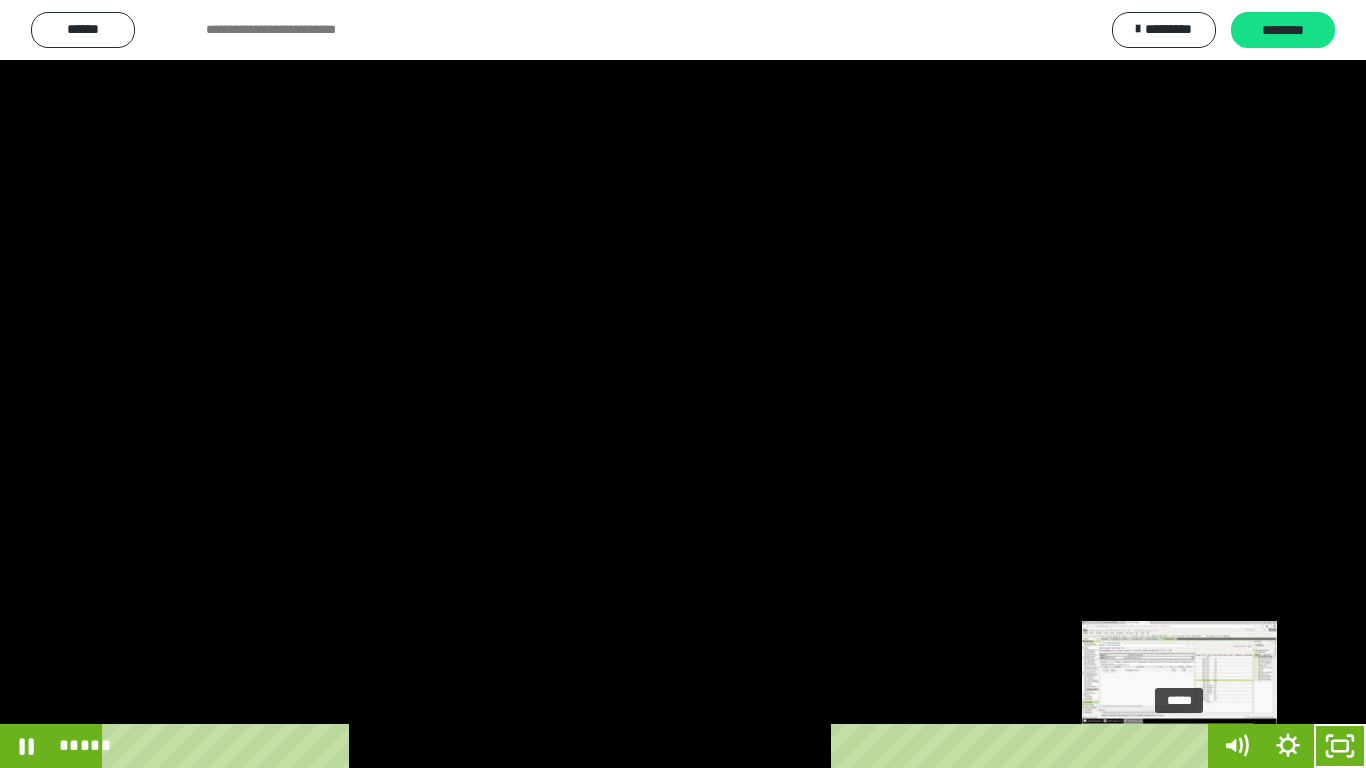 click on "*****" at bounding box center [659, 746] 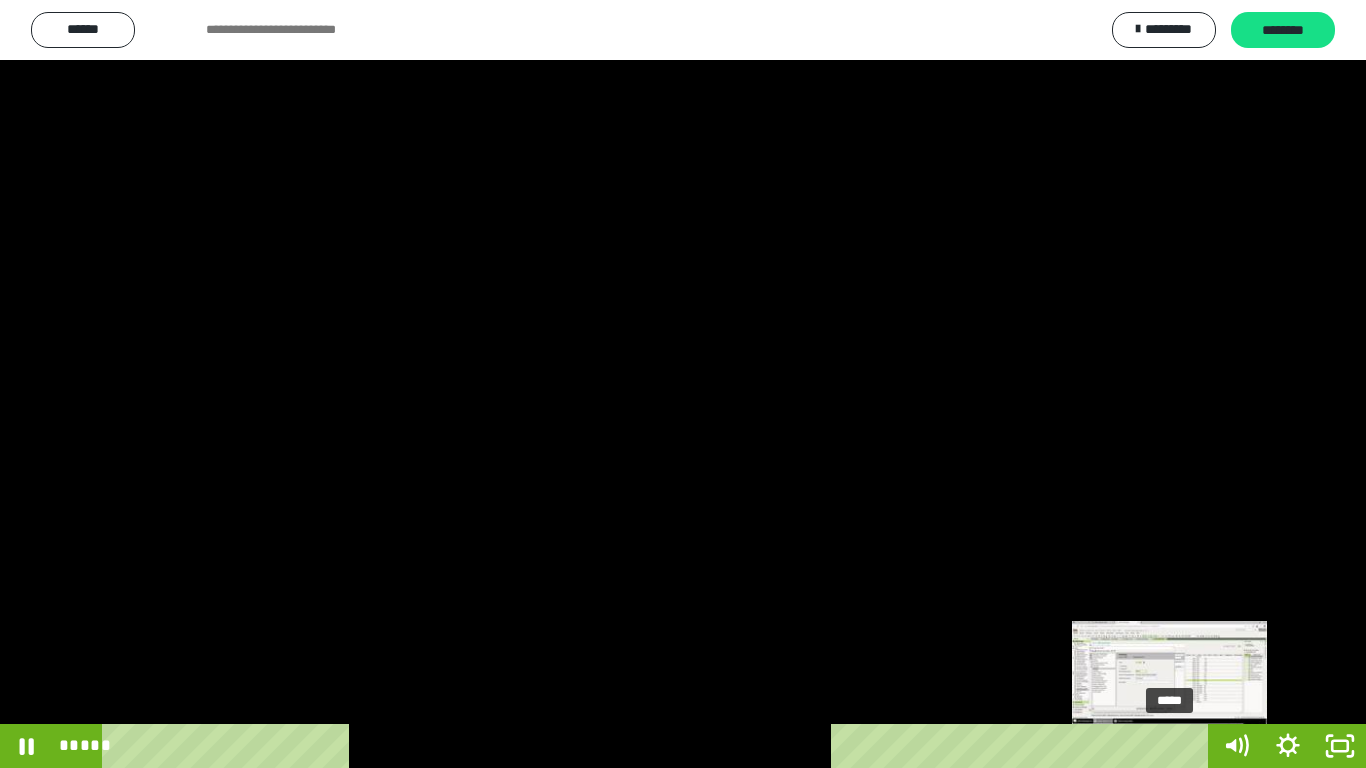 click on "*****" at bounding box center (659, 746) 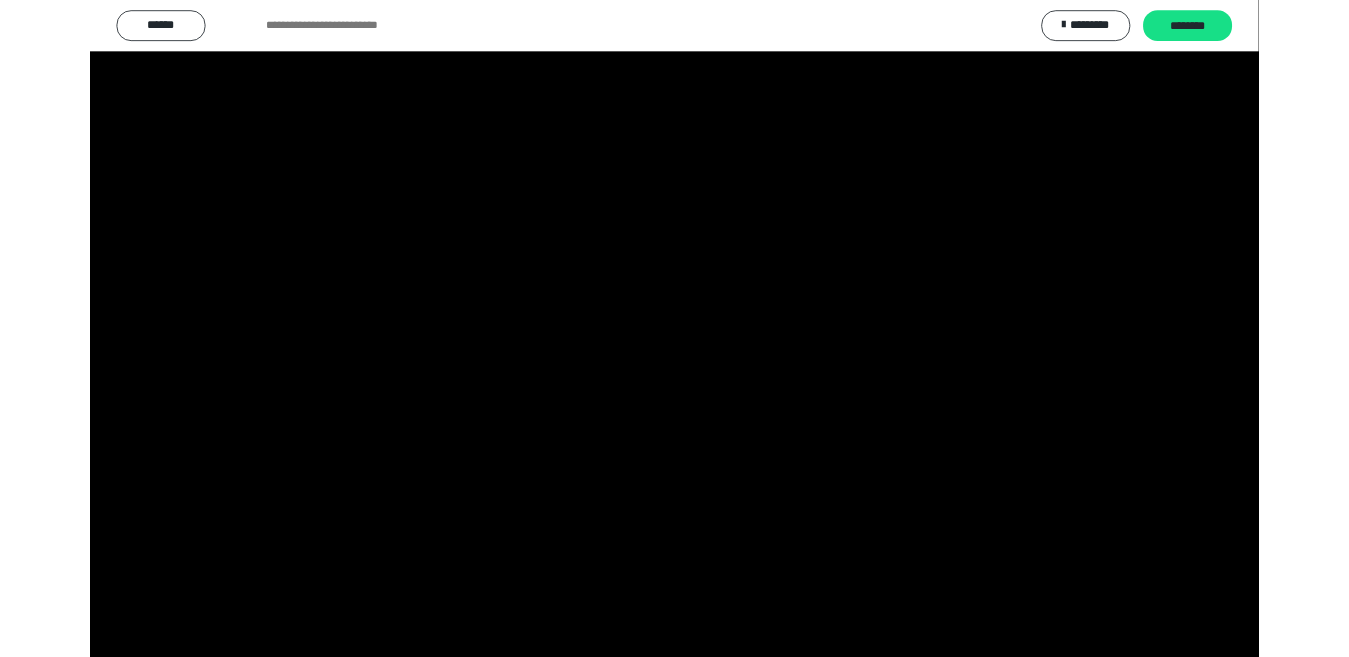 scroll, scrollTop: 4033, scrollLeft: 0, axis: vertical 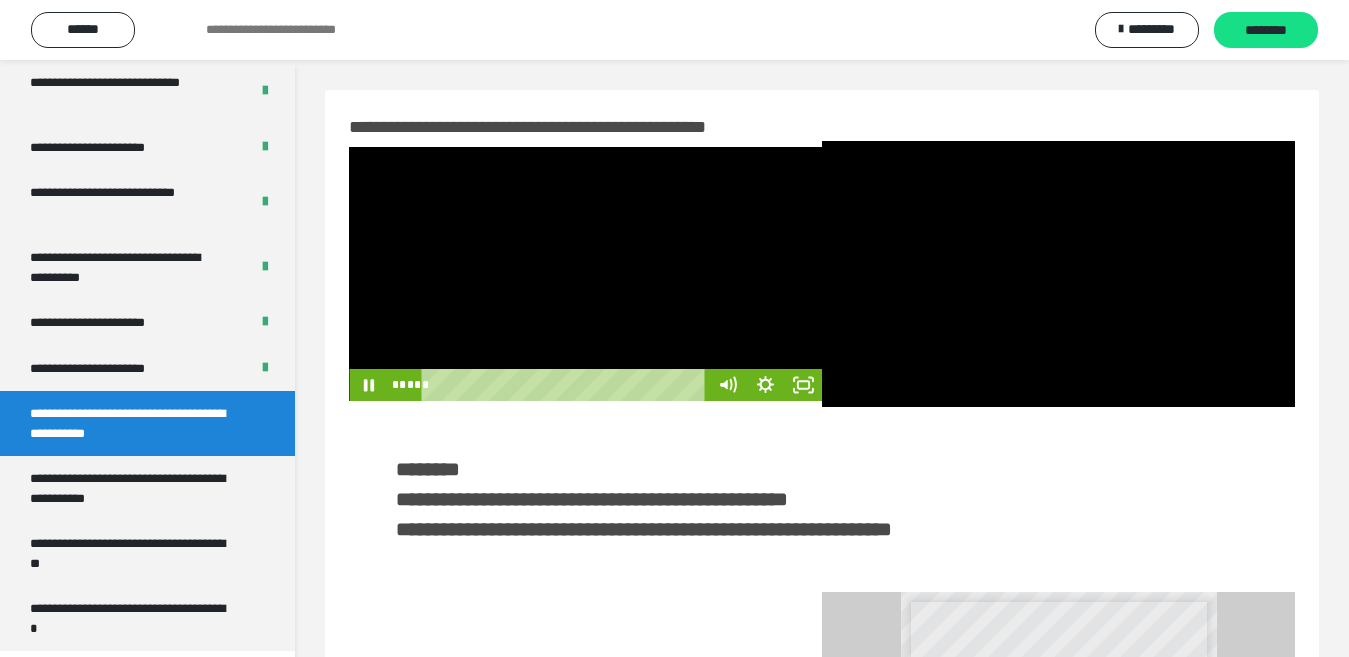 drag, startPoint x: 641, startPoint y: 287, endPoint x: 675, endPoint y: 4, distance: 285.0351 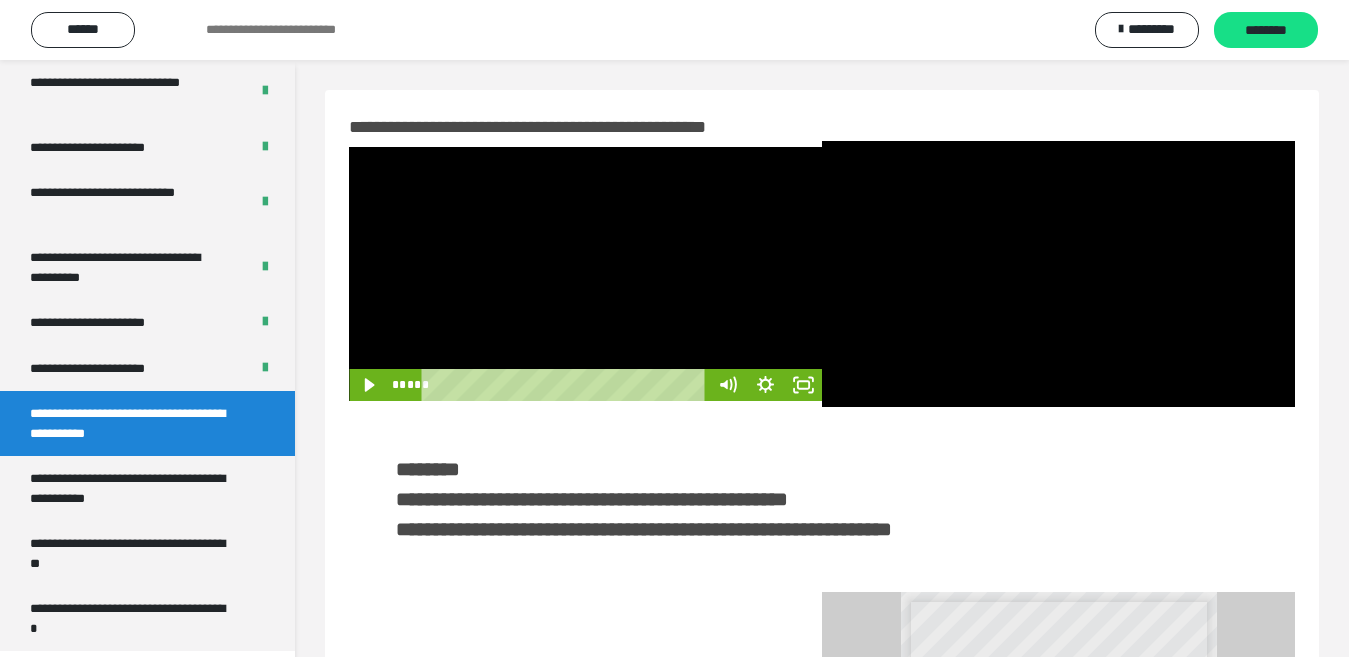 click at bounding box center [585, 274] 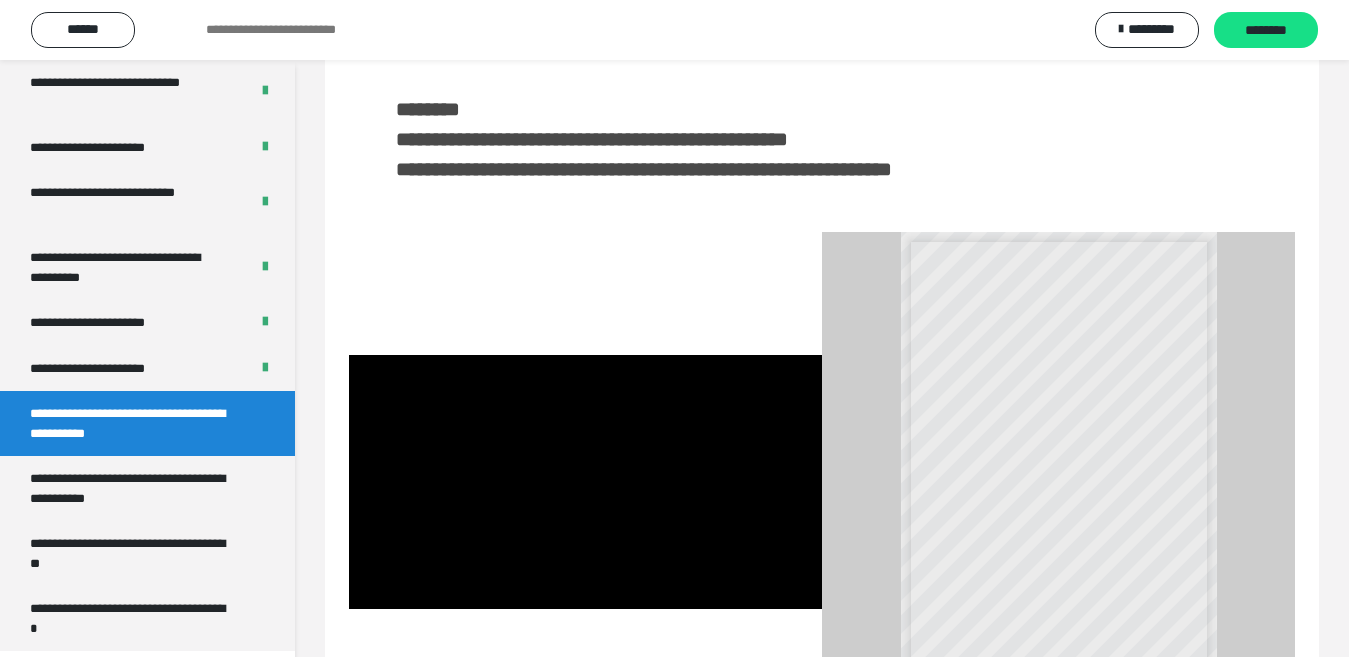 scroll, scrollTop: 489, scrollLeft: 0, axis: vertical 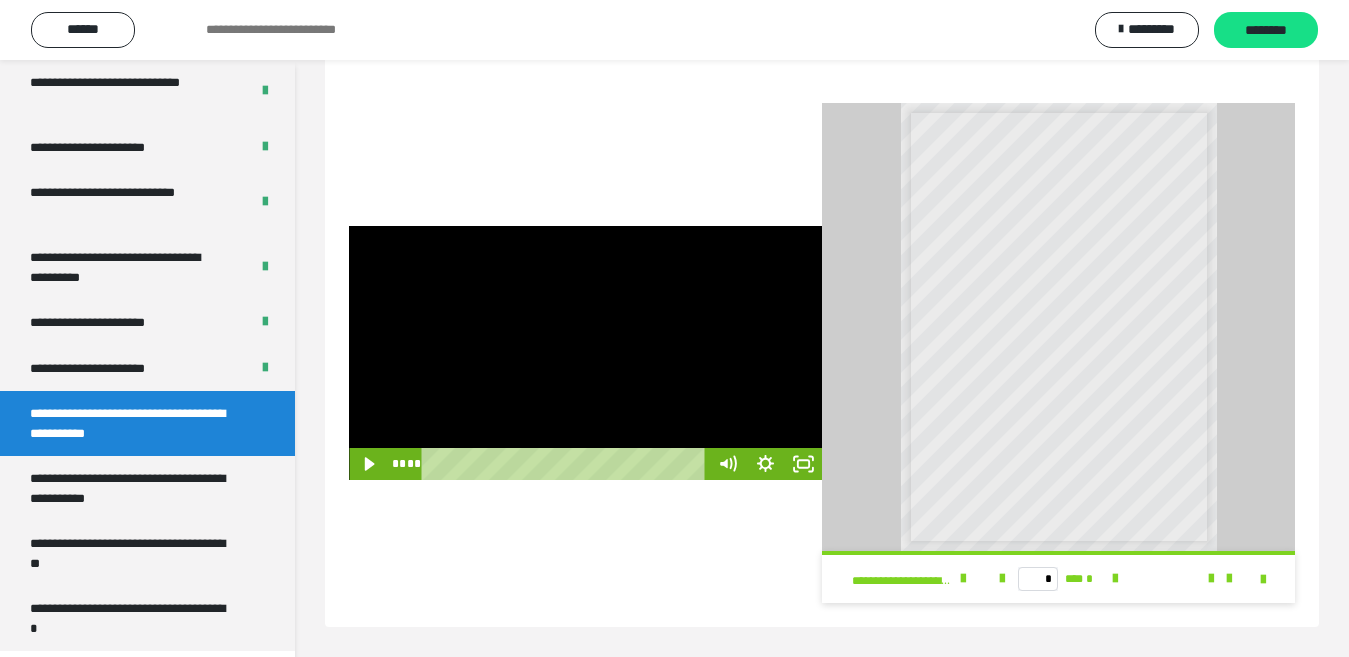 click at bounding box center [585, 353] 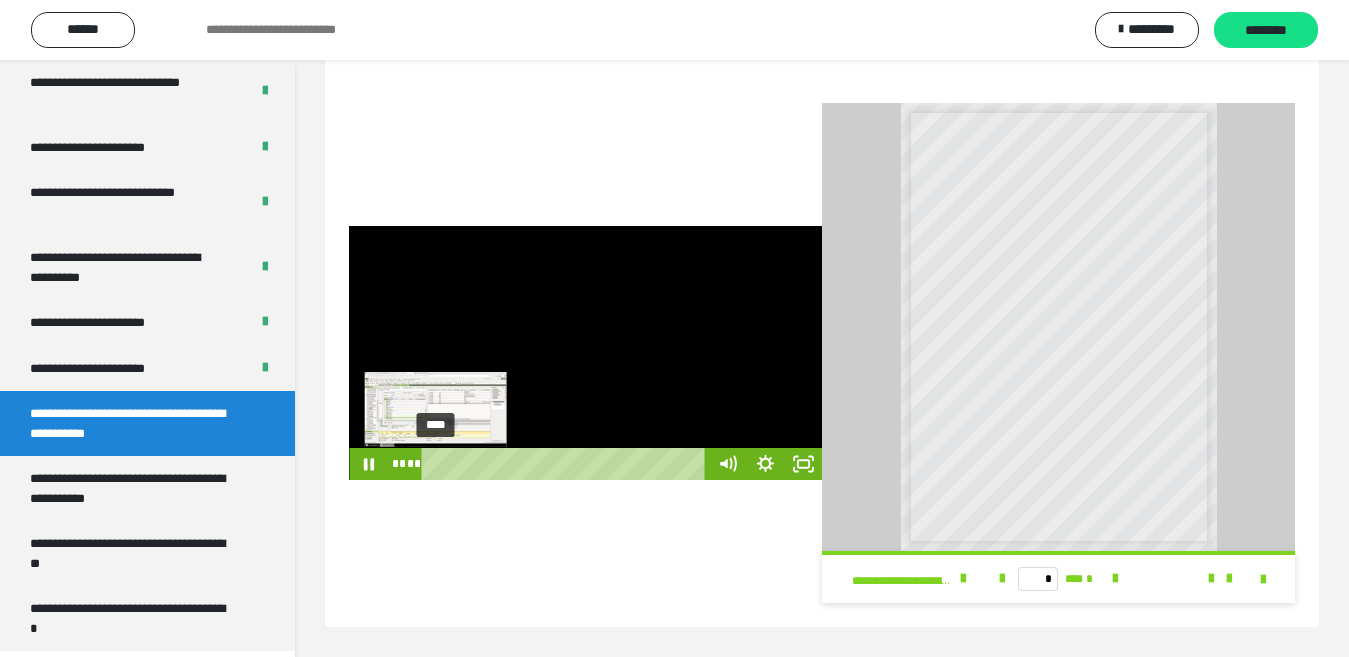 click on "****" at bounding box center [567, 464] 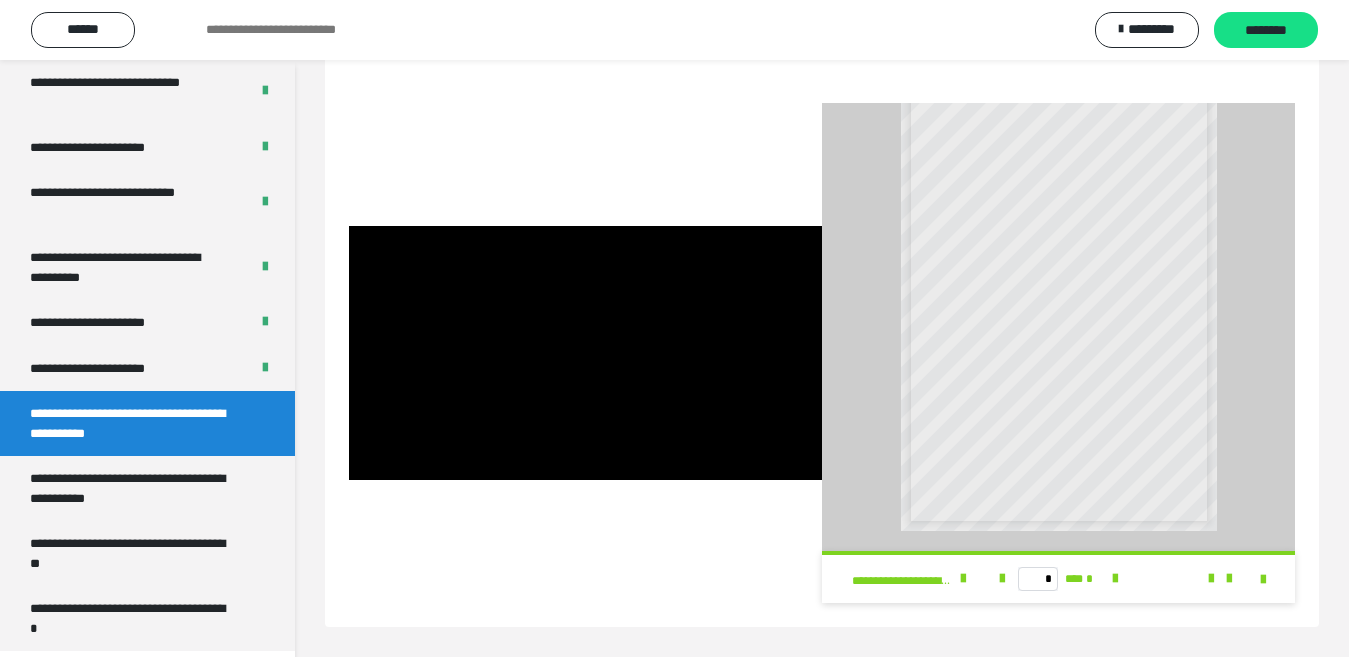 scroll, scrollTop: 26, scrollLeft: 0, axis: vertical 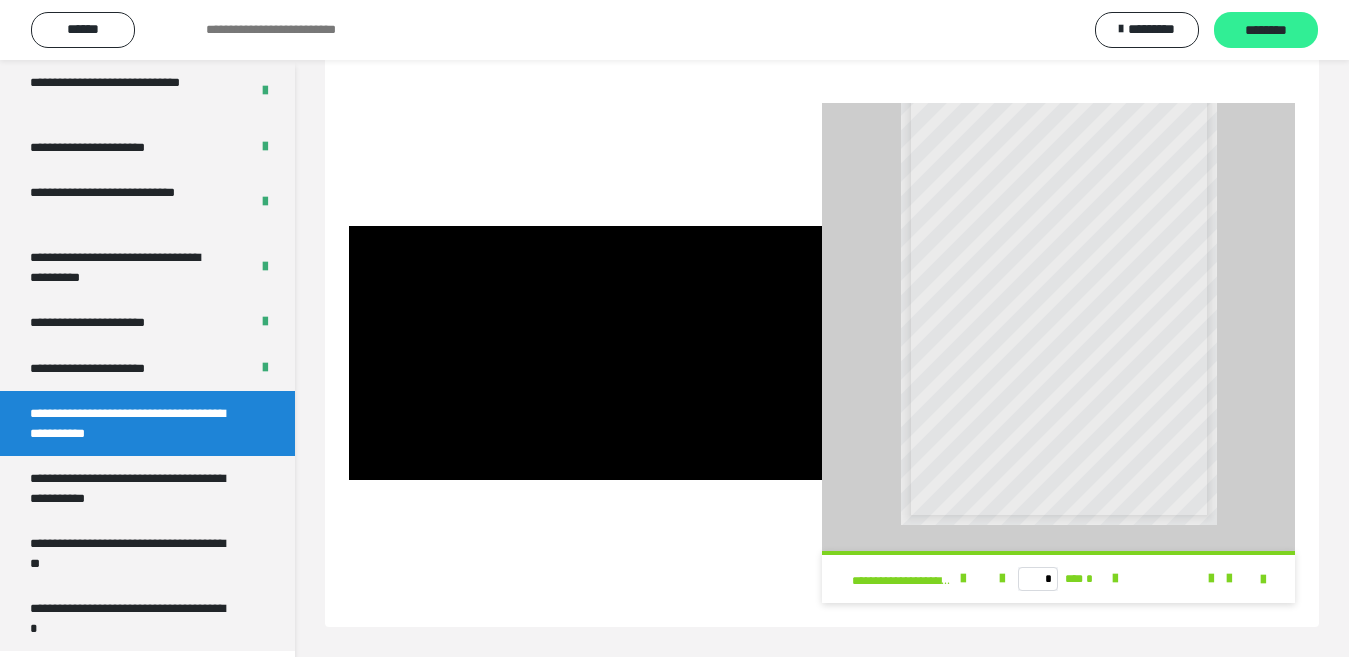 click on "********" at bounding box center (1266, 31) 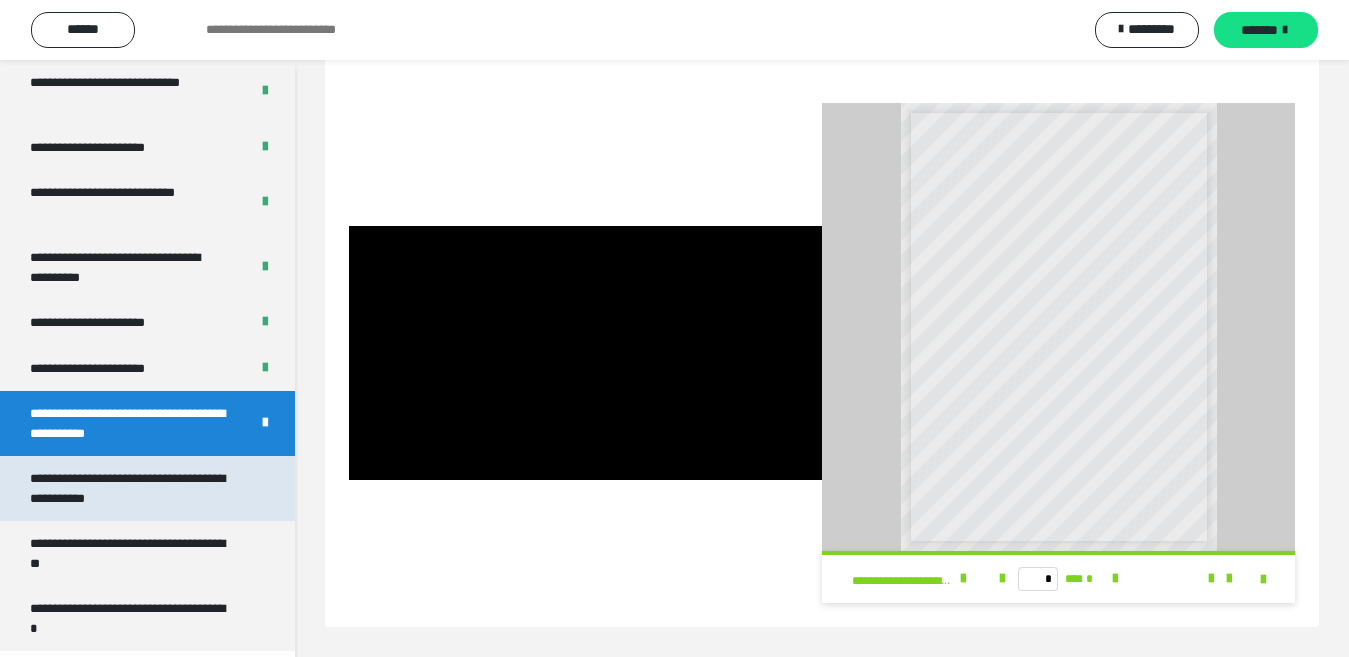scroll, scrollTop: 0, scrollLeft: 0, axis: both 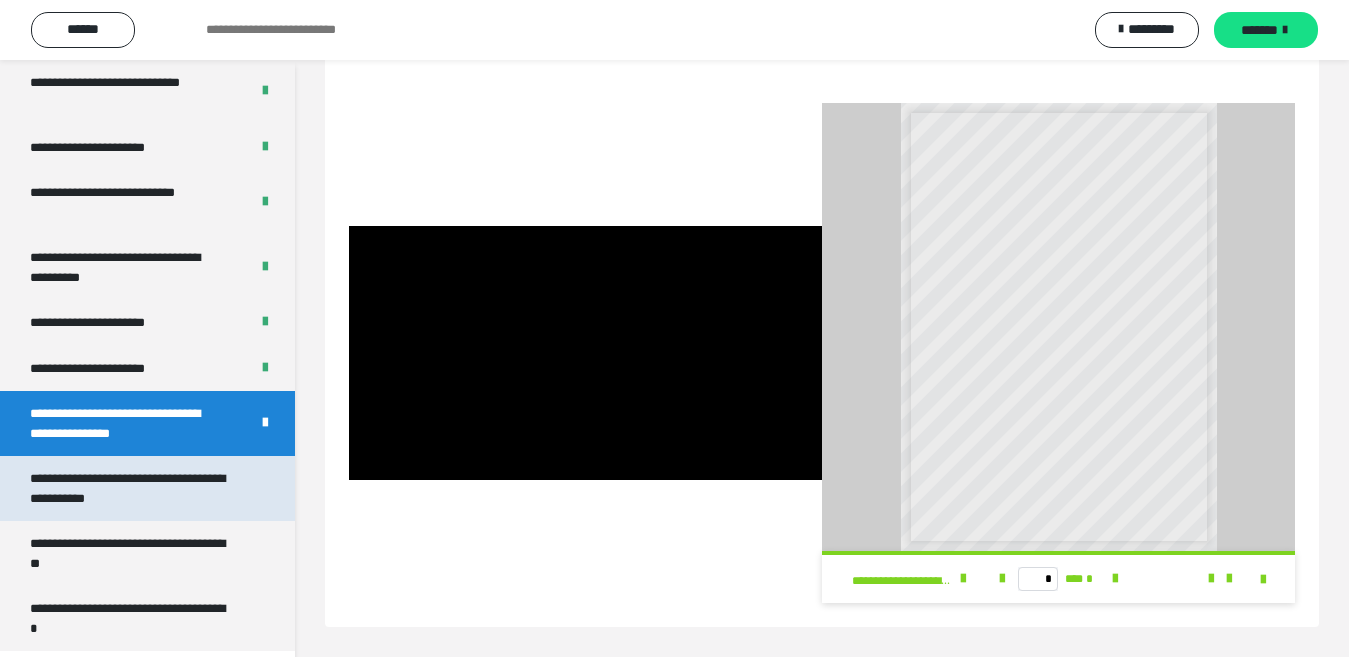 click on "**********" at bounding box center [131, 488] 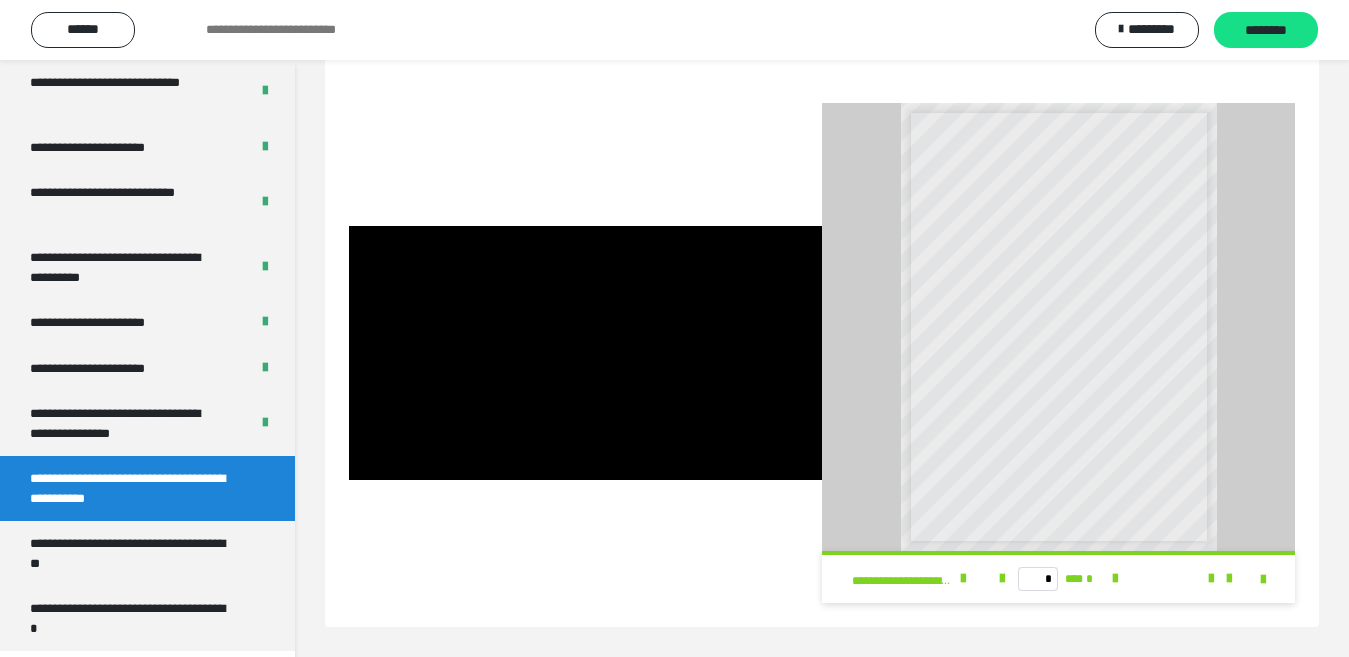 scroll, scrollTop: 60, scrollLeft: 0, axis: vertical 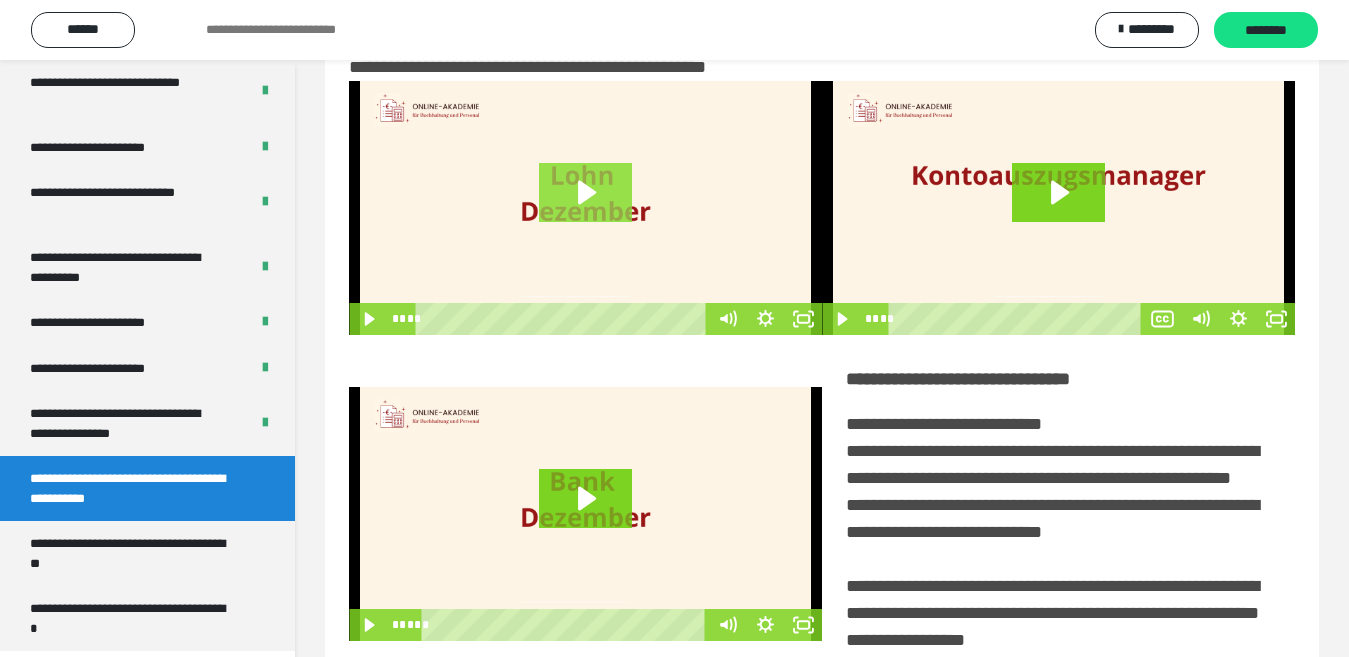 click 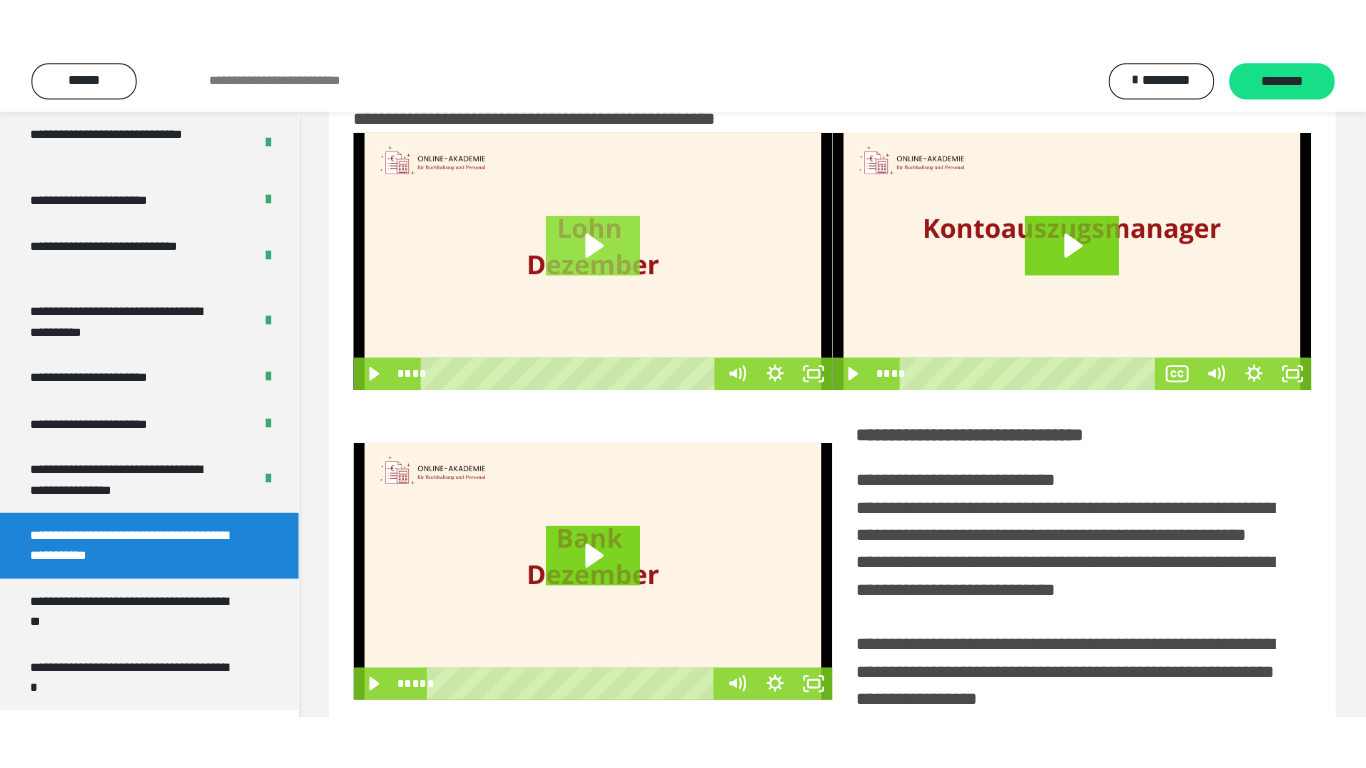 scroll, scrollTop: 0, scrollLeft: 0, axis: both 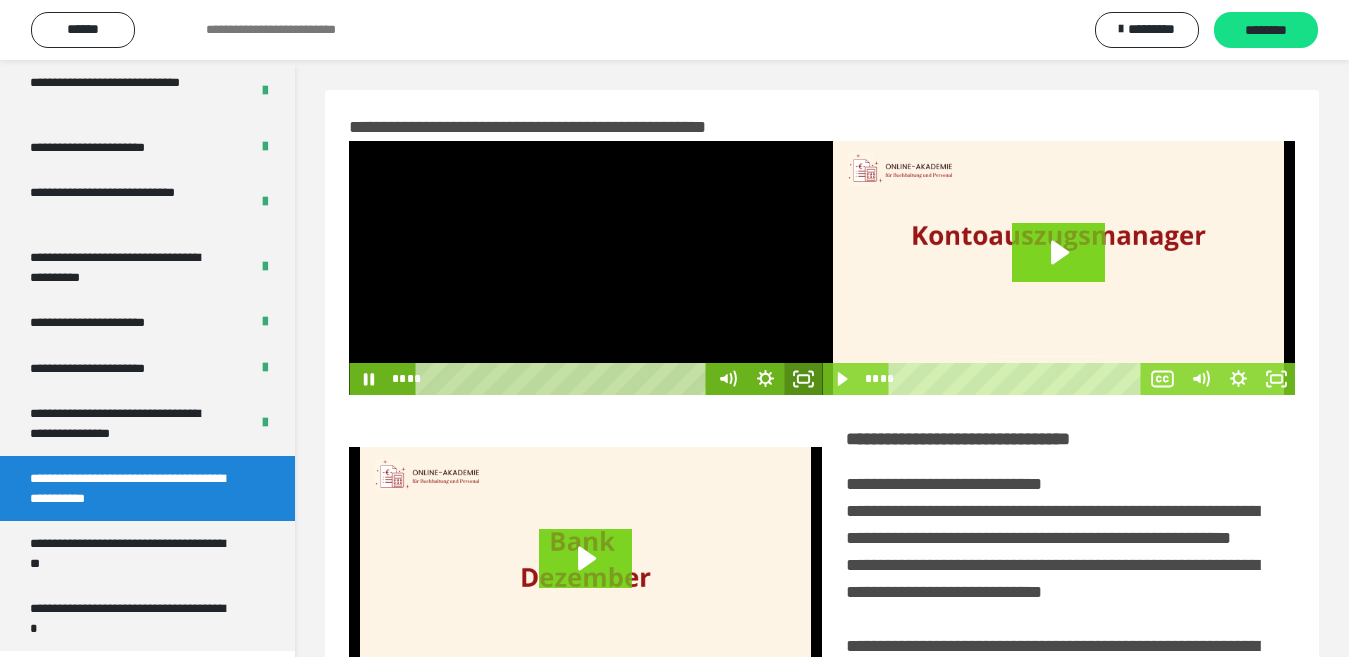 click 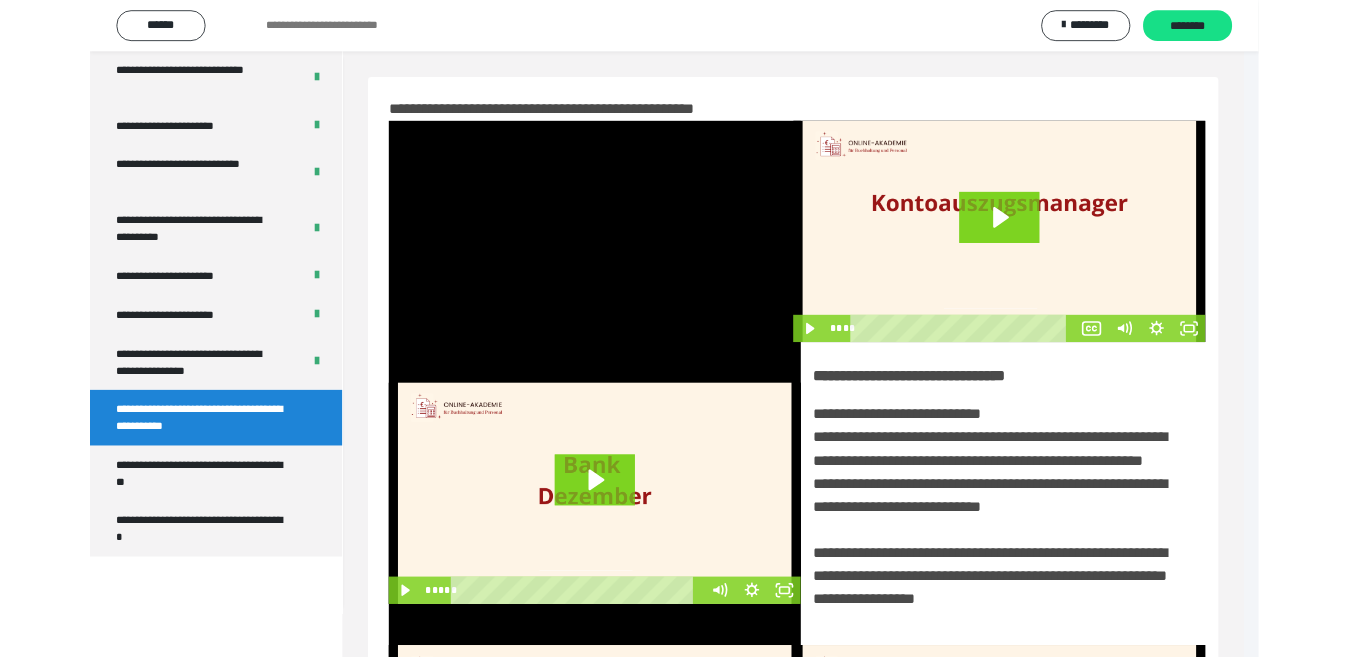 scroll, scrollTop: 3922, scrollLeft: 0, axis: vertical 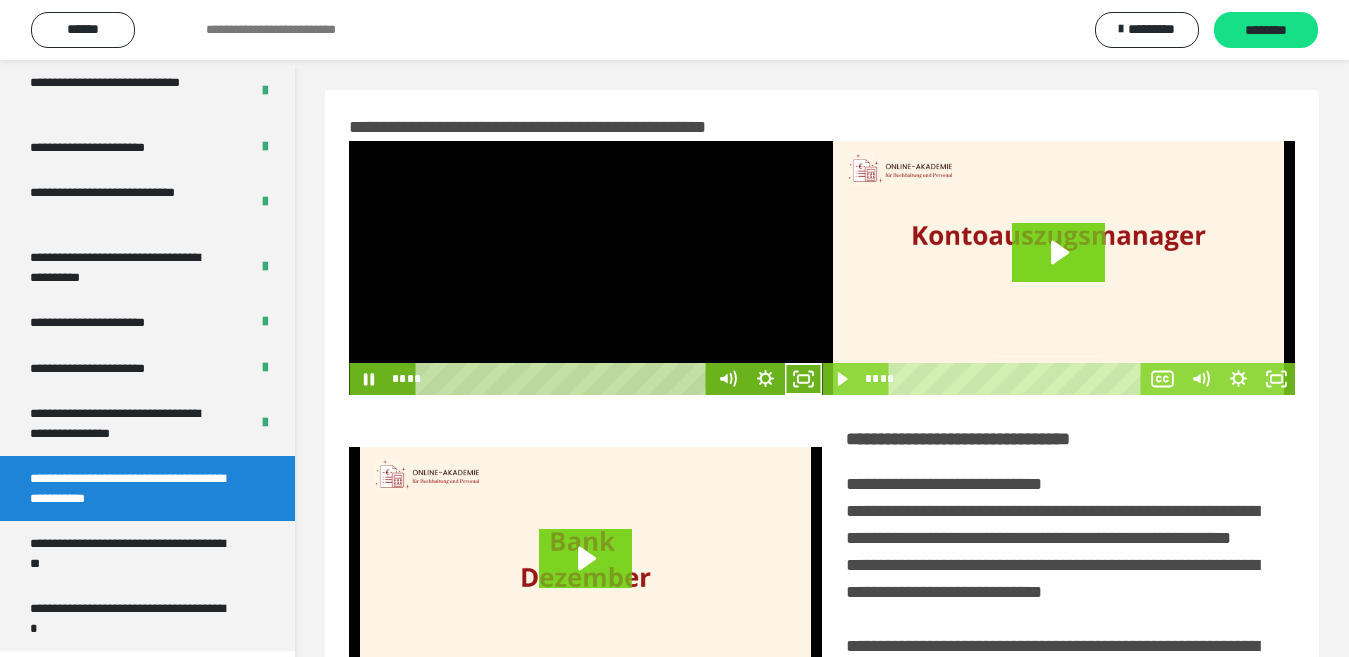 click at bounding box center [585, 268] 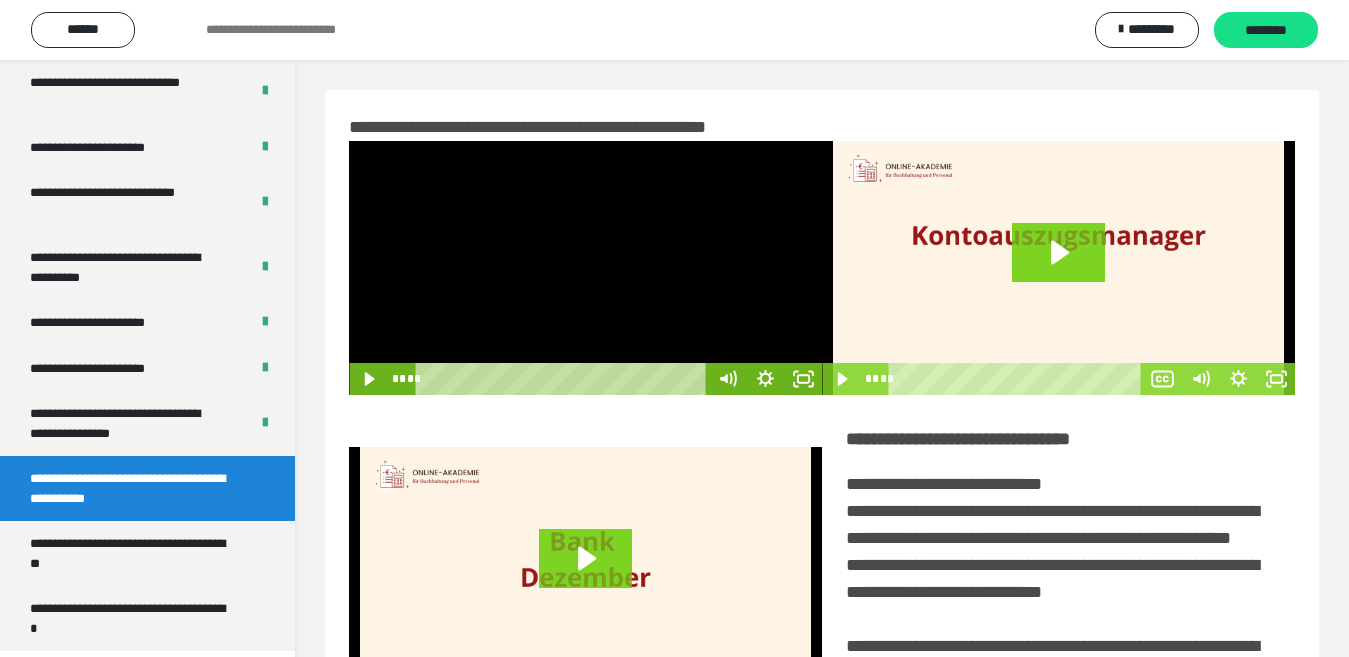 click at bounding box center (585, 268) 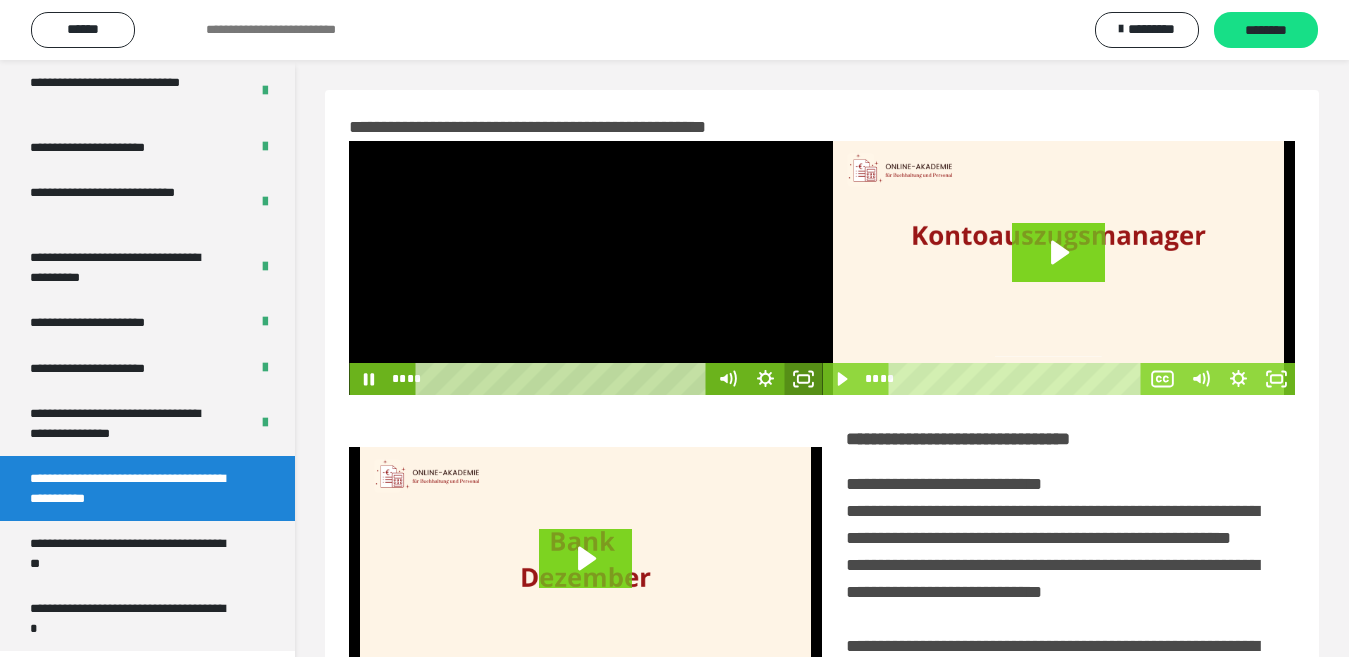 click 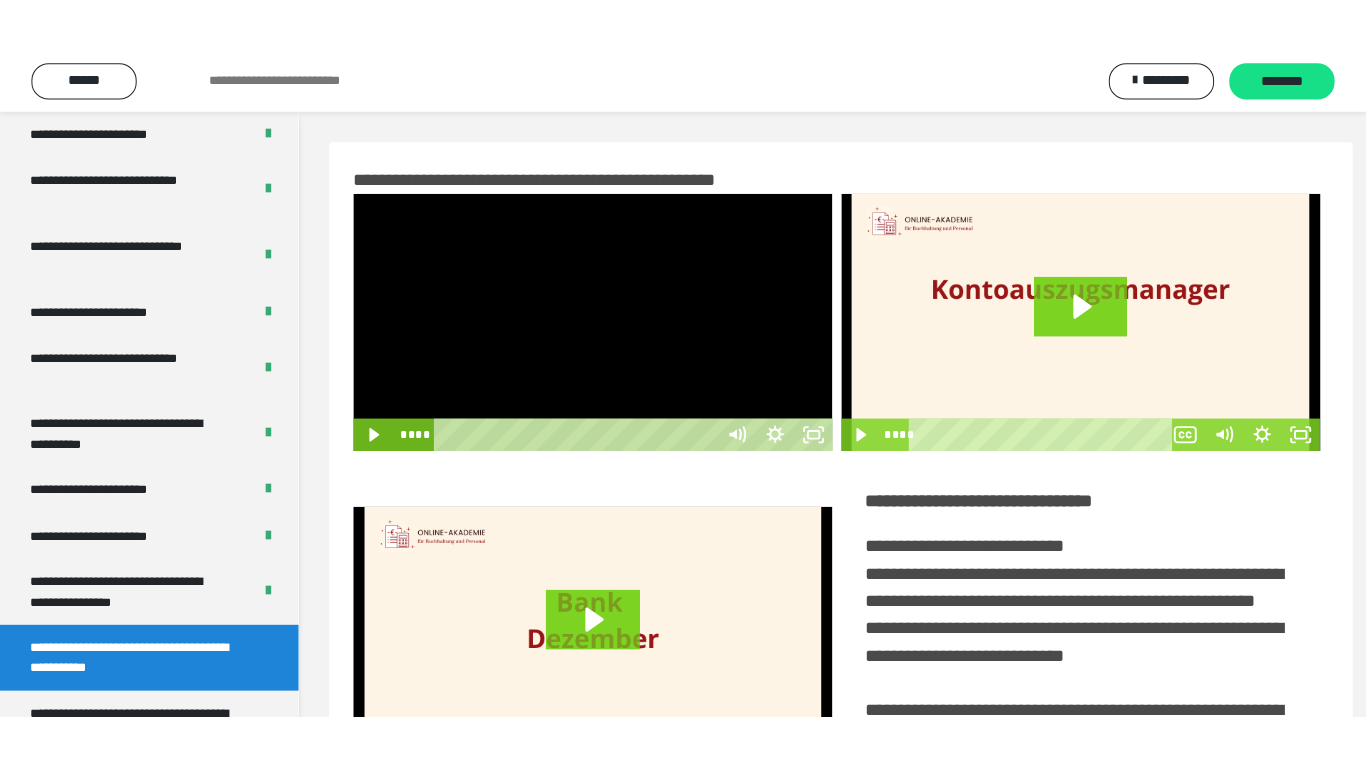 scroll, scrollTop: 4033, scrollLeft: 0, axis: vertical 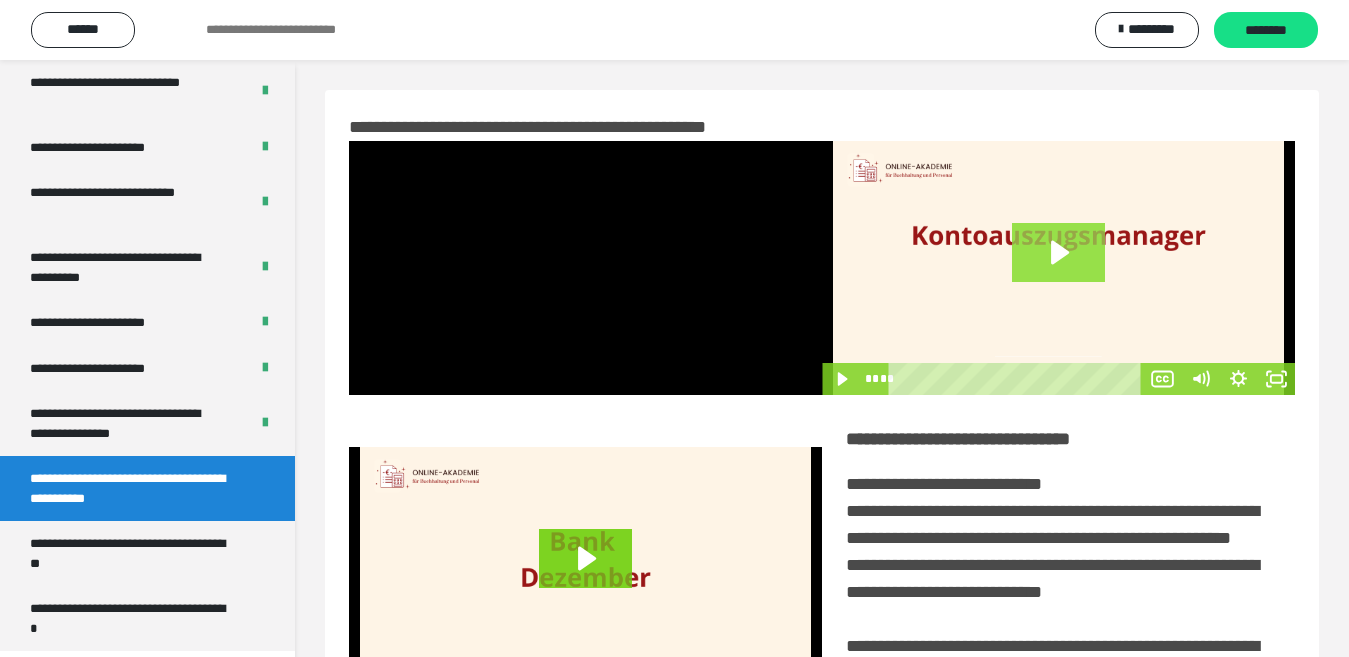 click 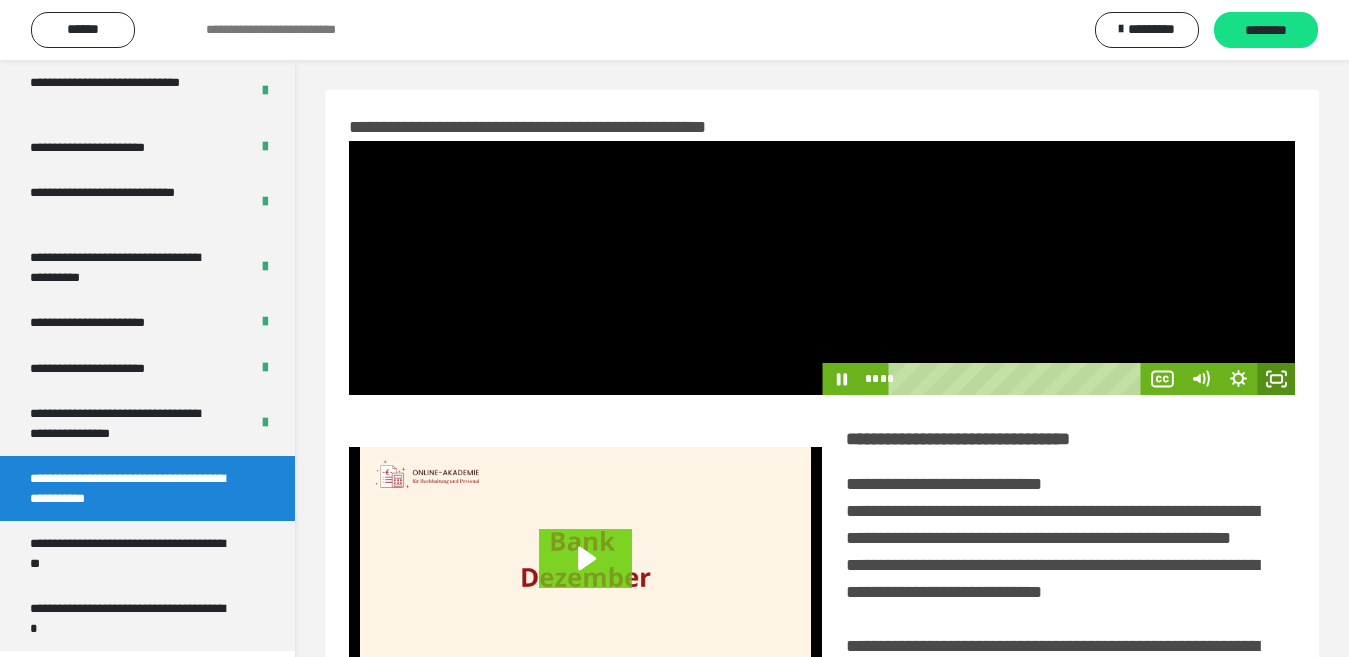 click 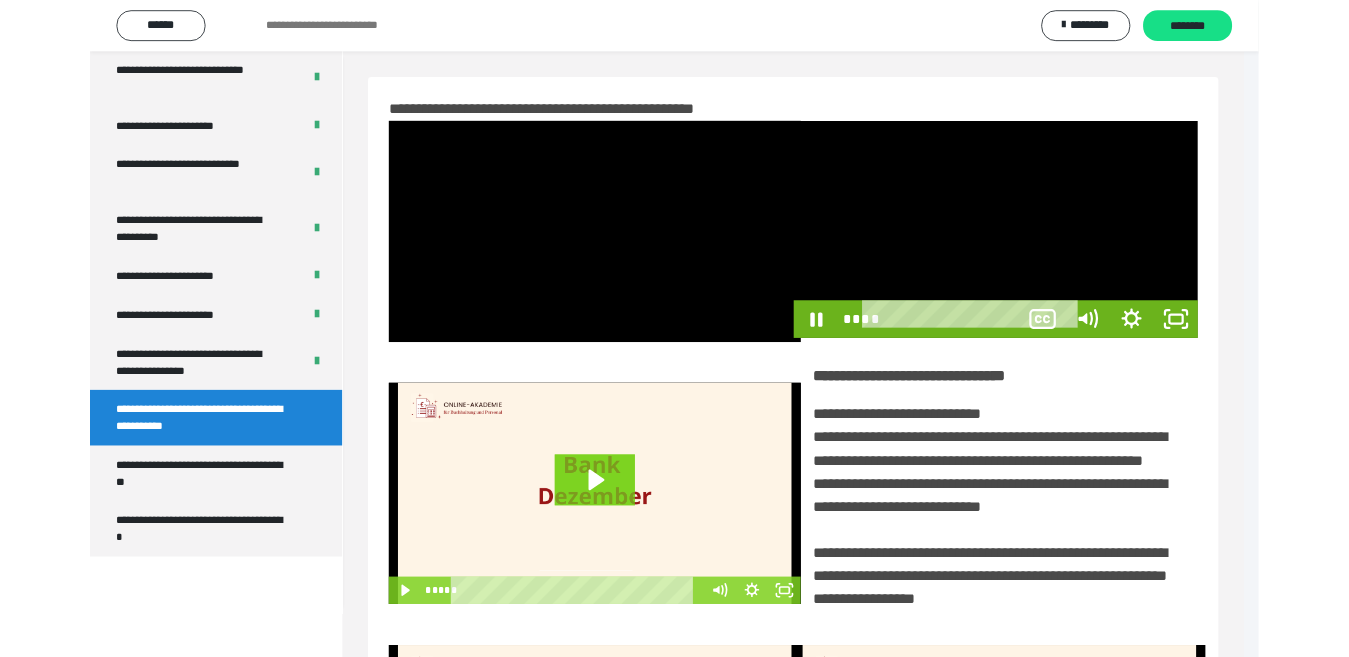 scroll, scrollTop: 3922, scrollLeft: 0, axis: vertical 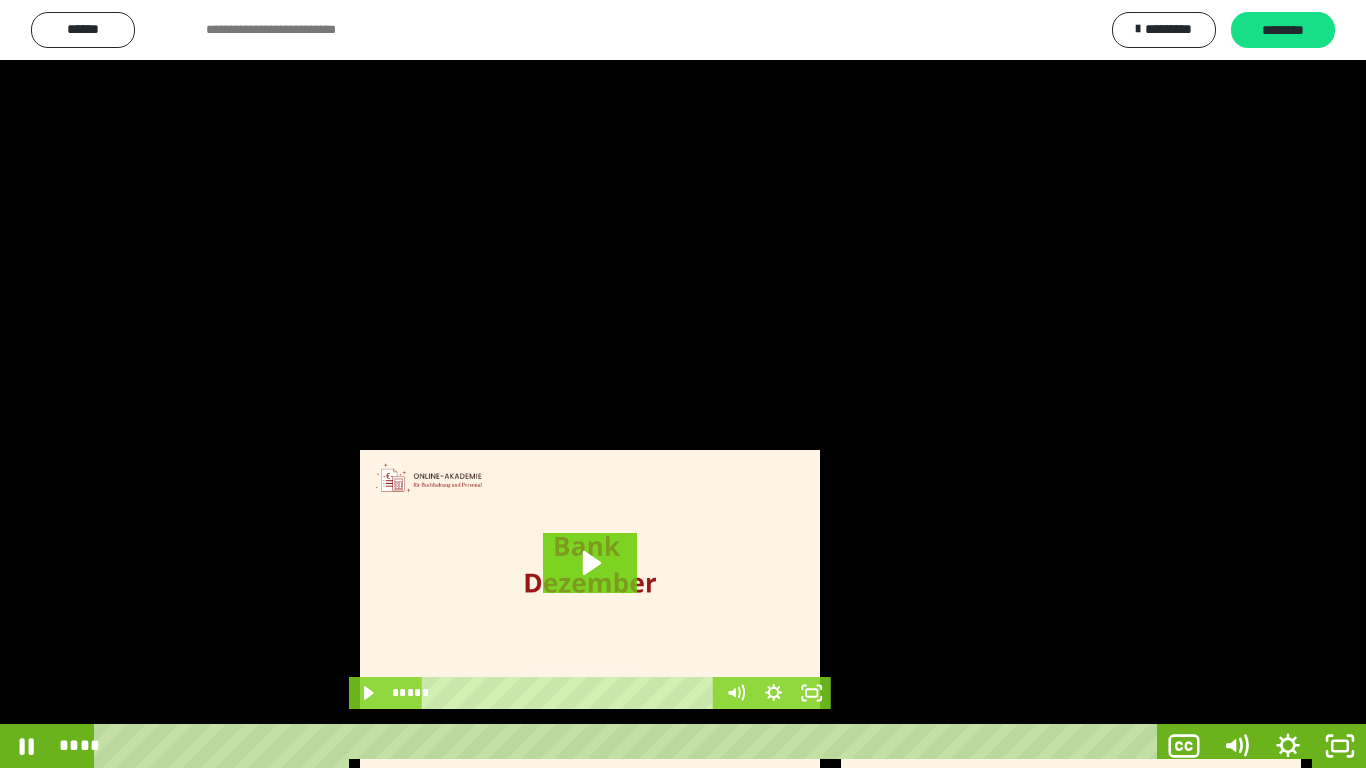 click at bounding box center [683, 384] 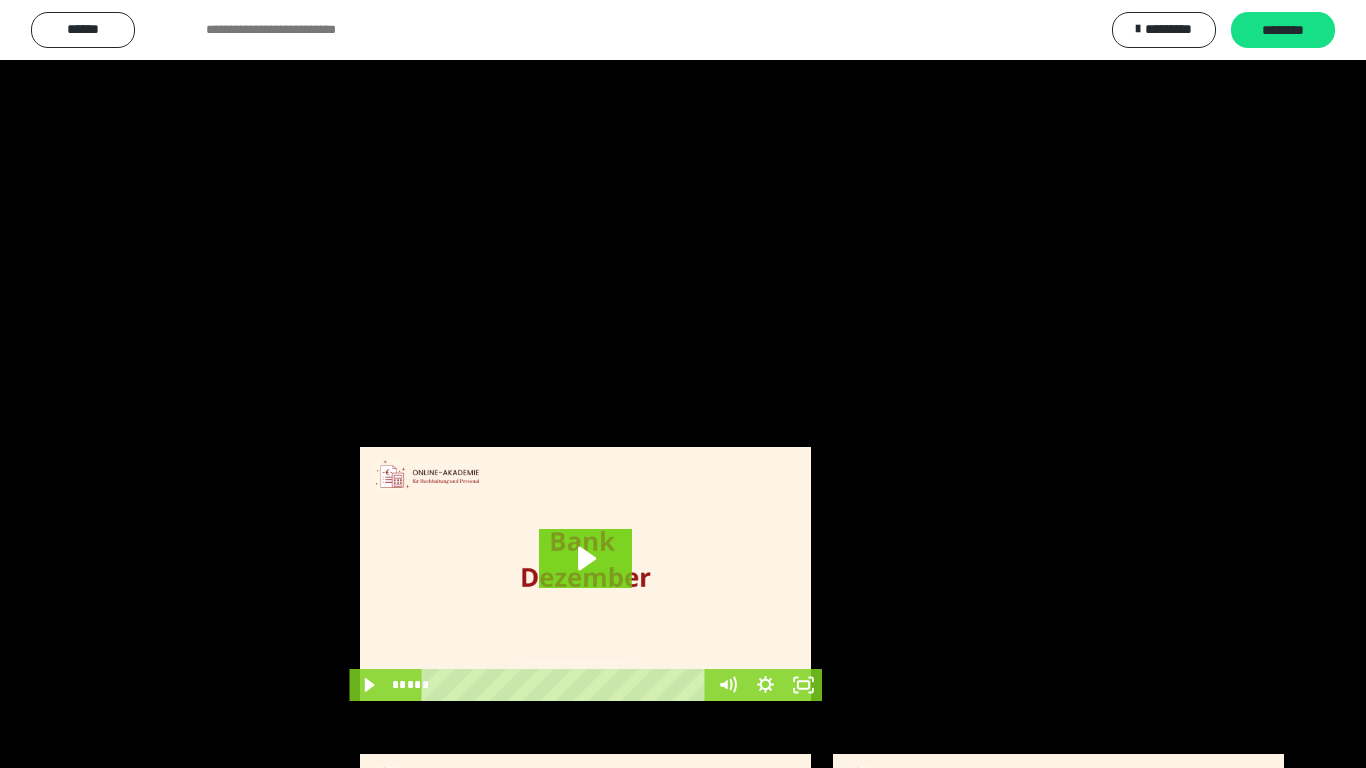 scroll, scrollTop: 4033, scrollLeft: 0, axis: vertical 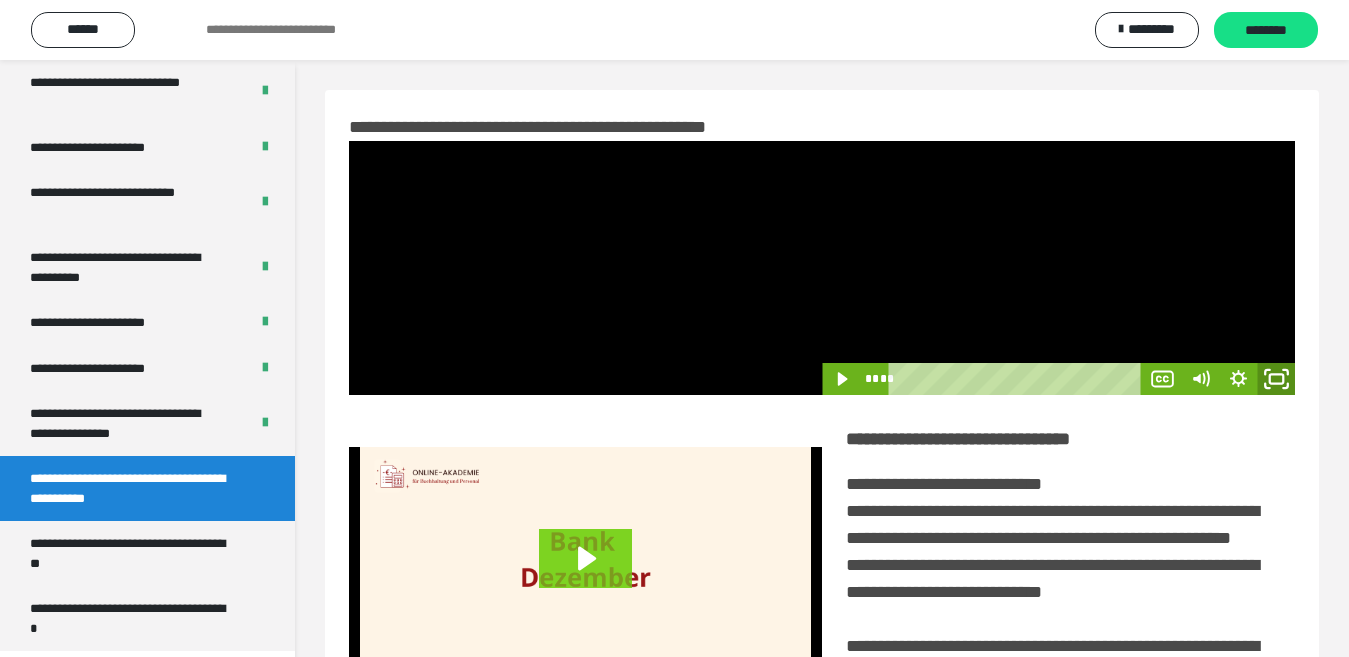 click 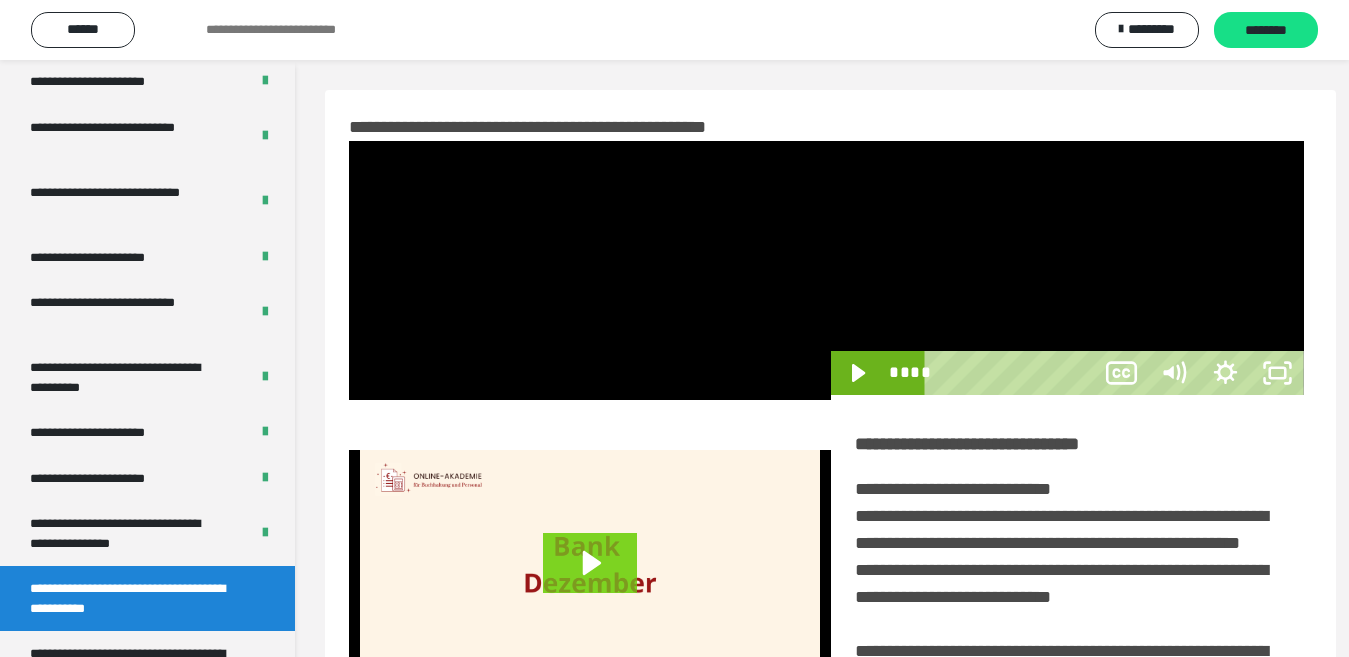 scroll, scrollTop: 3922, scrollLeft: 0, axis: vertical 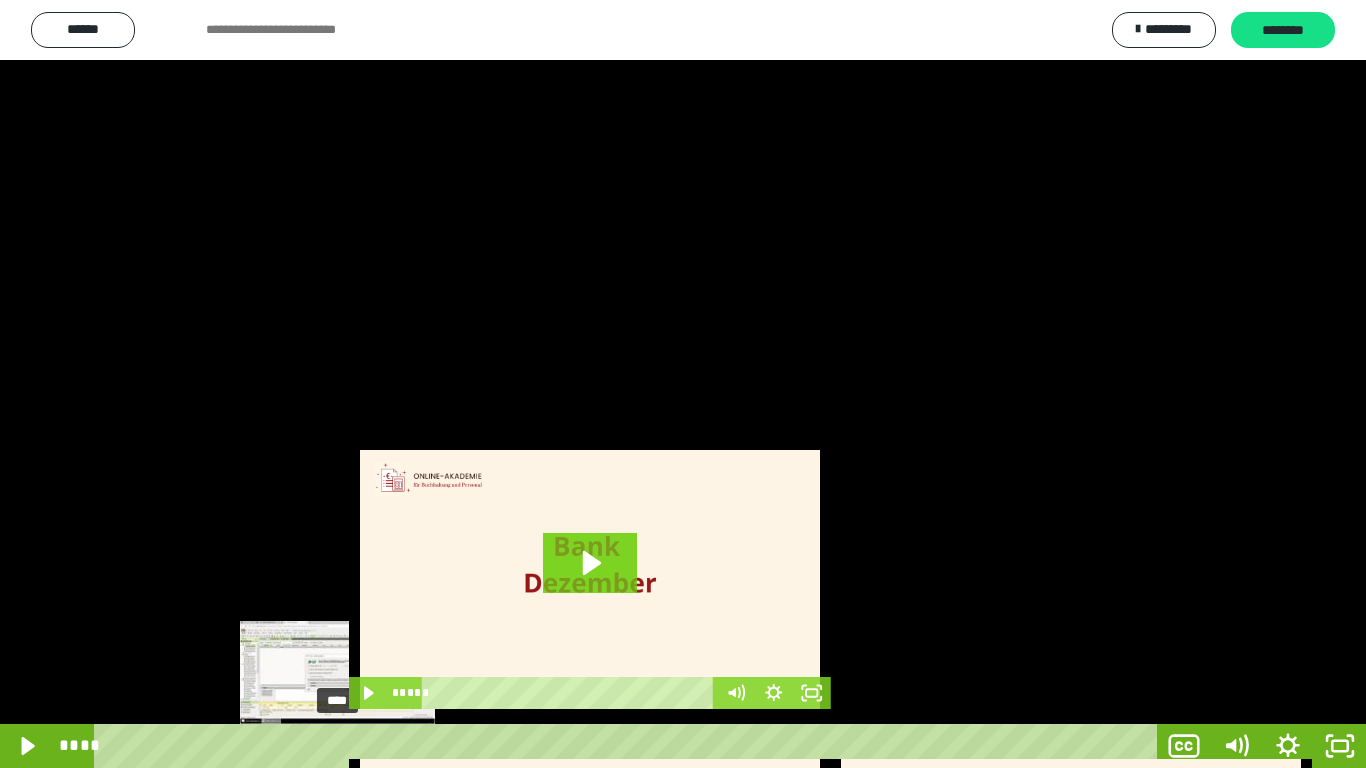 click on "****" at bounding box center (629, 746) 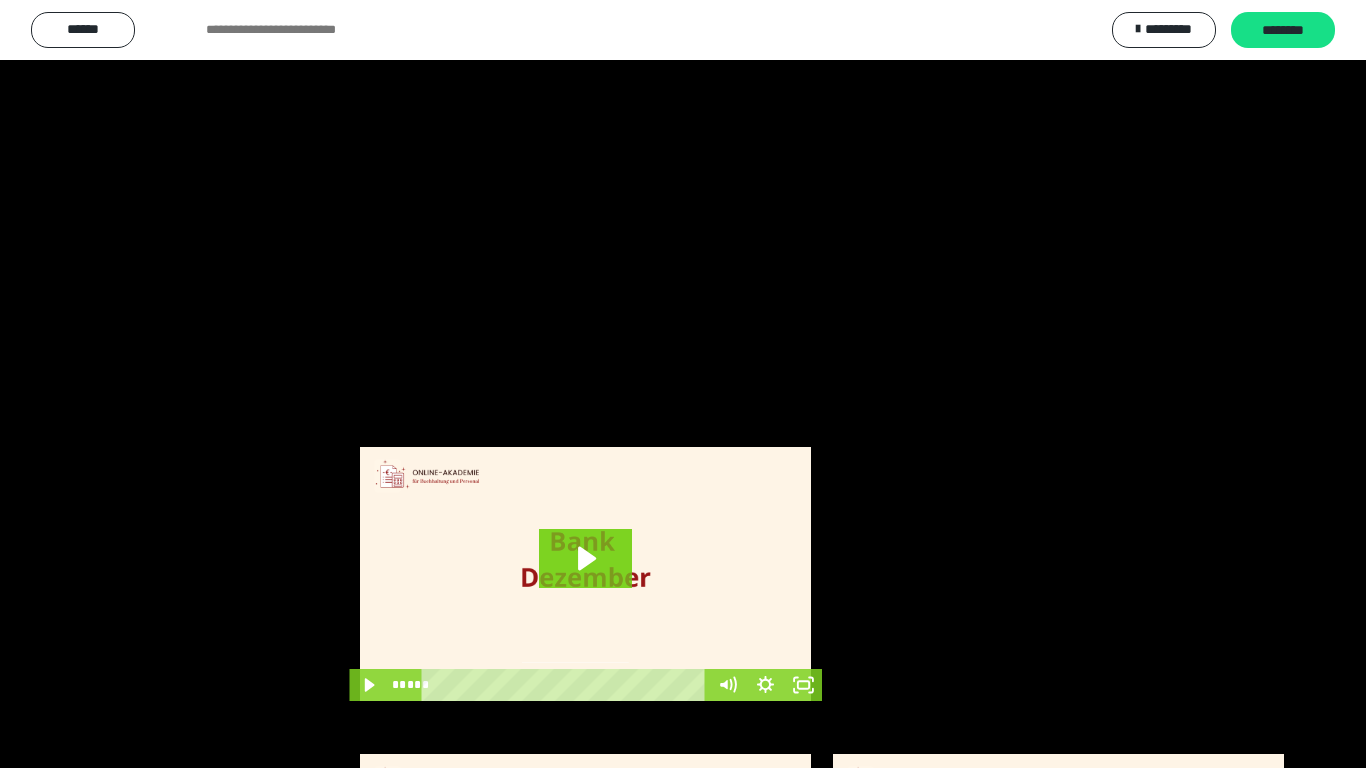 scroll, scrollTop: 4033, scrollLeft: 0, axis: vertical 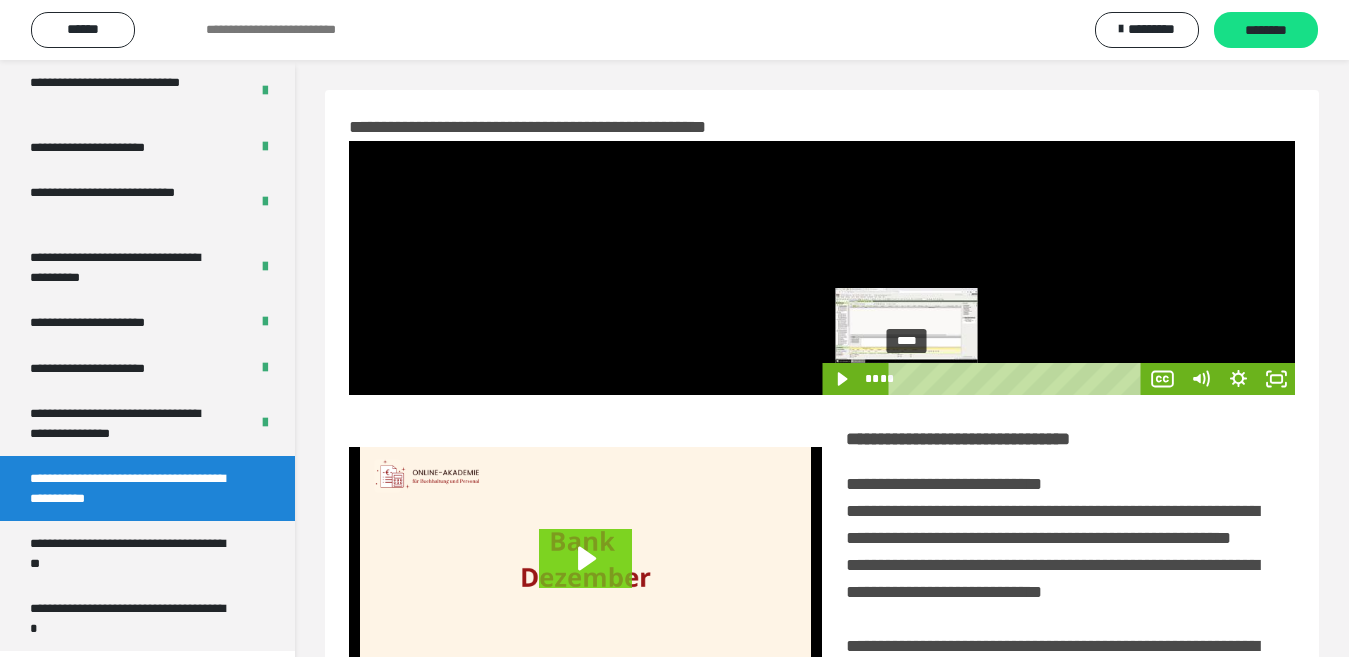 click on "****" at bounding box center (1018, 379) 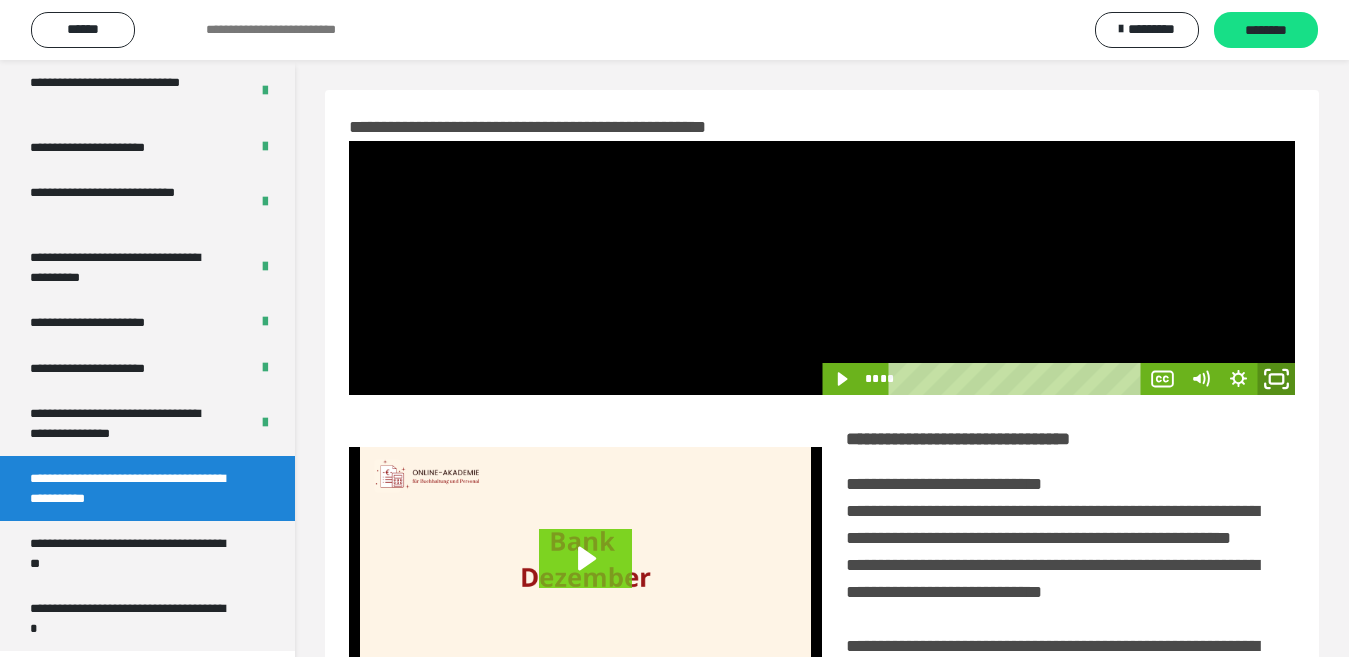 click 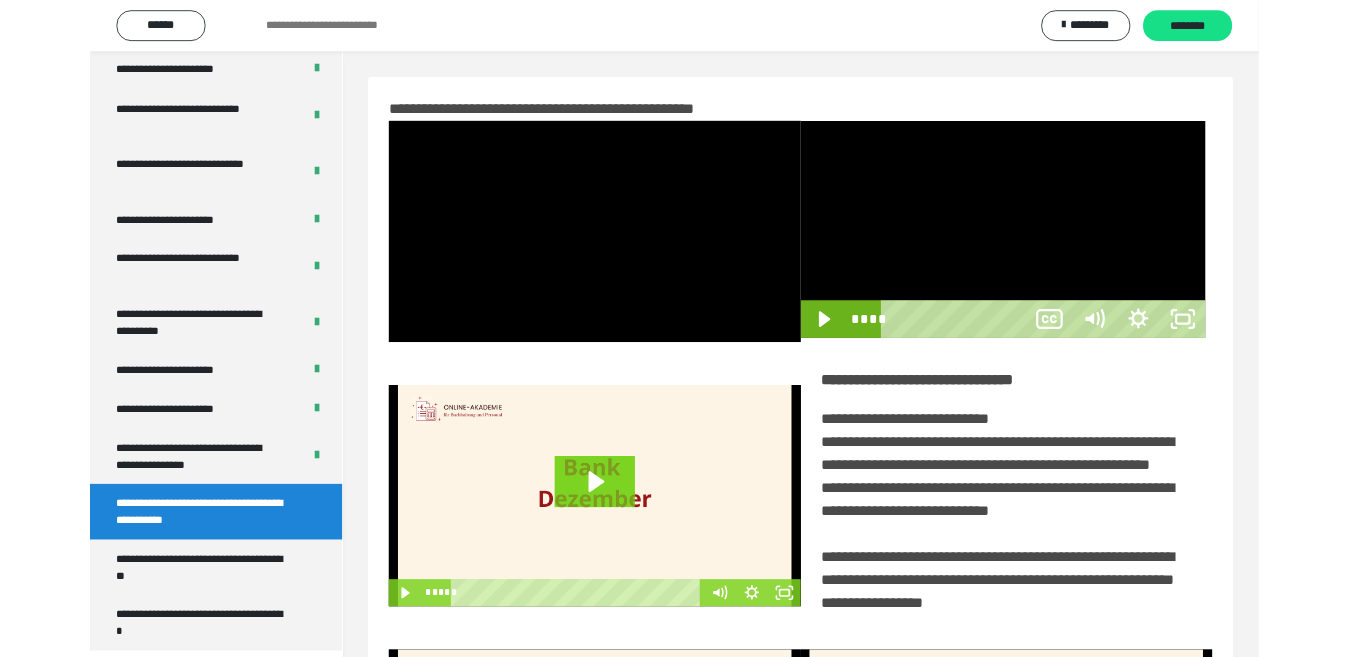 scroll, scrollTop: 3922, scrollLeft: 0, axis: vertical 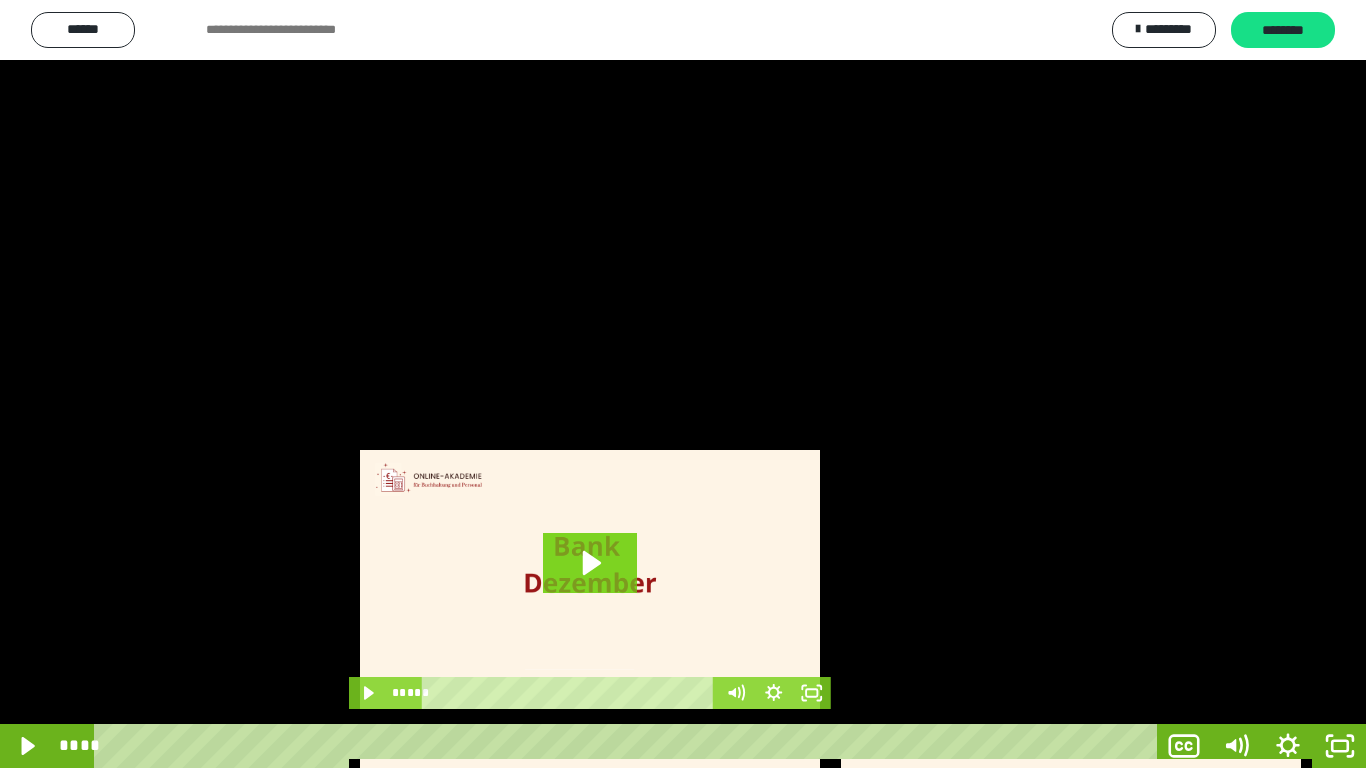 click at bounding box center [683, 384] 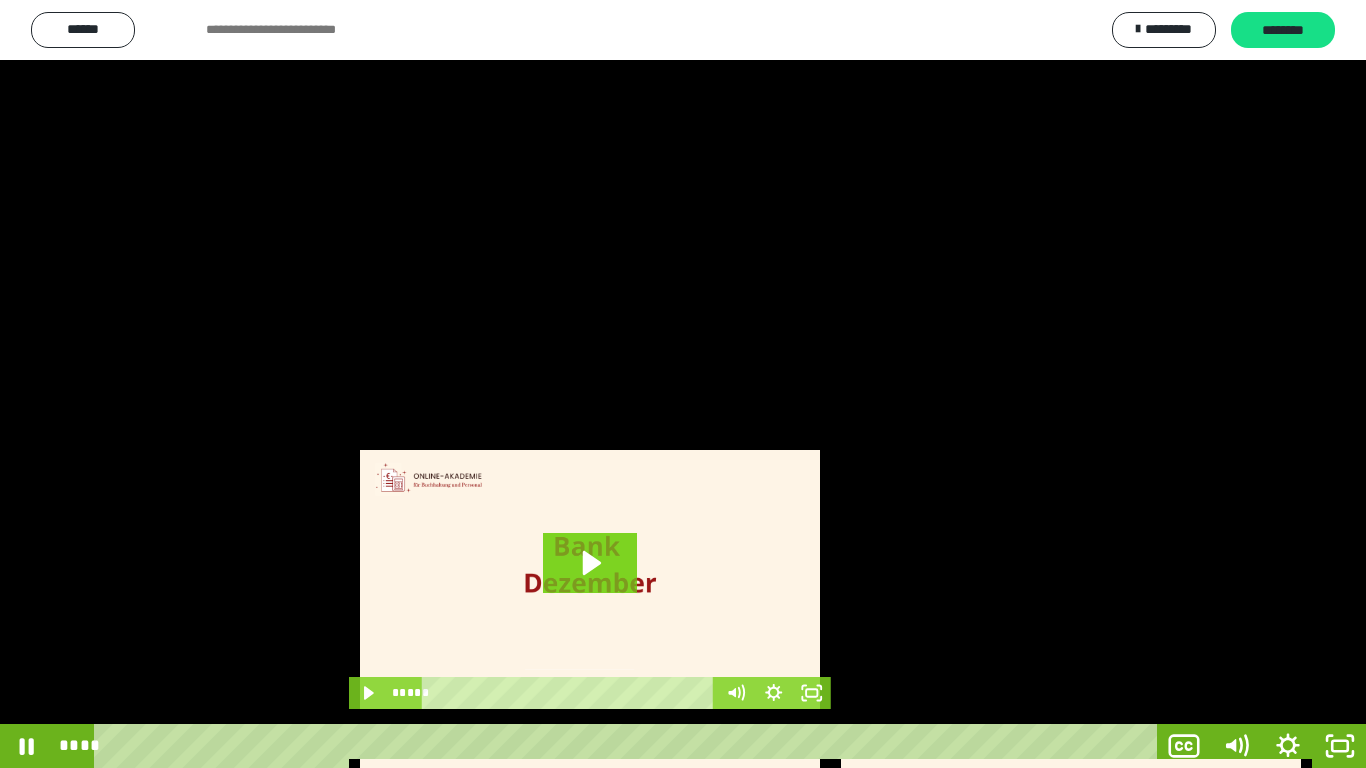 click at bounding box center (683, 384) 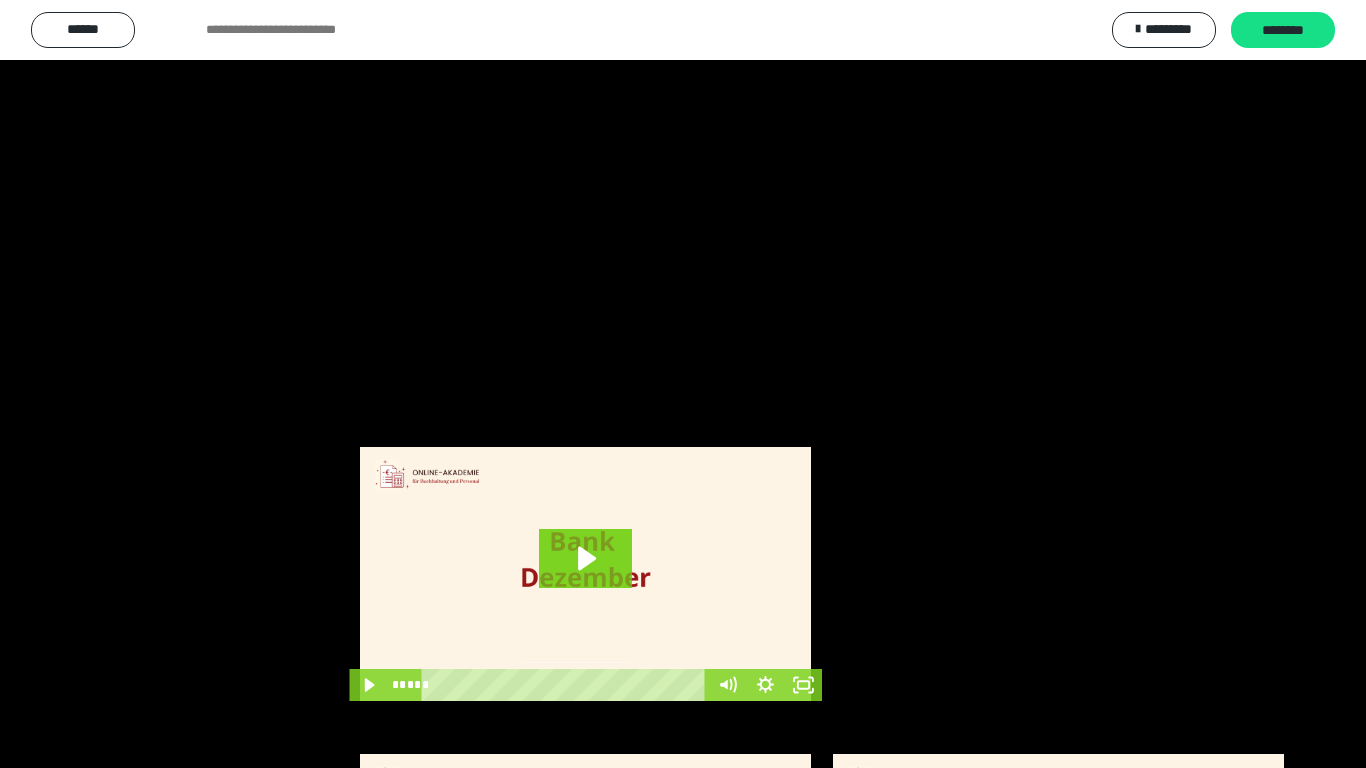 scroll, scrollTop: 4033, scrollLeft: 0, axis: vertical 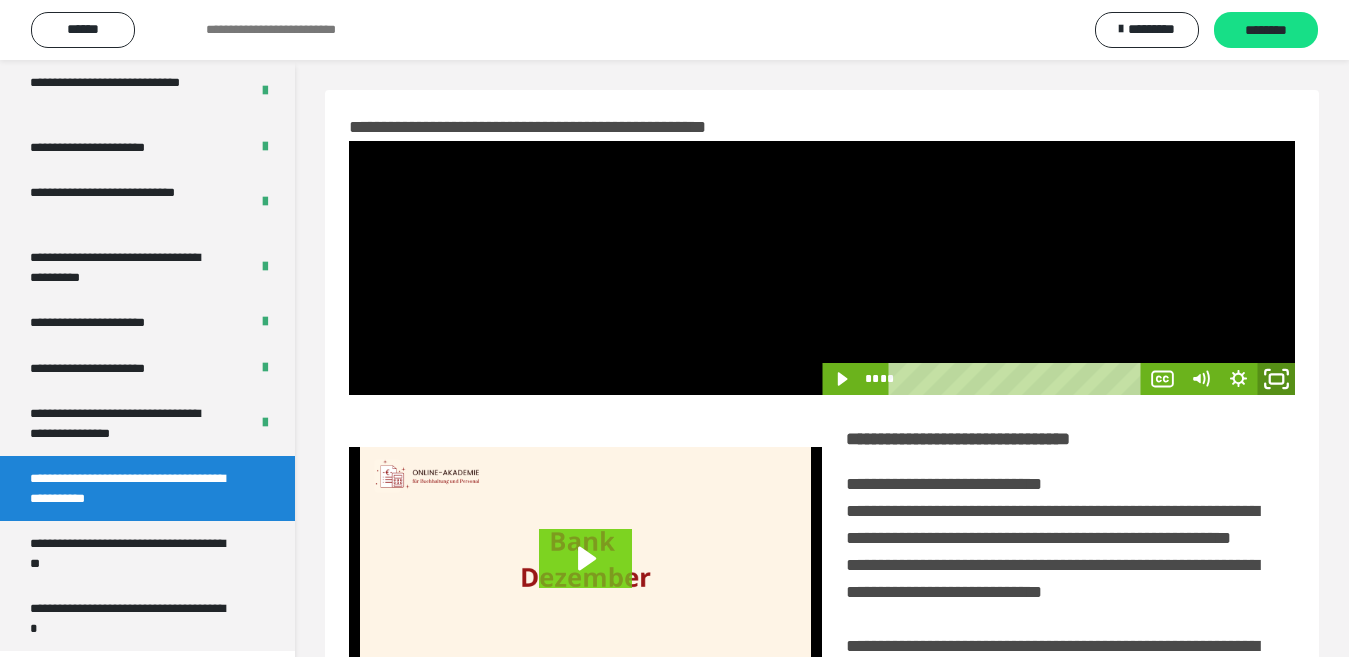 click 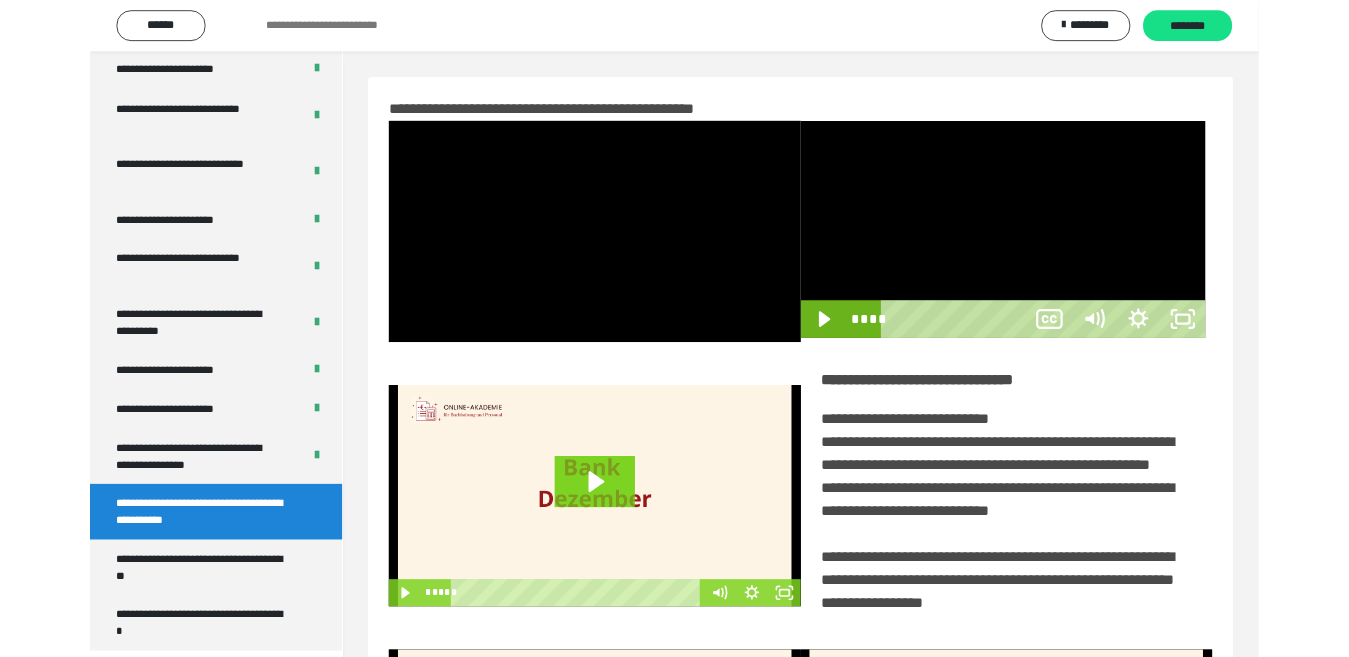 scroll, scrollTop: 3922, scrollLeft: 0, axis: vertical 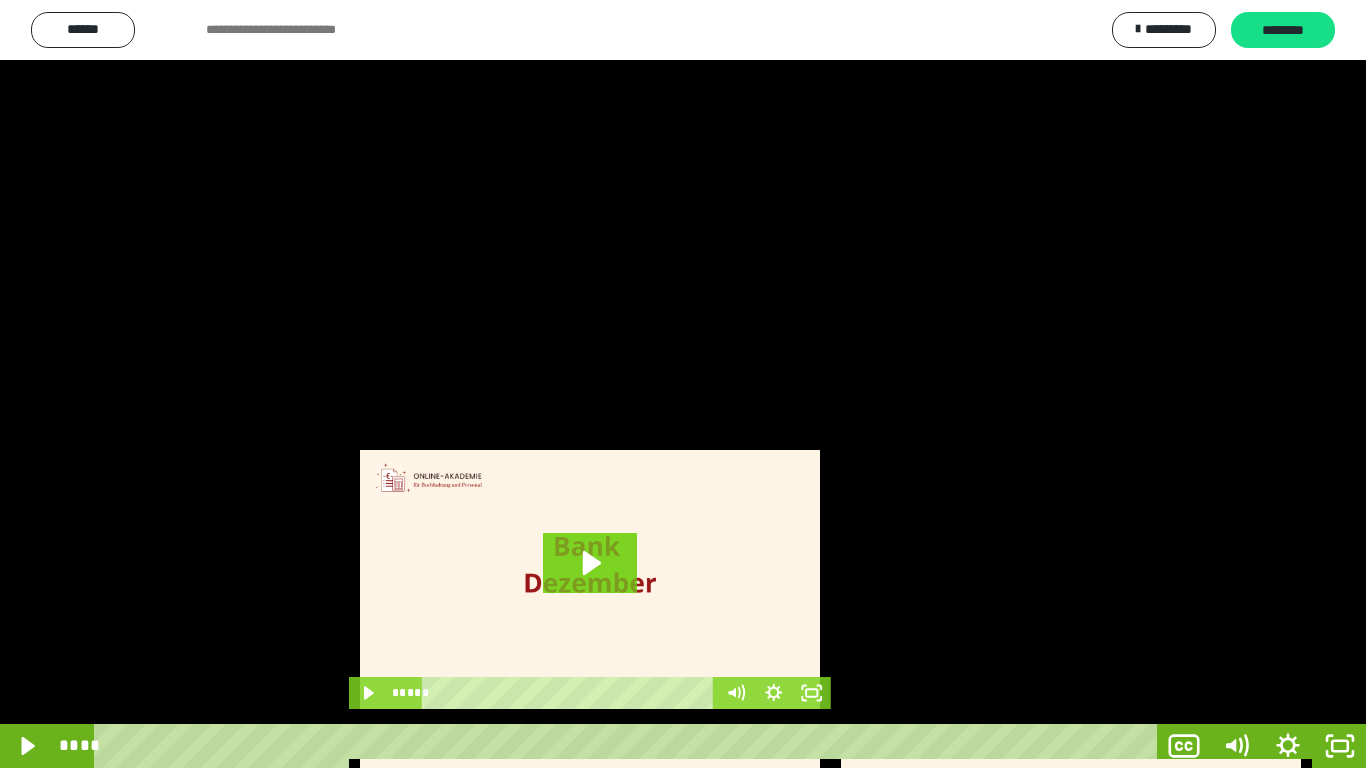 click at bounding box center (683, 384) 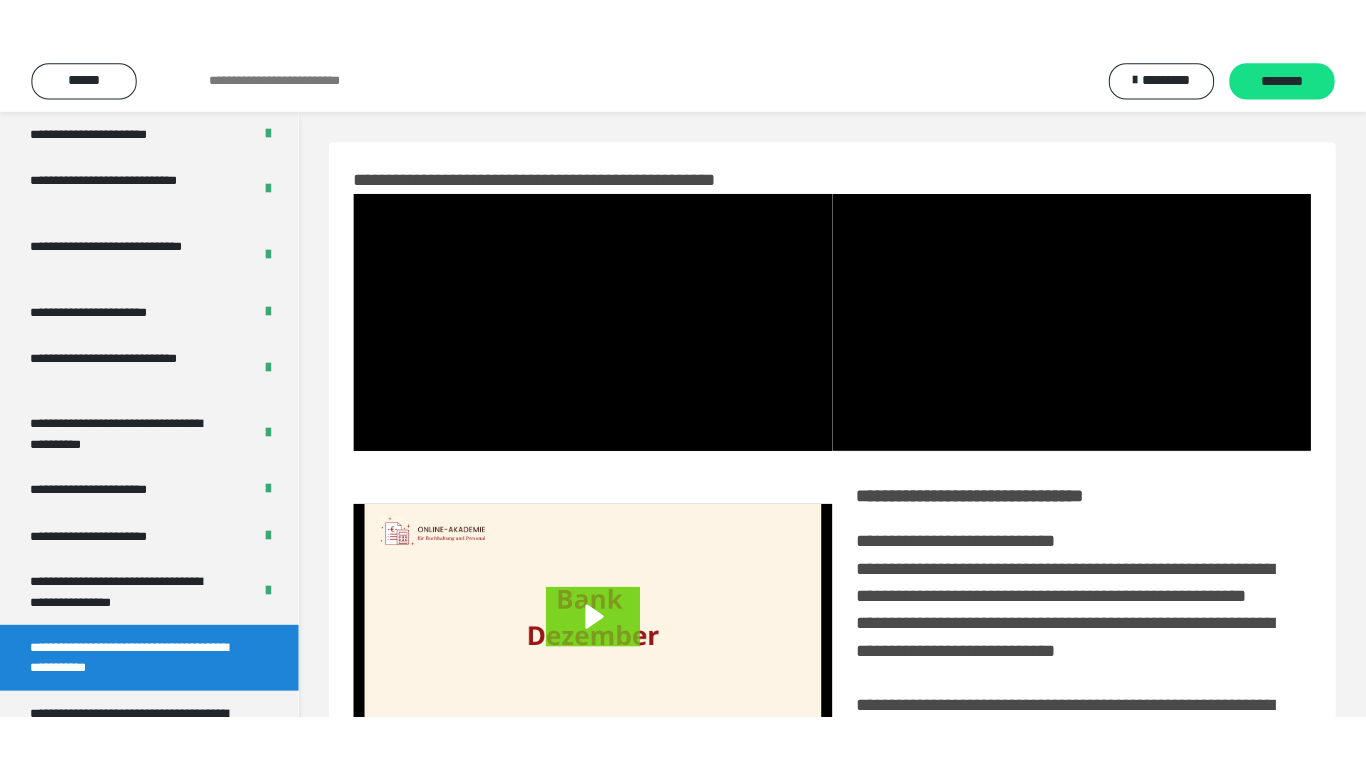 scroll, scrollTop: 4033, scrollLeft: 0, axis: vertical 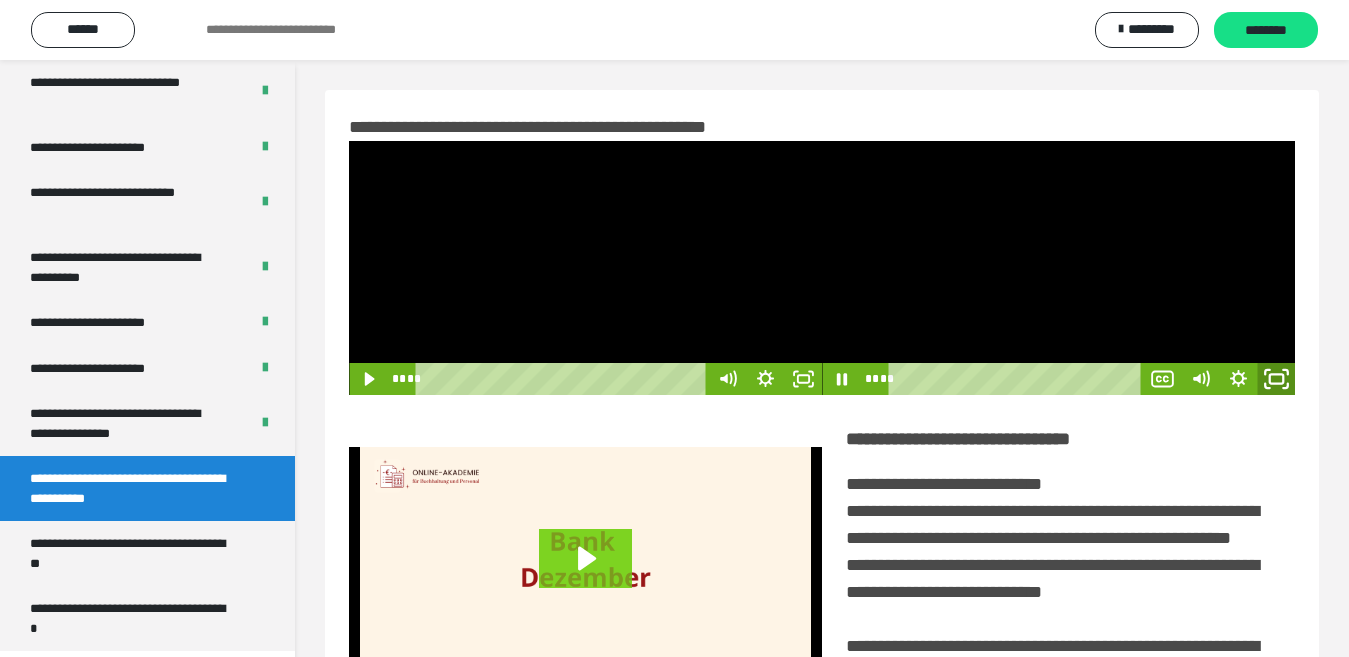 click 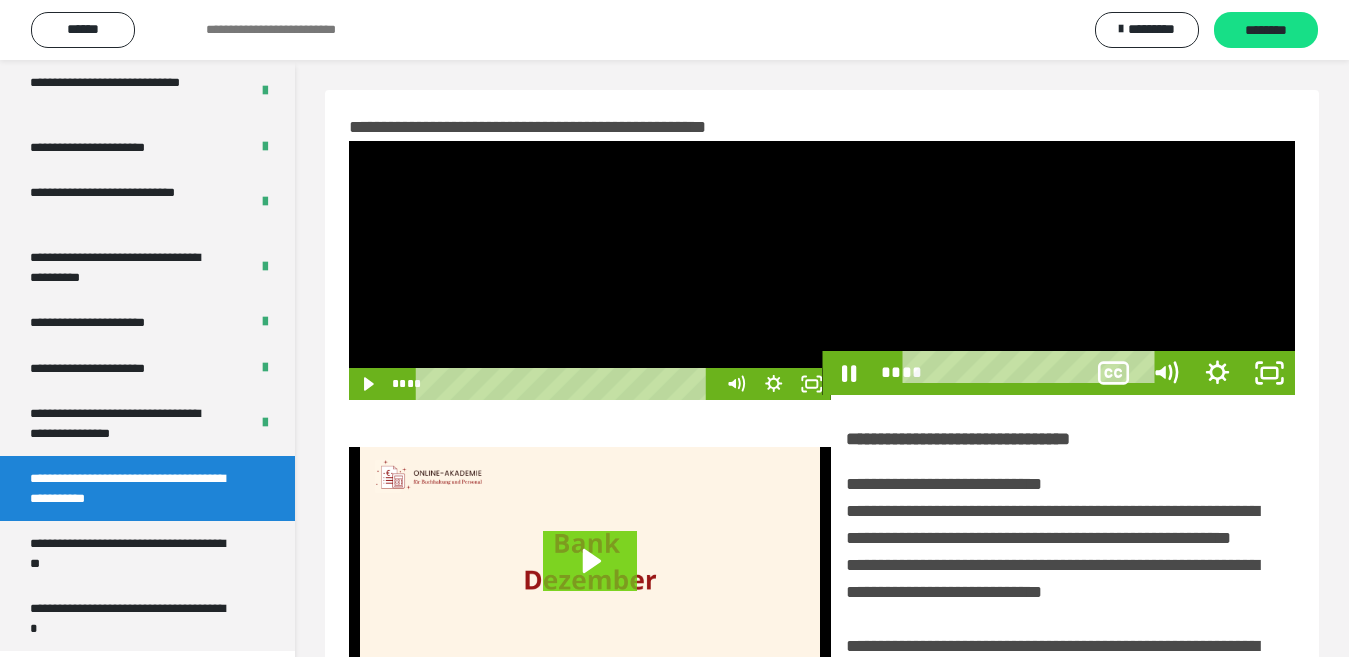 scroll, scrollTop: 3922, scrollLeft: 0, axis: vertical 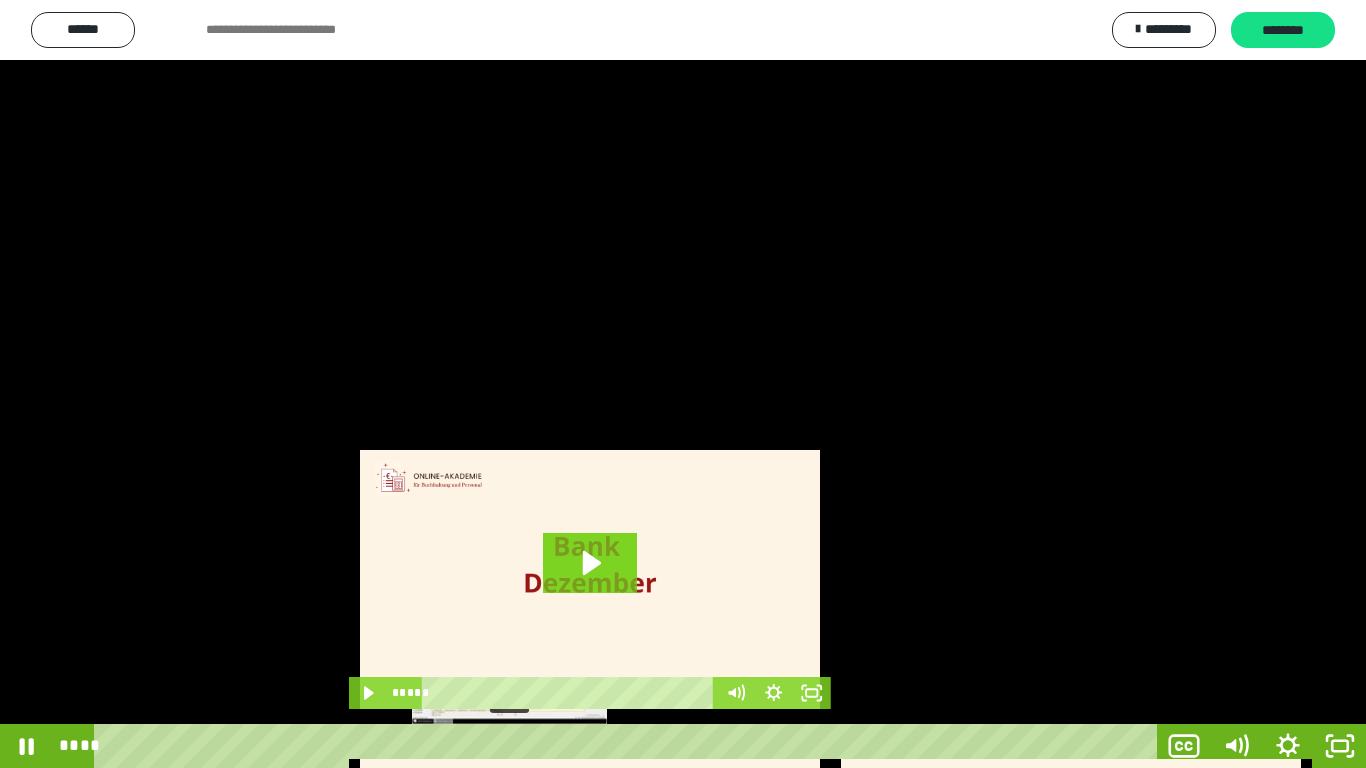 click on "****" at bounding box center [629, 746] 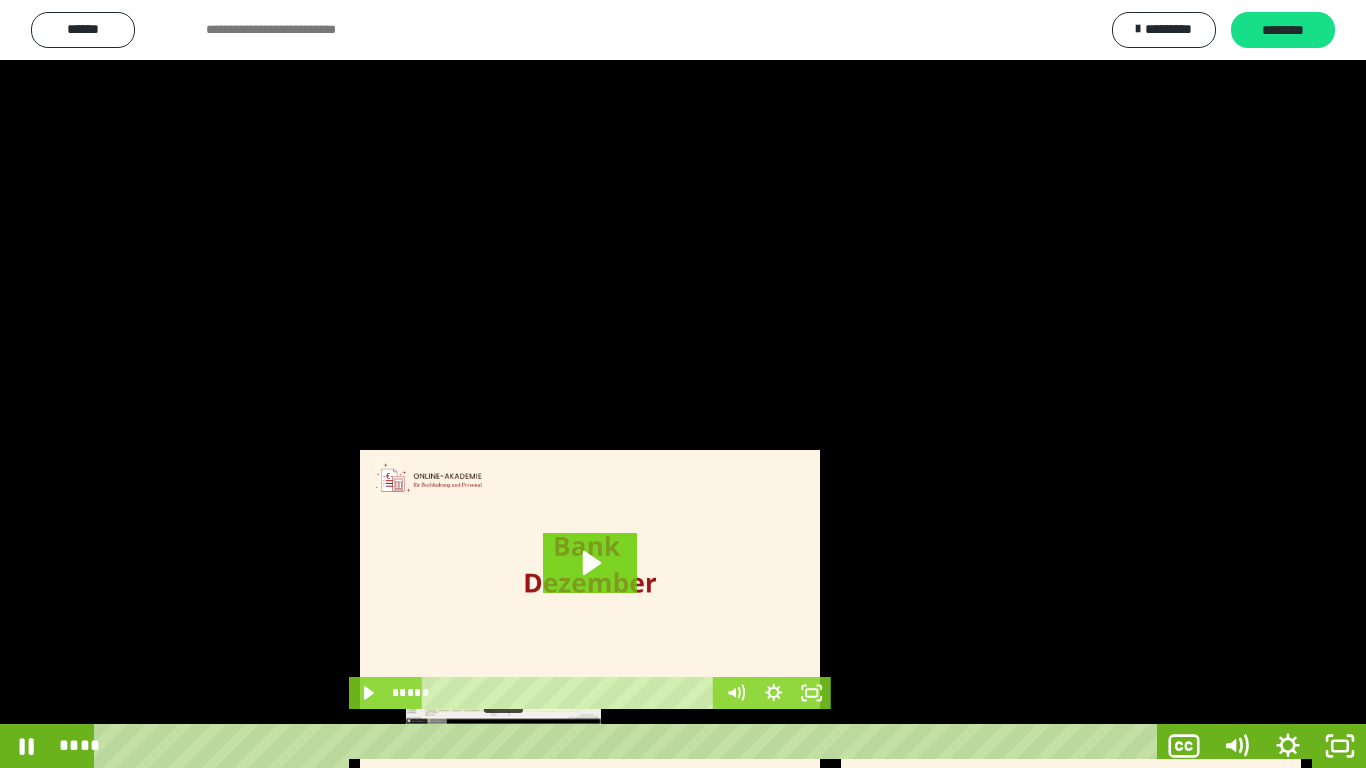 click on "****" at bounding box center (629, 746) 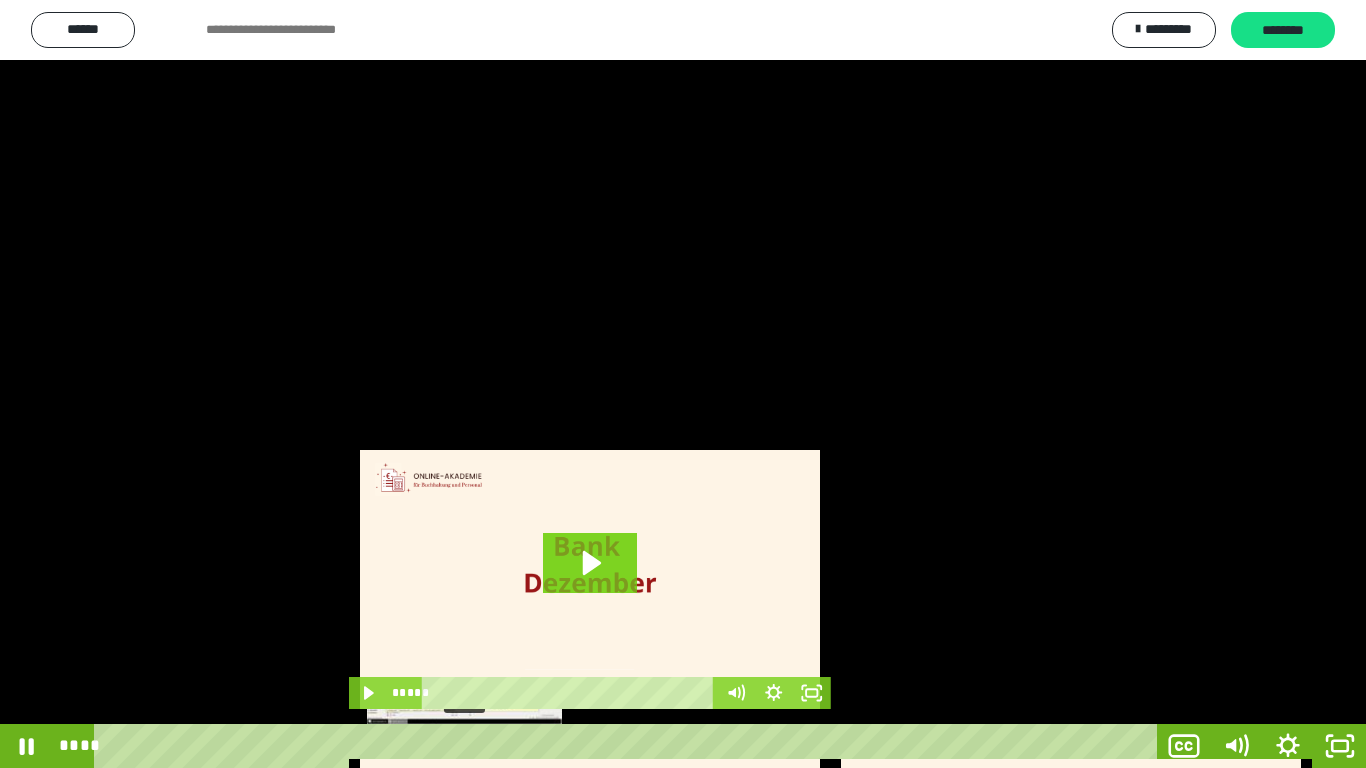 click on "****" at bounding box center (629, 746) 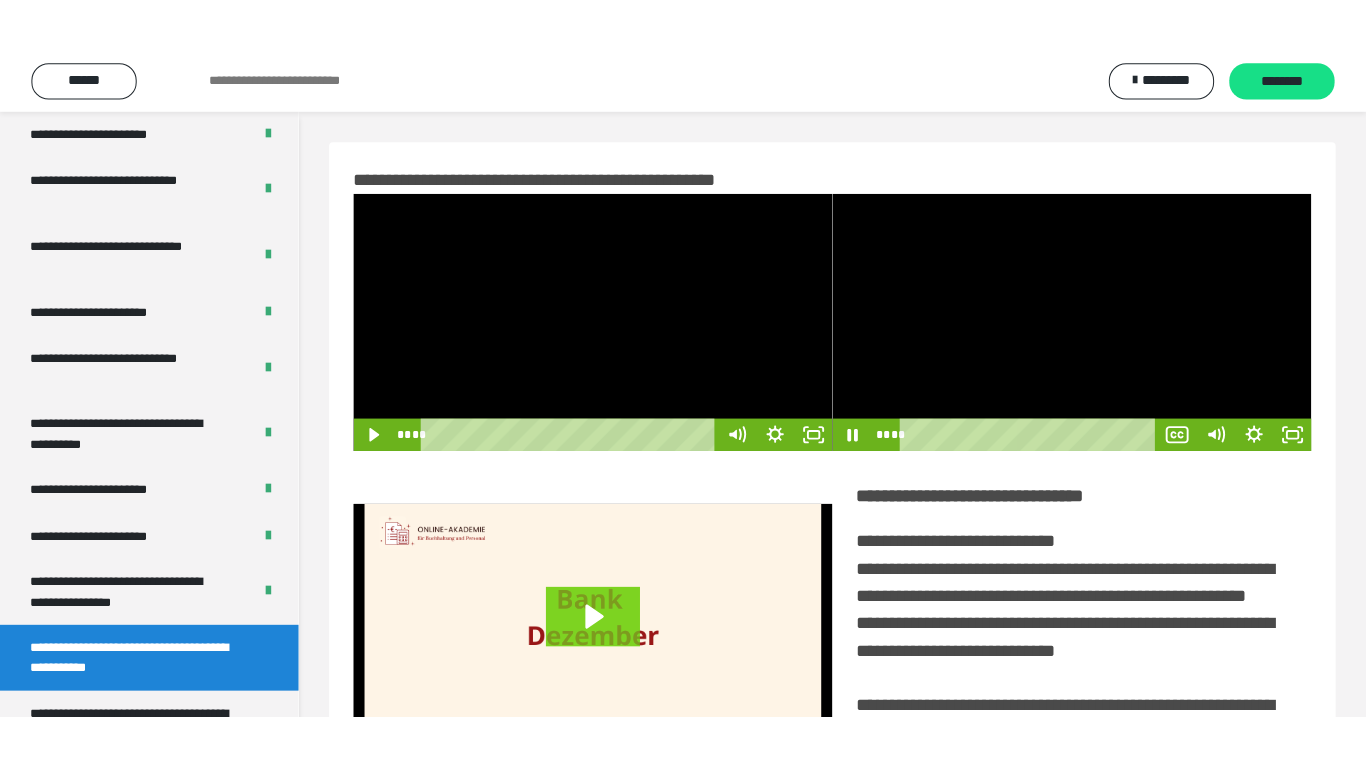 scroll, scrollTop: 4033, scrollLeft: 0, axis: vertical 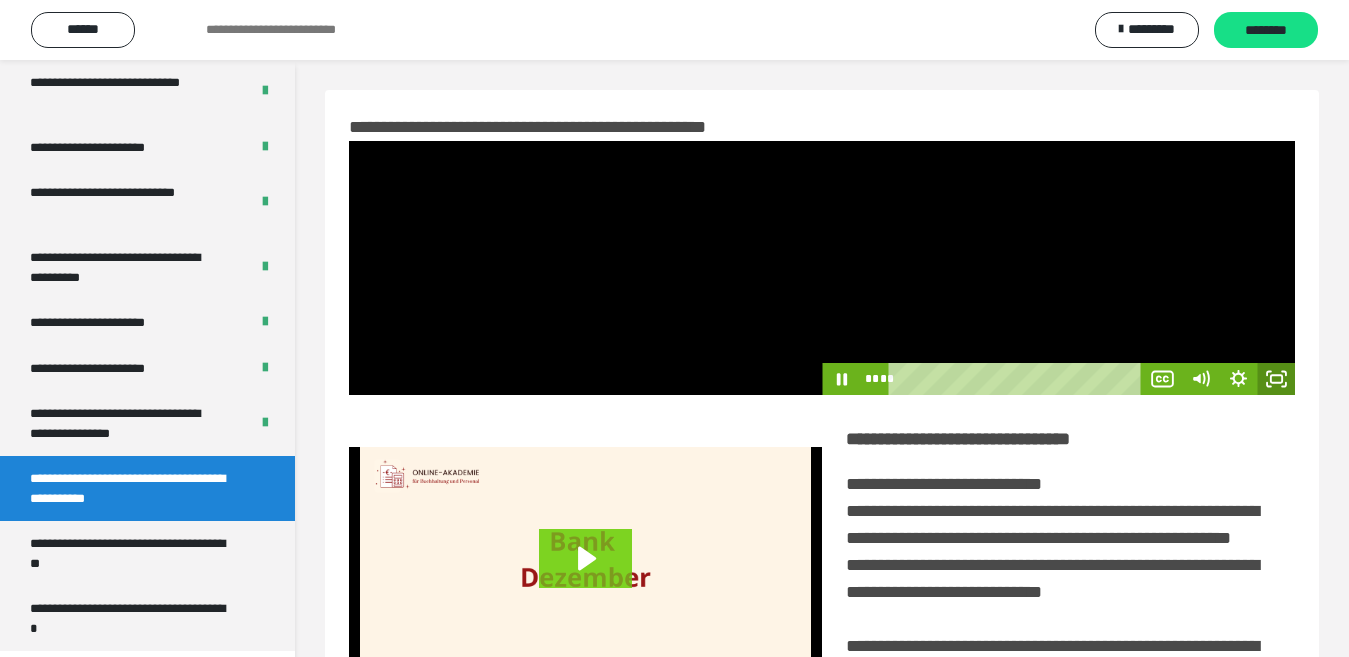 click 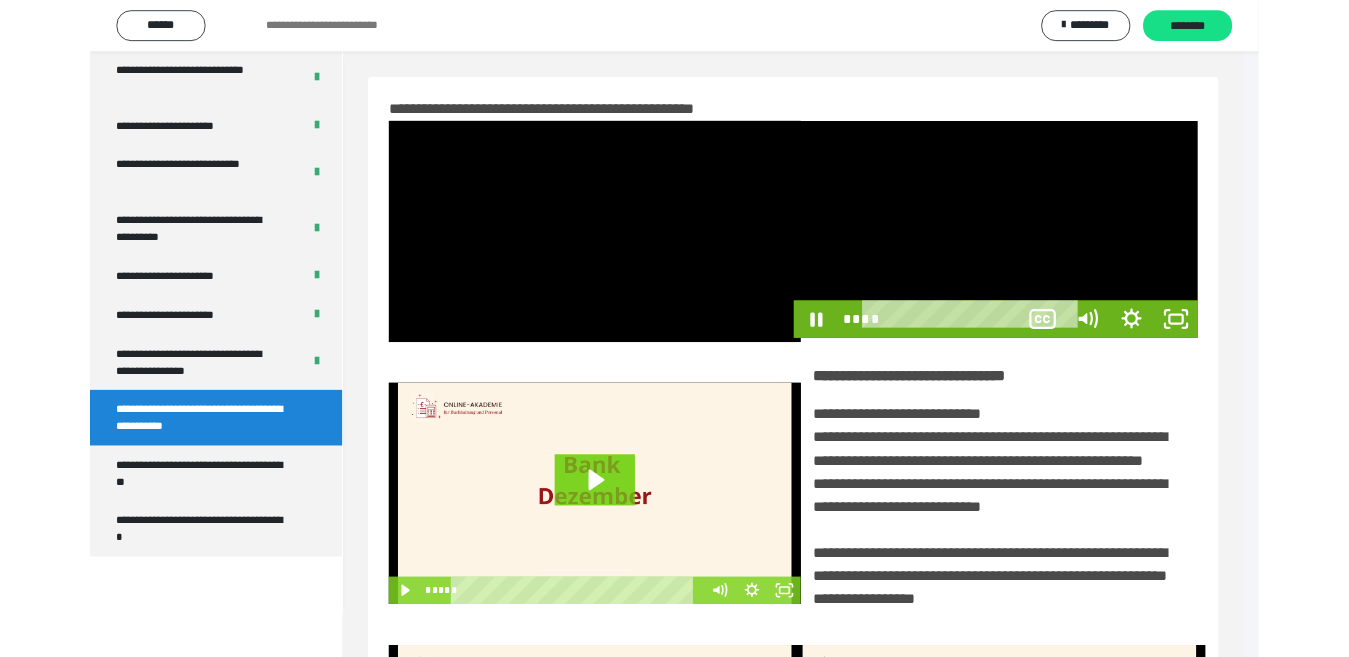scroll, scrollTop: 3922, scrollLeft: 0, axis: vertical 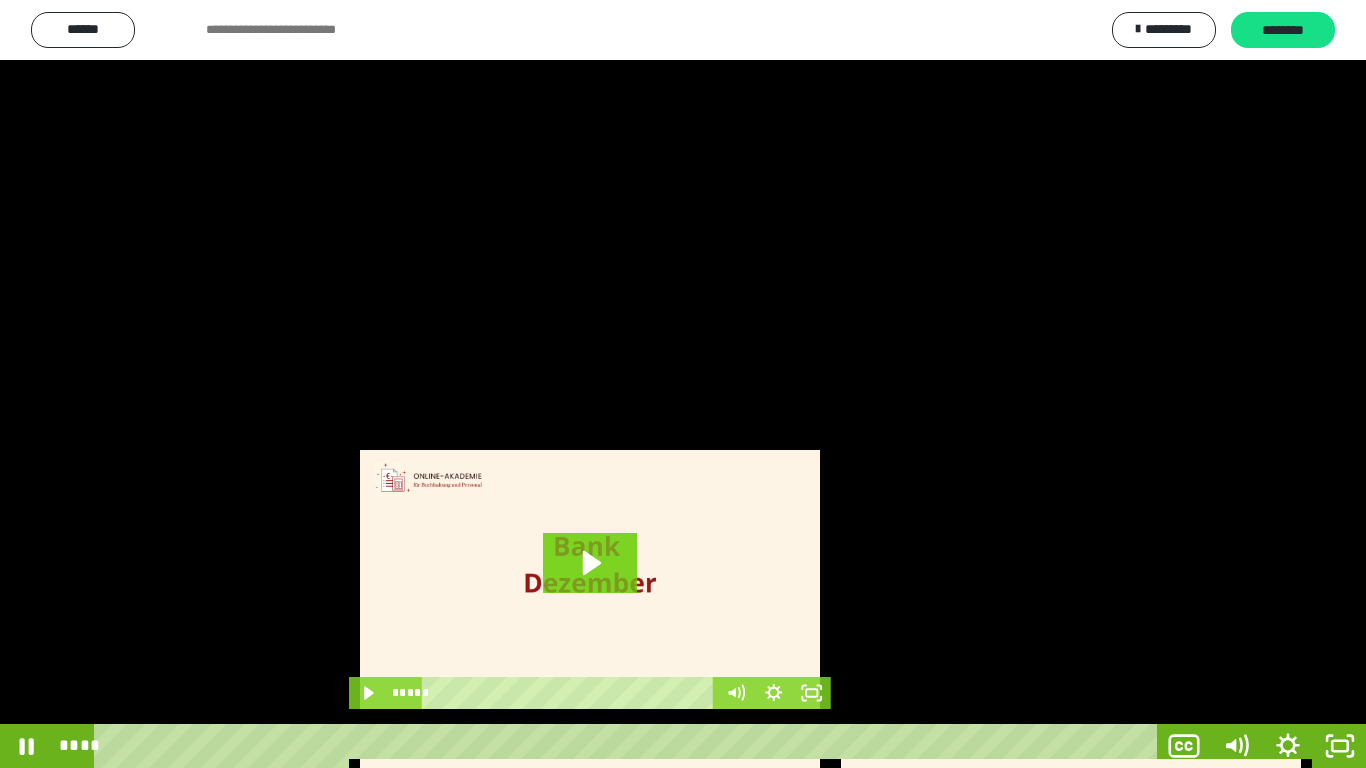 click at bounding box center [683, 384] 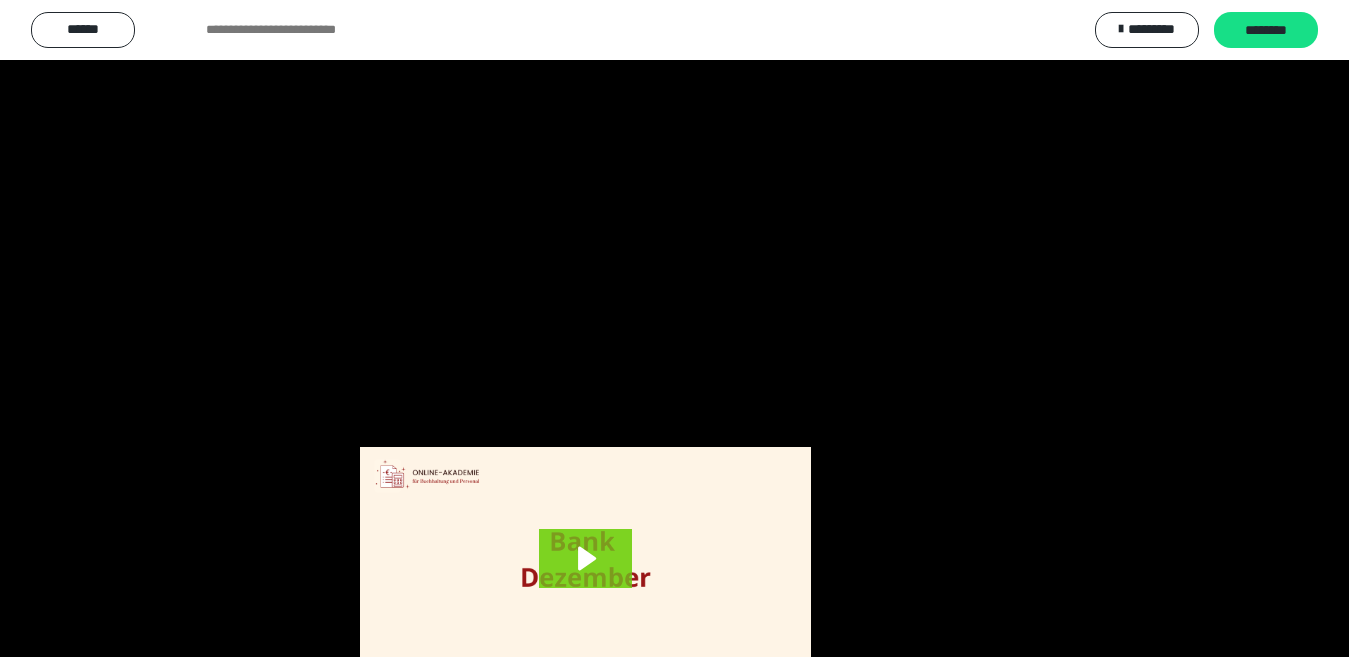 scroll, scrollTop: 4033, scrollLeft: 0, axis: vertical 